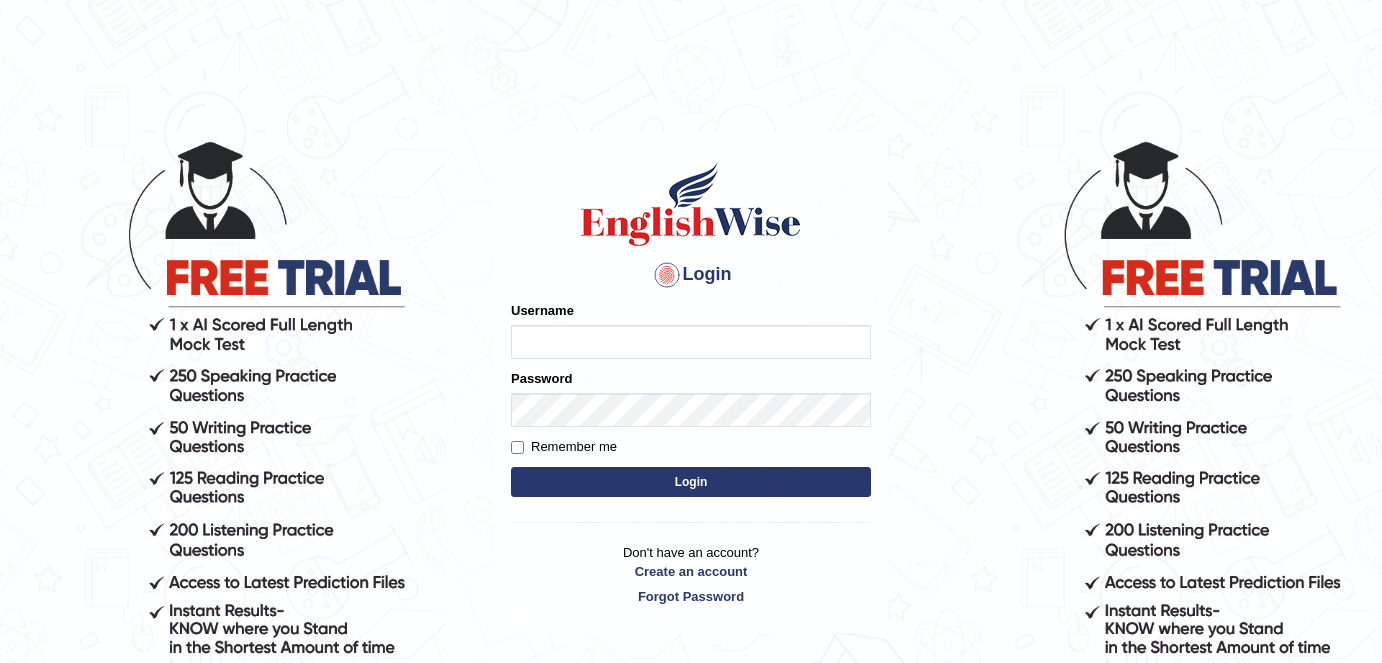 scroll, scrollTop: 0, scrollLeft: 0, axis: both 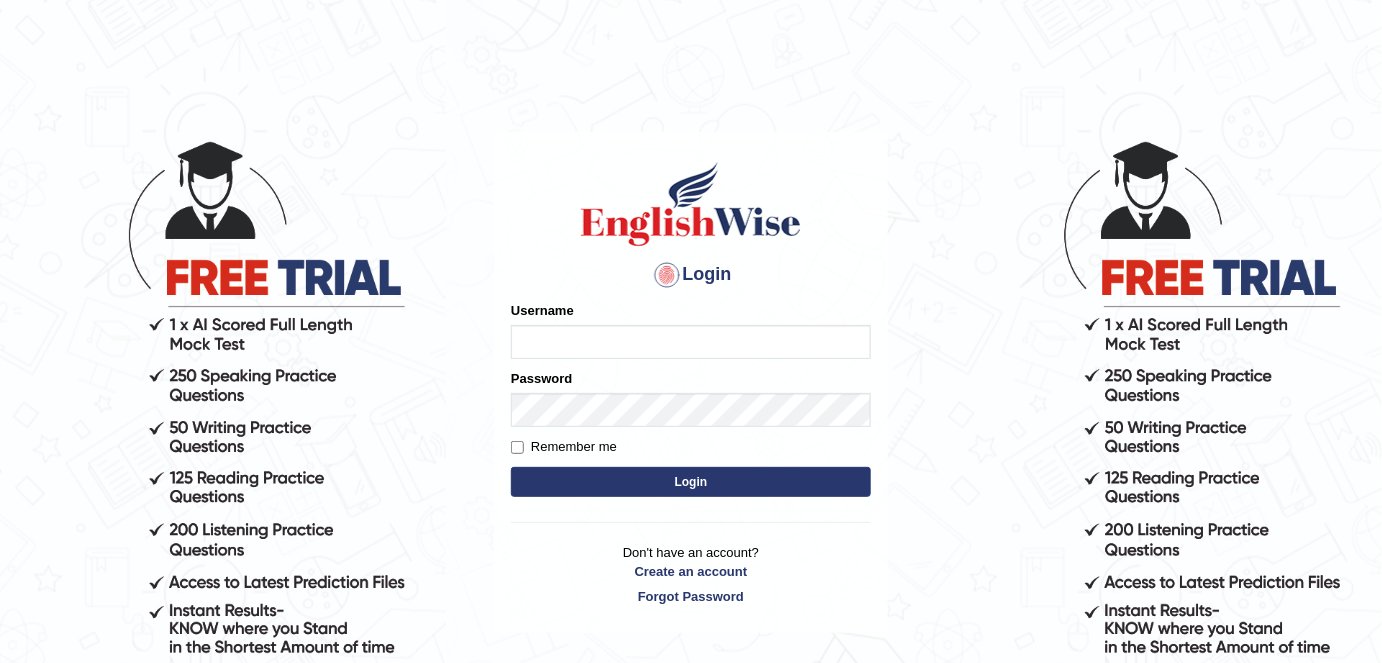 type on "alexa_" 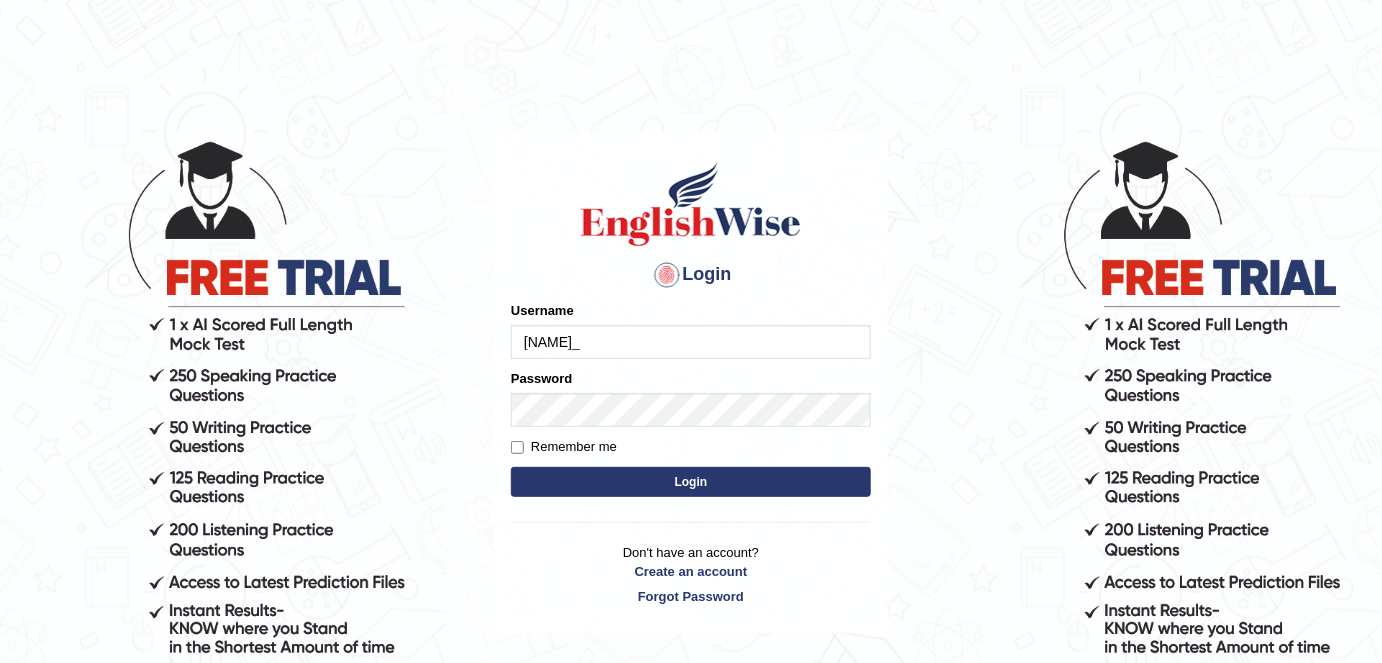 click on "Login" at bounding box center [691, 482] 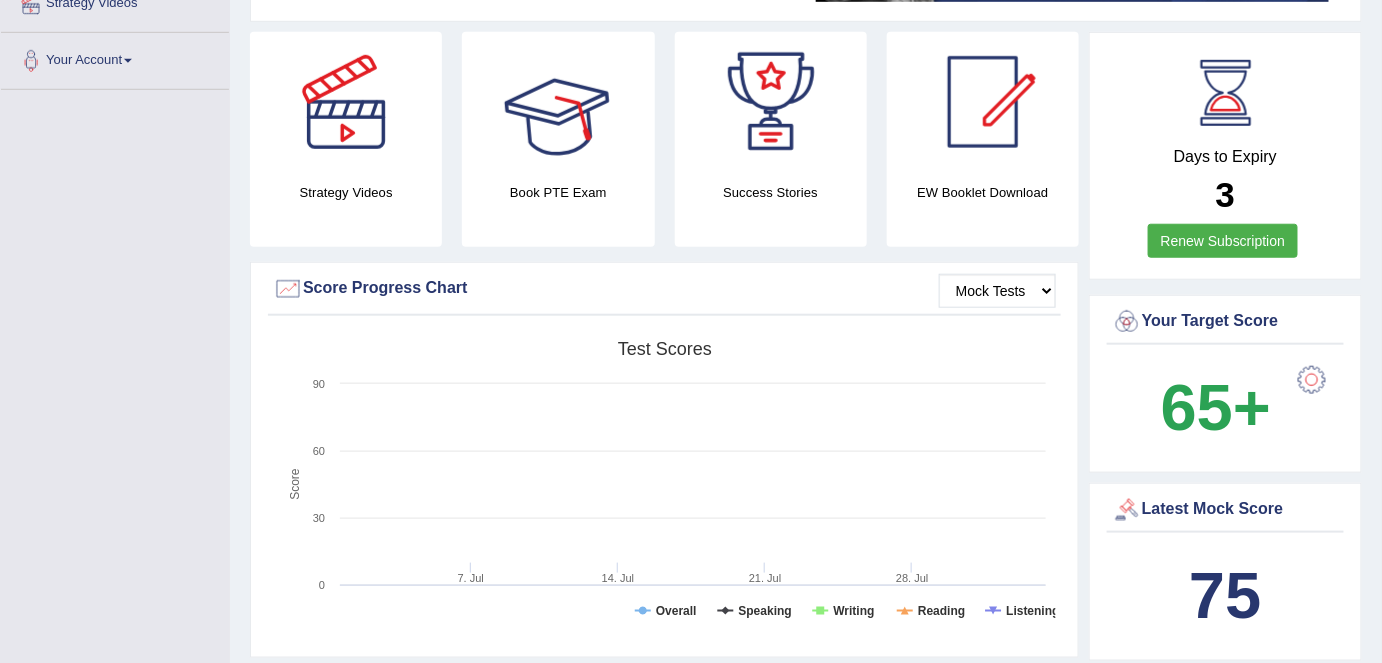 scroll, scrollTop: 0, scrollLeft: 0, axis: both 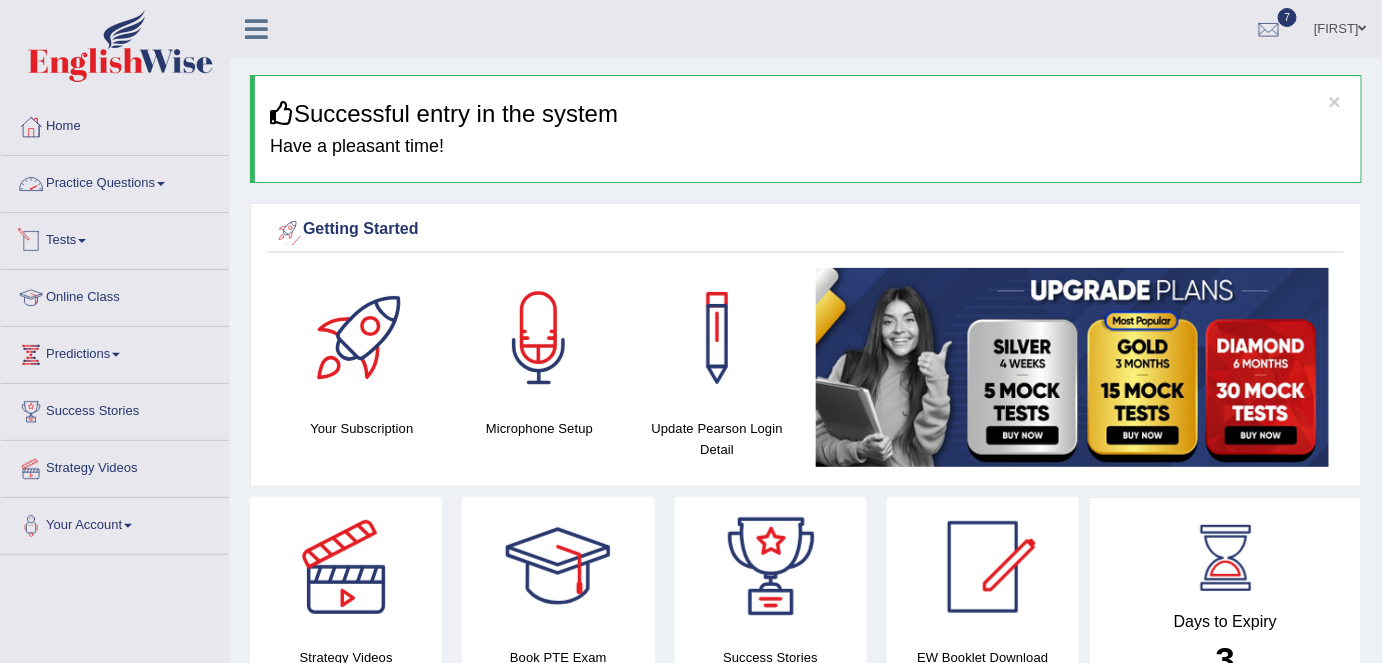 click on "Practice Questions" at bounding box center [115, 181] 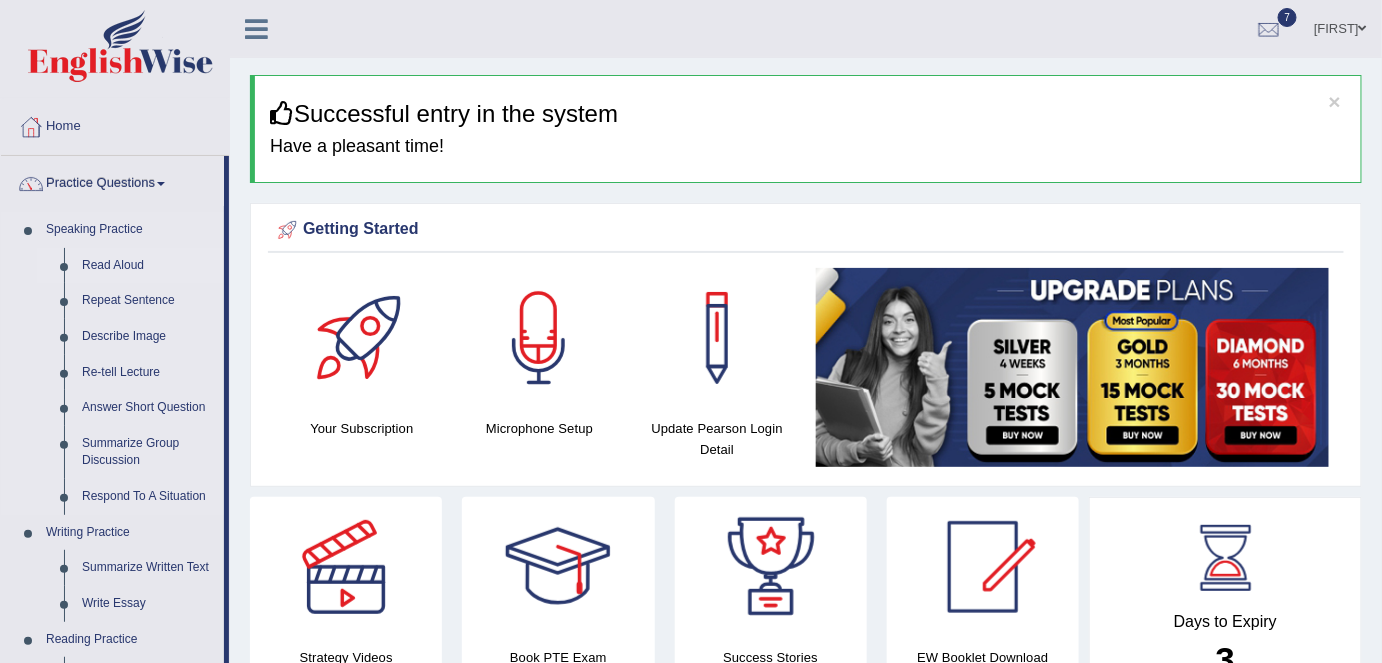 click on "Read Aloud" at bounding box center [148, 266] 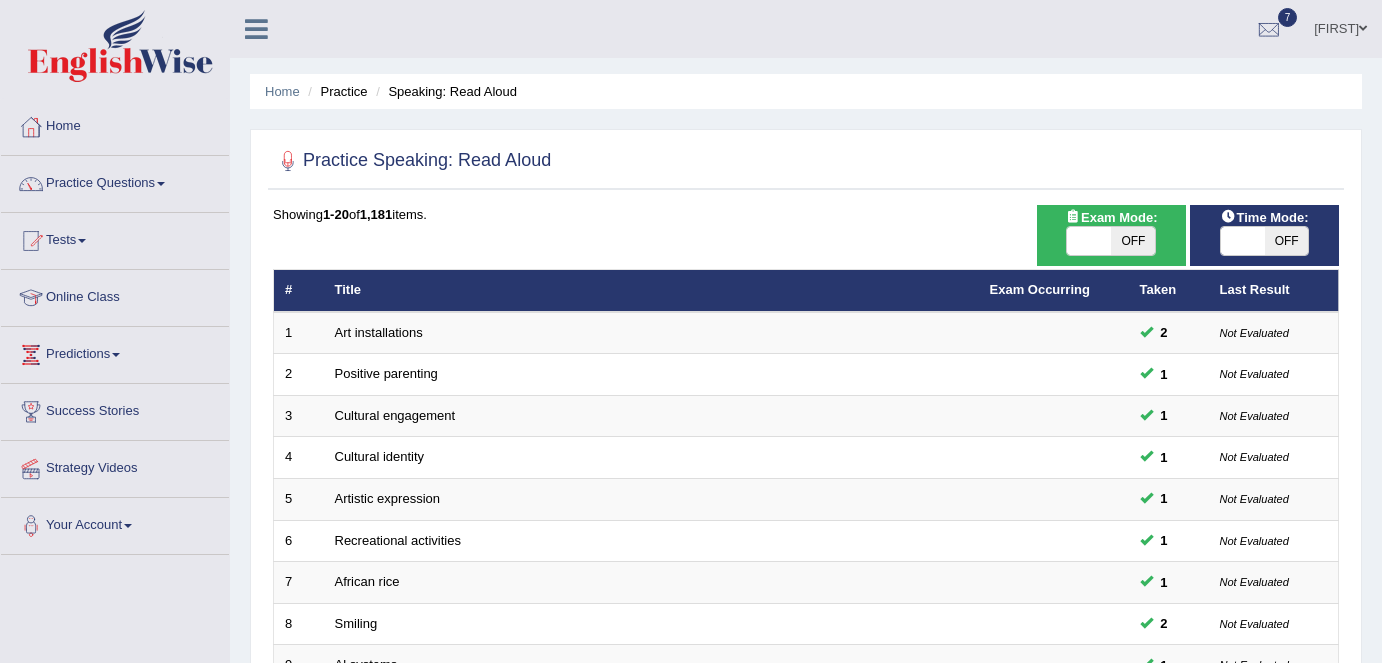 scroll, scrollTop: 0, scrollLeft: 0, axis: both 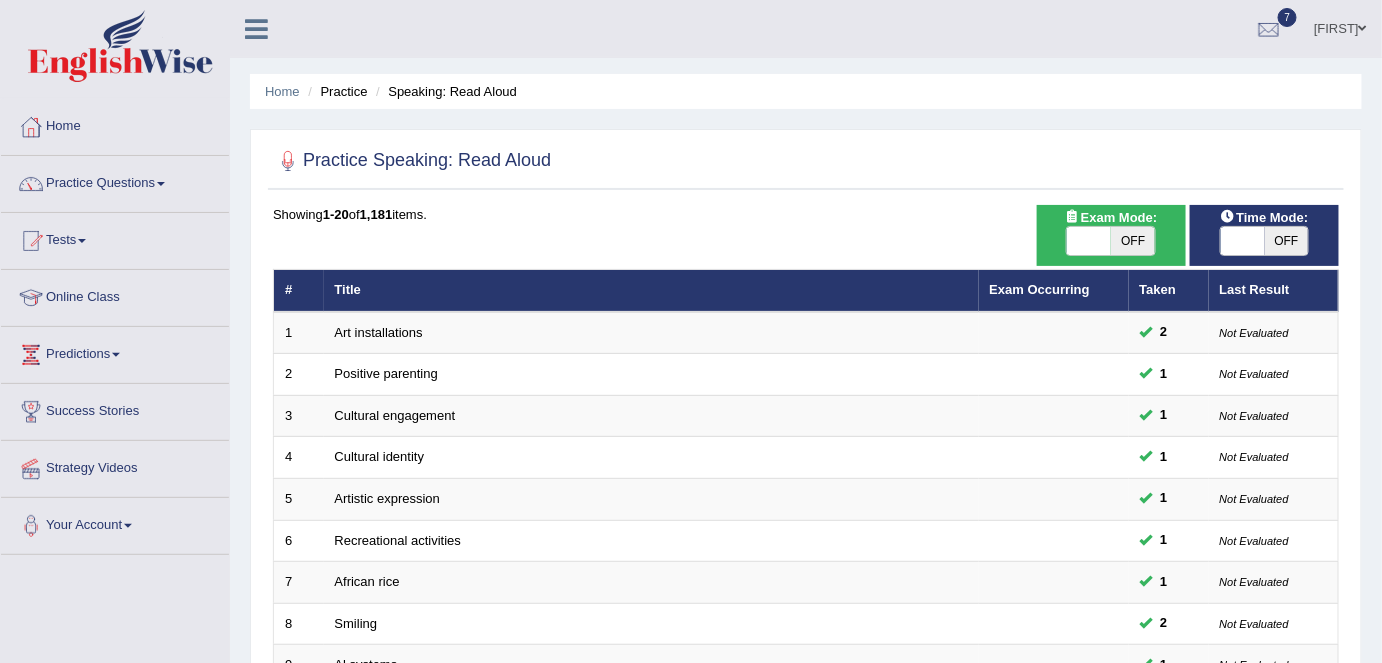 click on "OFF" at bounding box center [1133, 241] 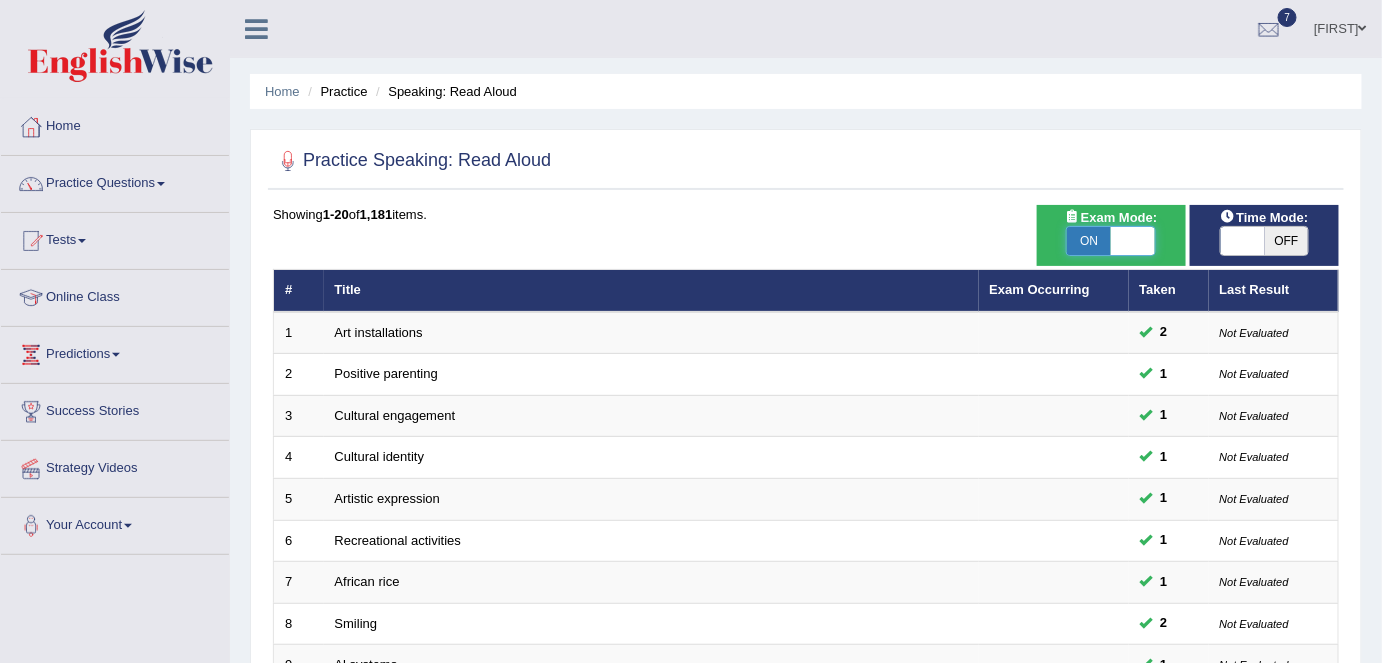 checkbox on "true" 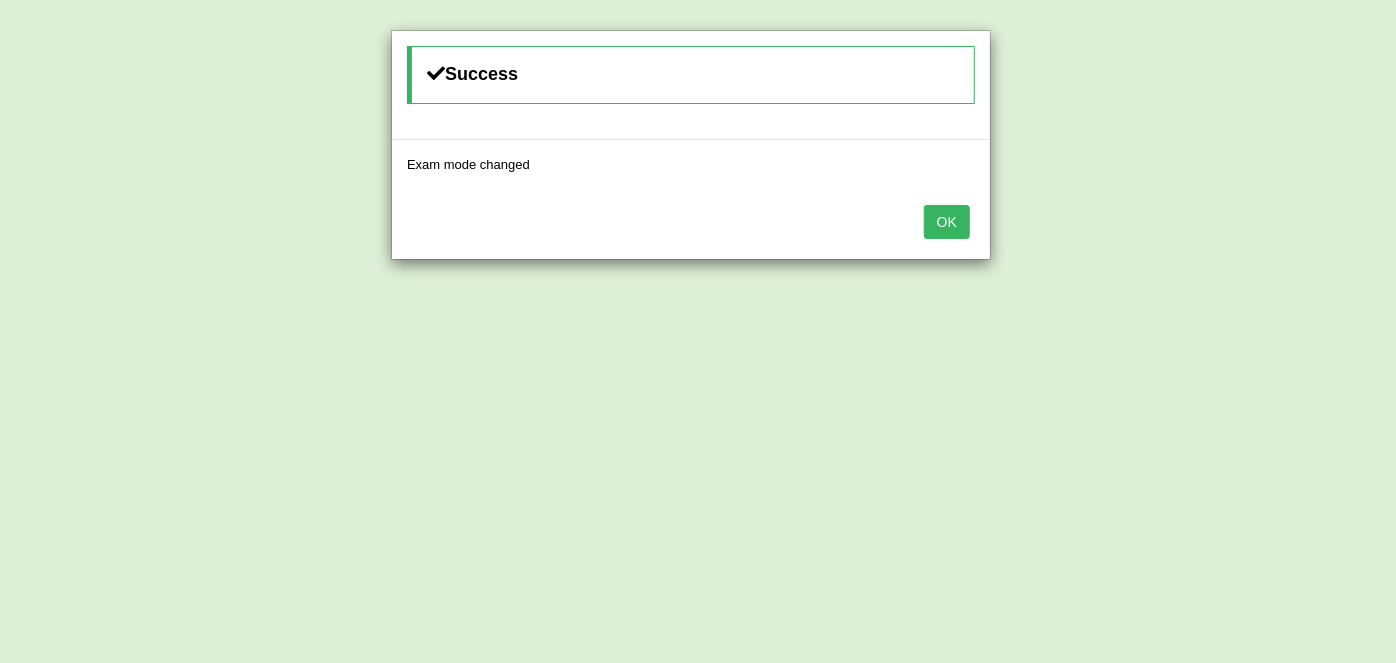 click on "OK" at bounding box center [947, 222] 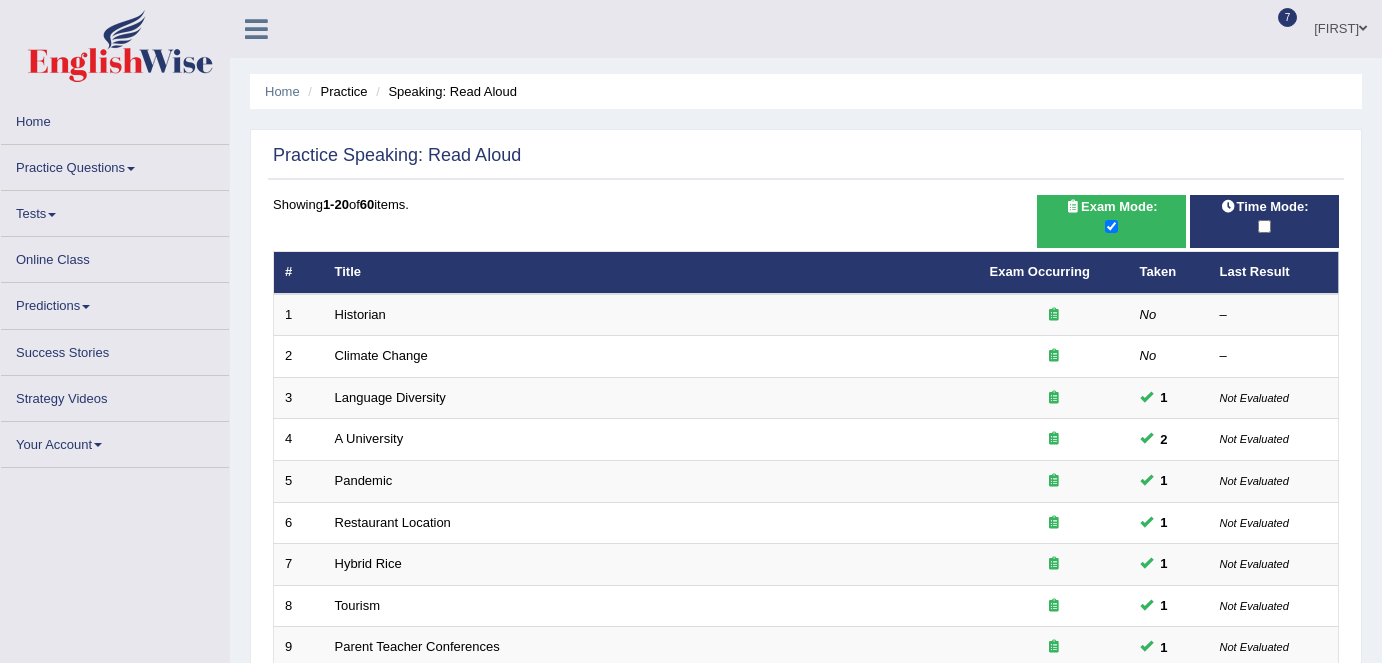 scroll, scrollTop: 210, scrollLeft: 0, axis: vertical 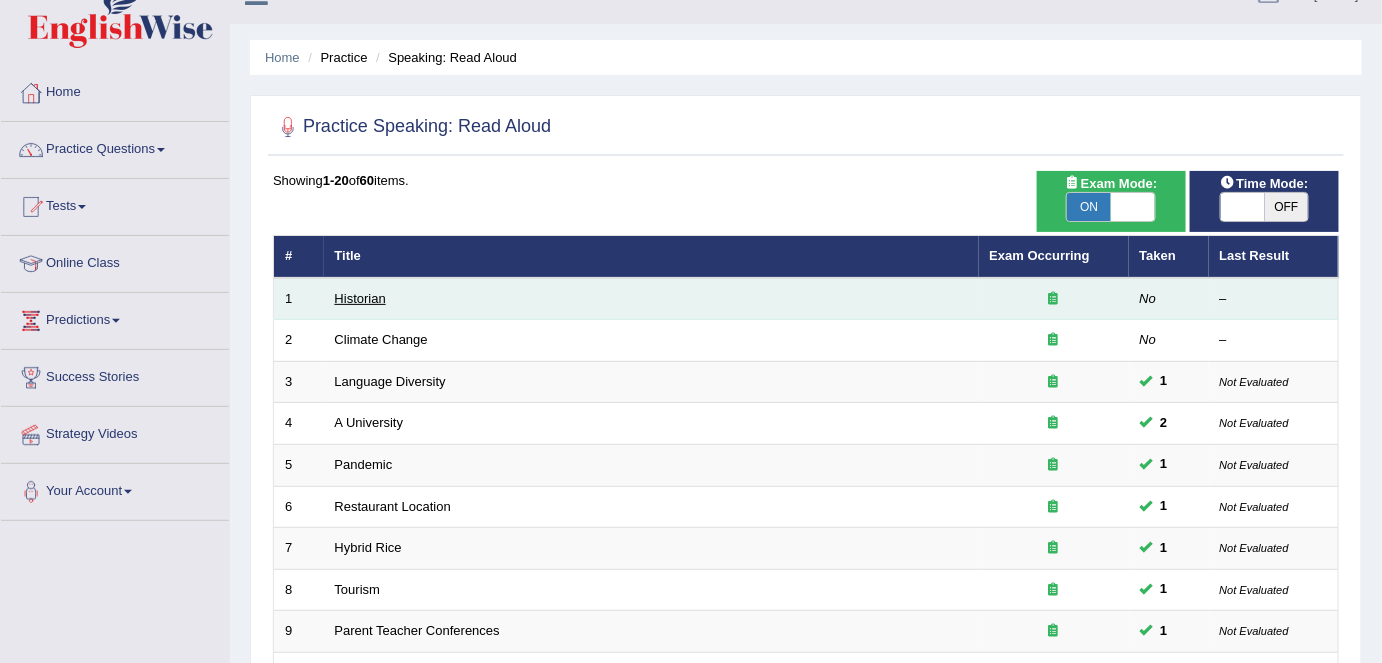 click on "Historian" at bounding box center [360, 298] 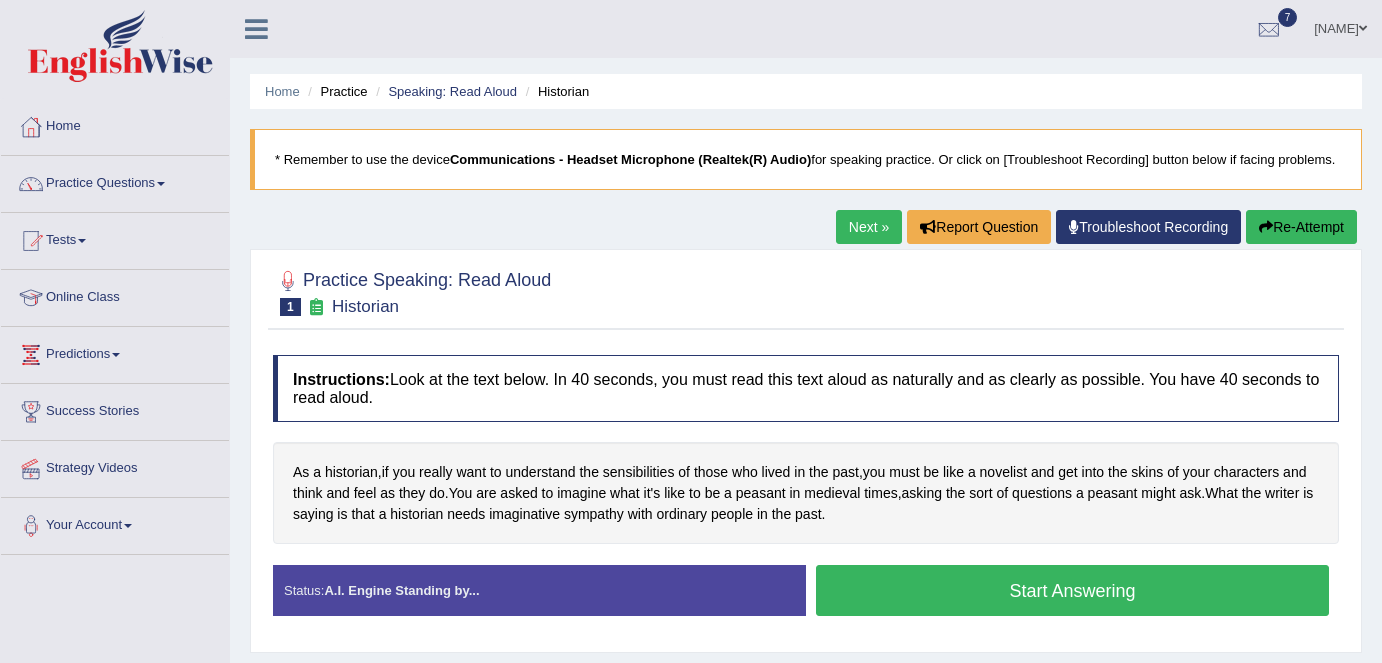 scroll, scrollTop: 0, scrollLeft: 0, axis: both 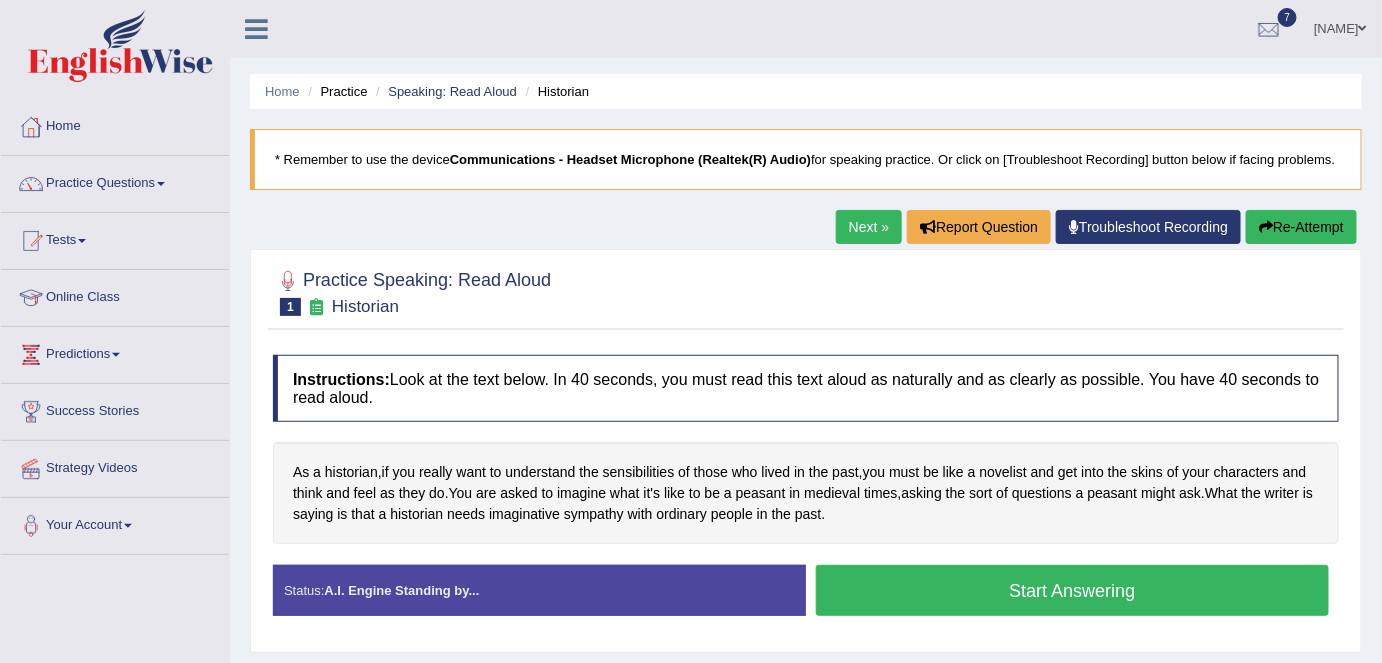 click on "Start Answering" at bounding box center (1072, 590) 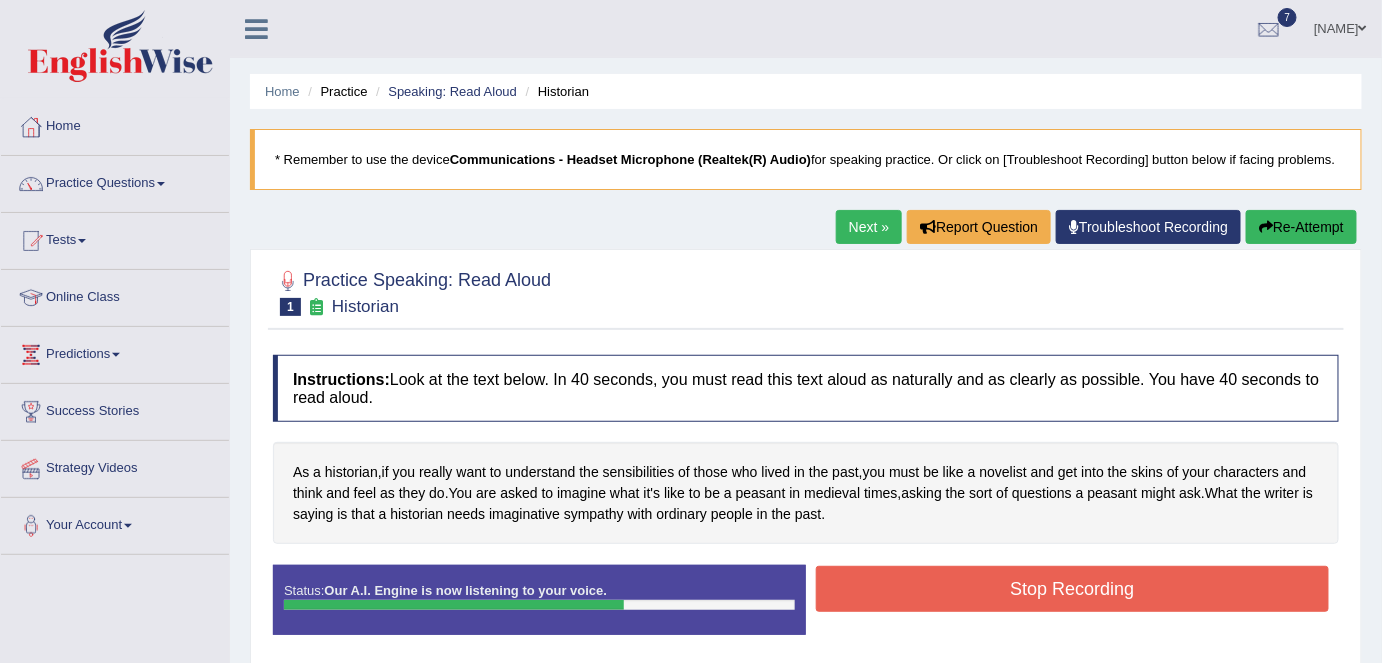 click on "Stop Recording" at bounding box center [1072, 589] 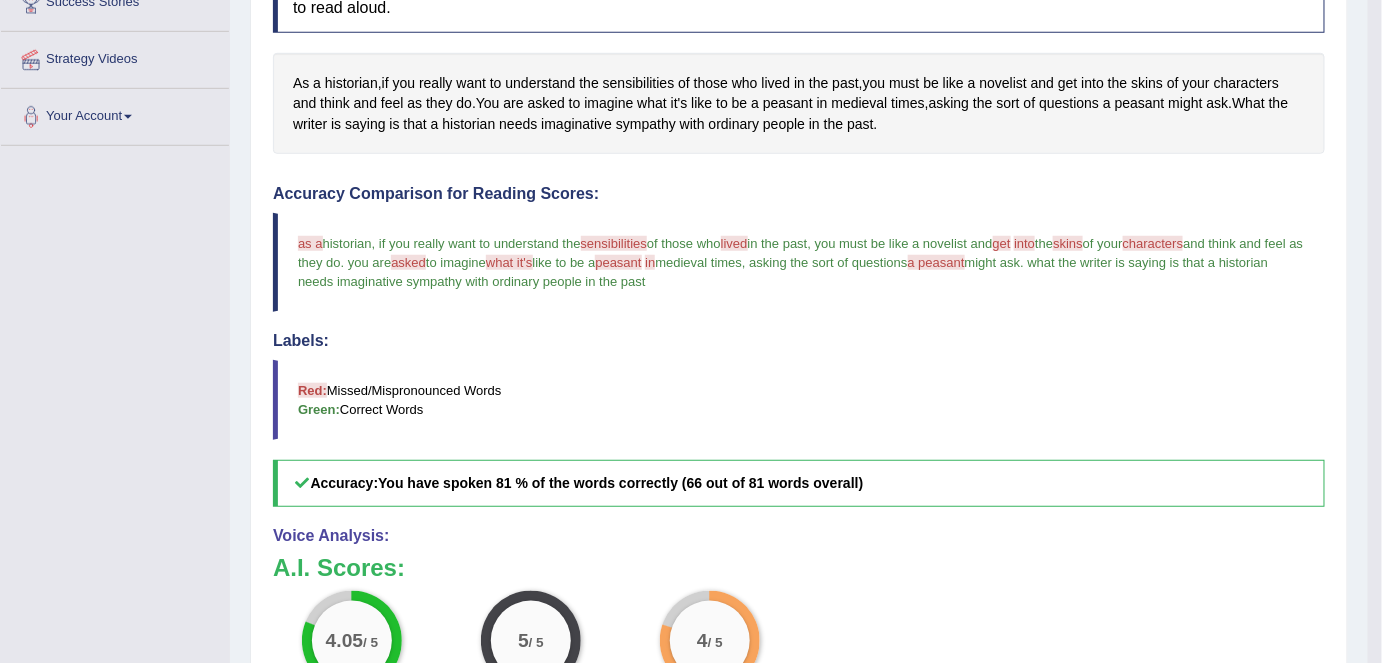 scroll, scrollTop: 394, scrollLeft: 0, axis: vertical 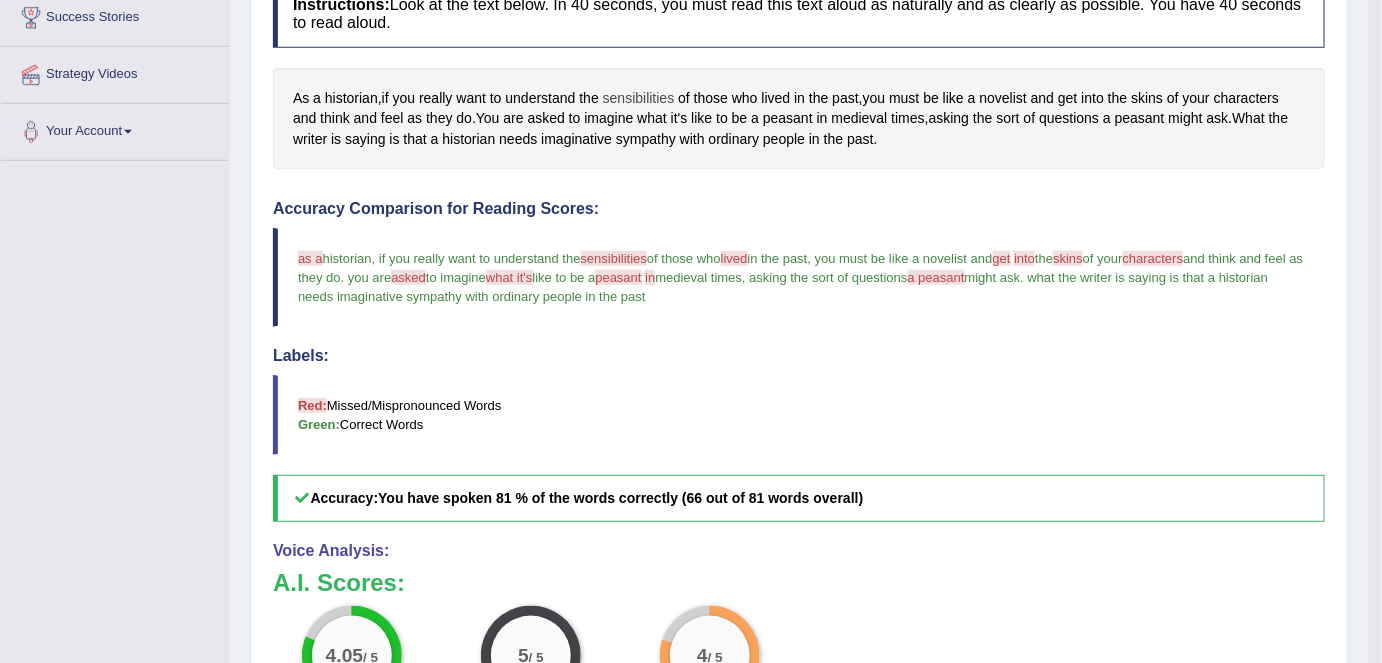 click on "sensibilities" at bounding box center (639, 98) 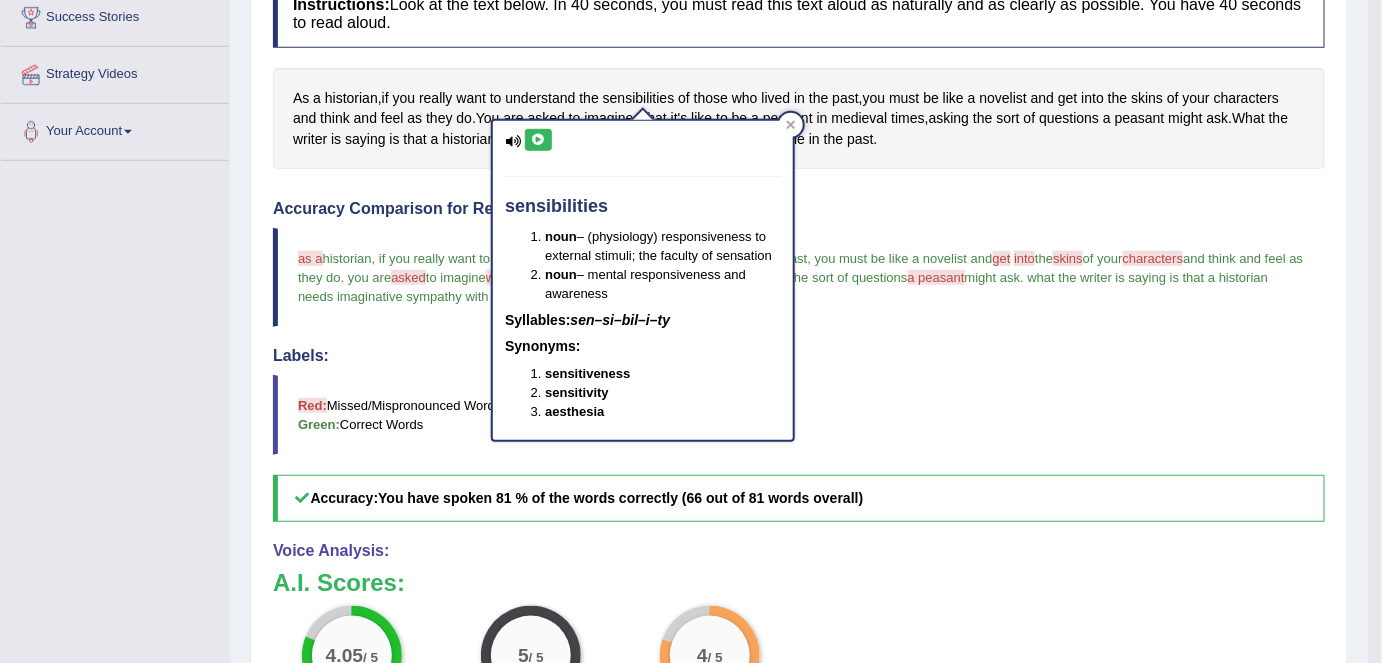 click at bounding box center (538, 140) 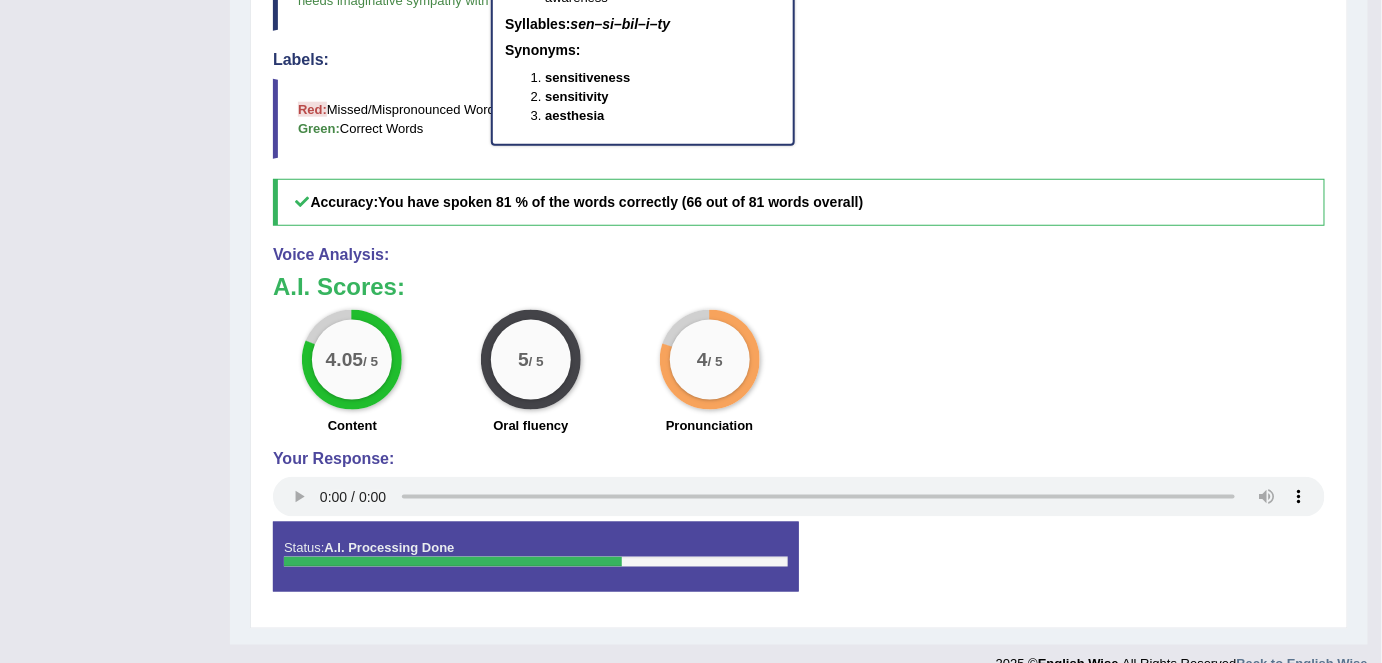 scroll, scrollTop: 693, scrollLeft: 0, axis: vertical 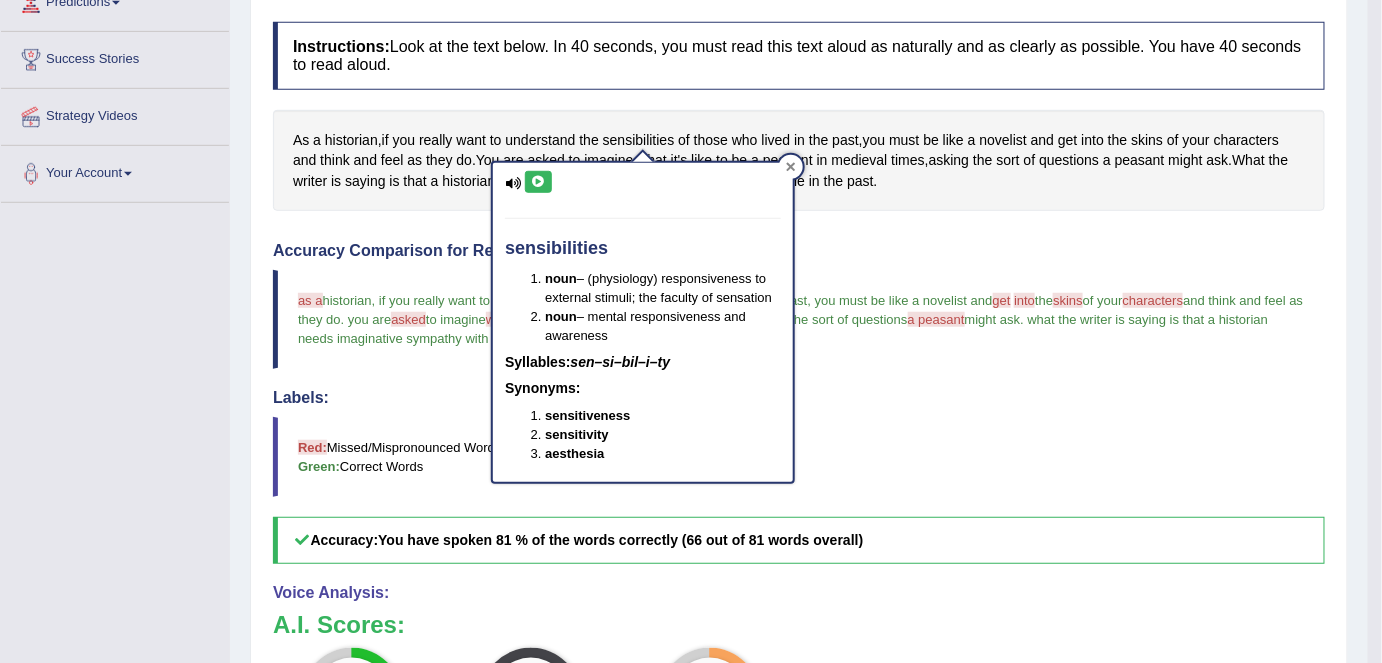 click at bounding box center (791, 167) 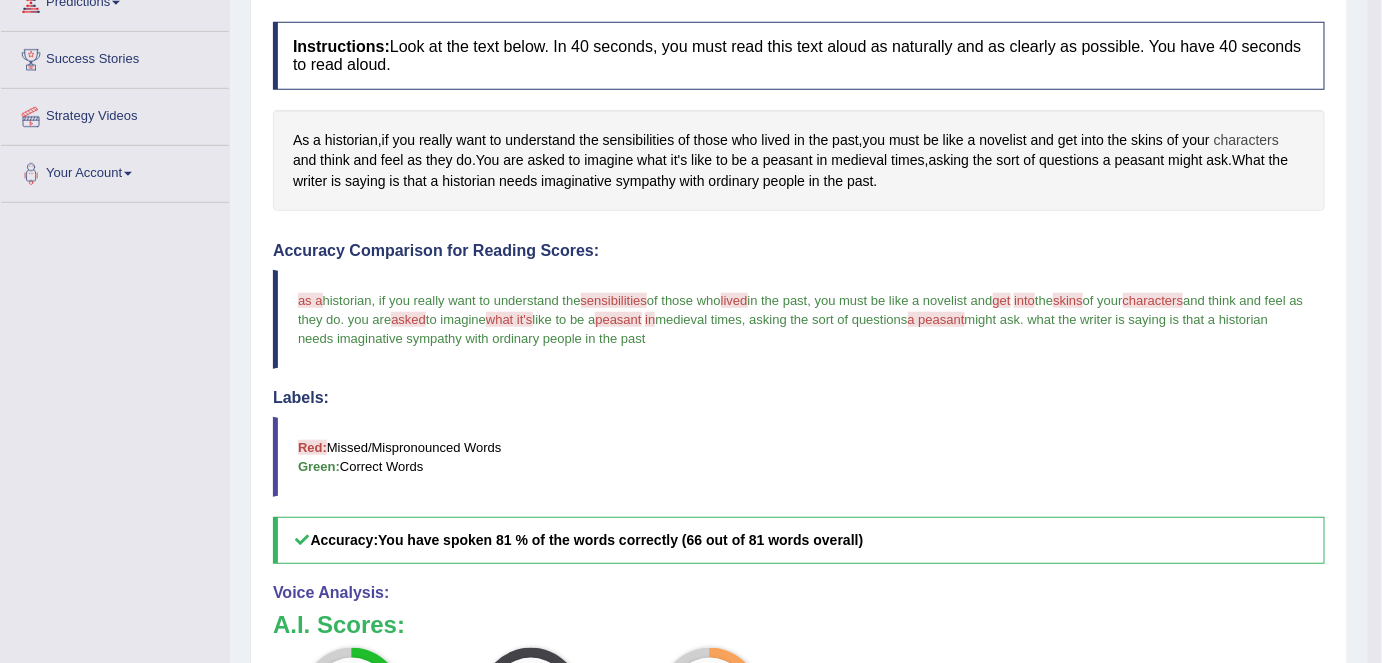 click on "characters" at bounding box center (1246, 140) 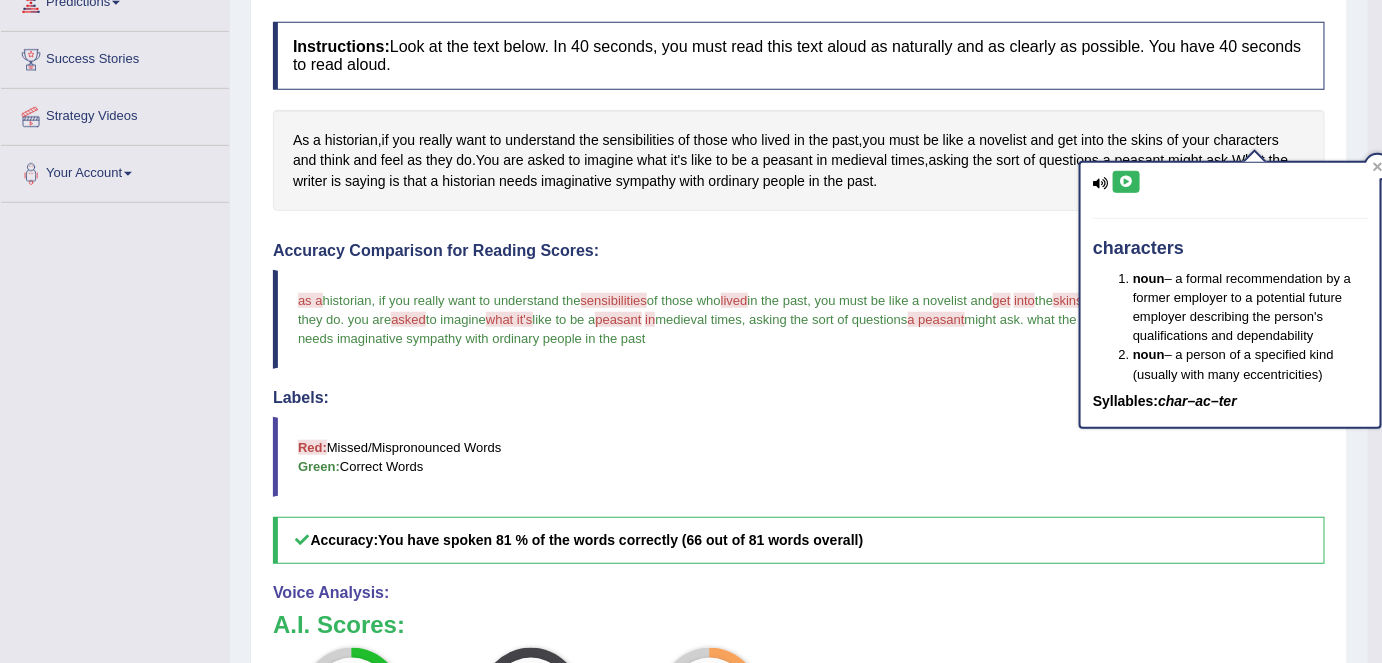 click at bounding box center (1126, 182) 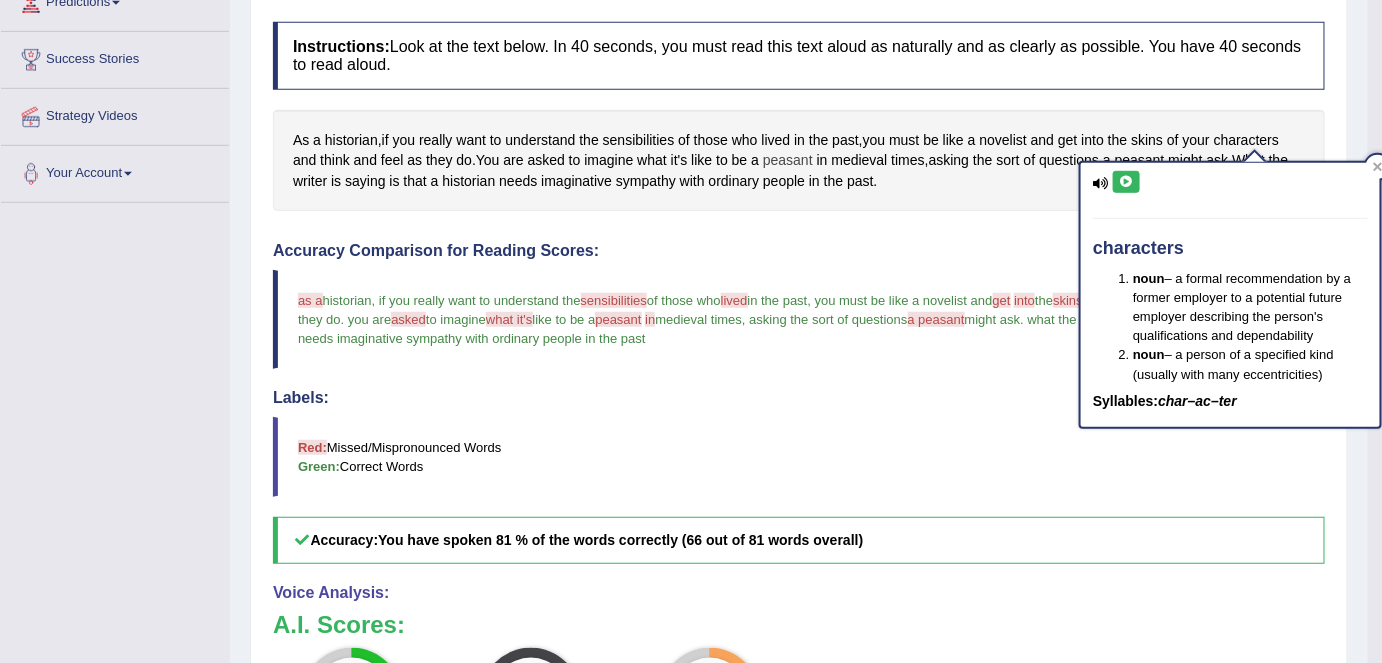 click on "peasant" at bounding box center (788, 160) 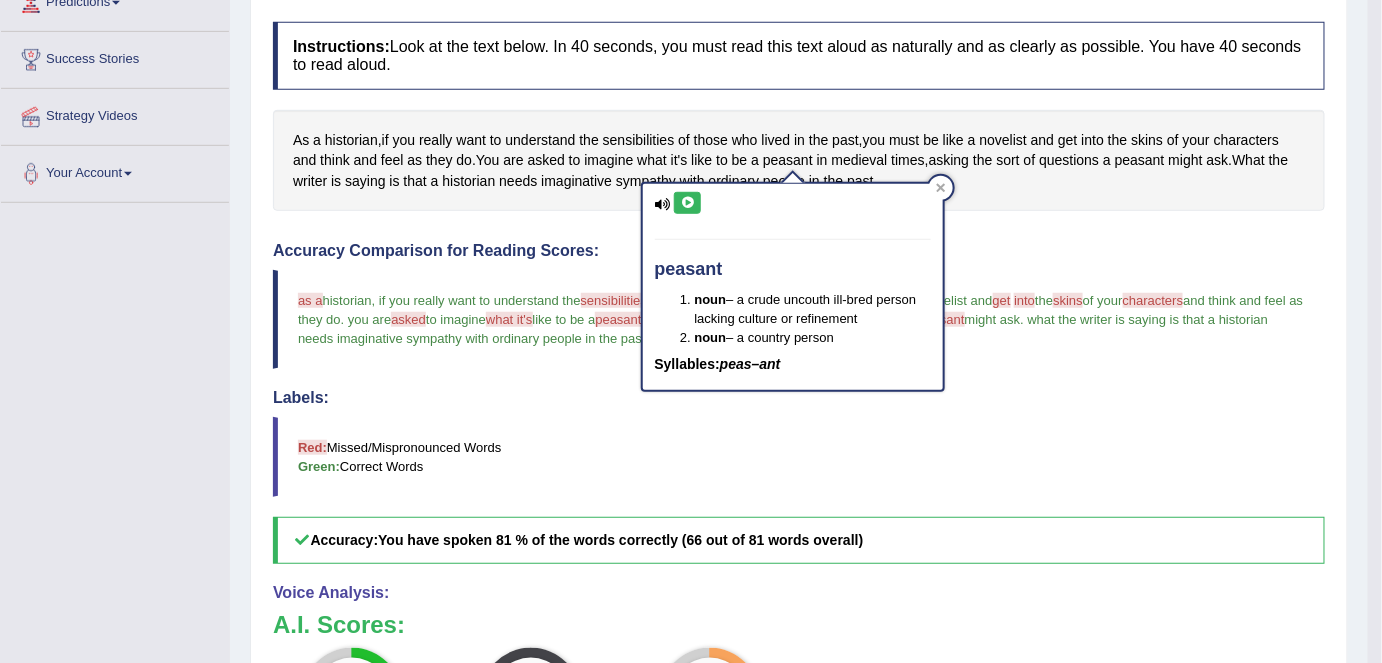 click at bounding box center [687, 203] 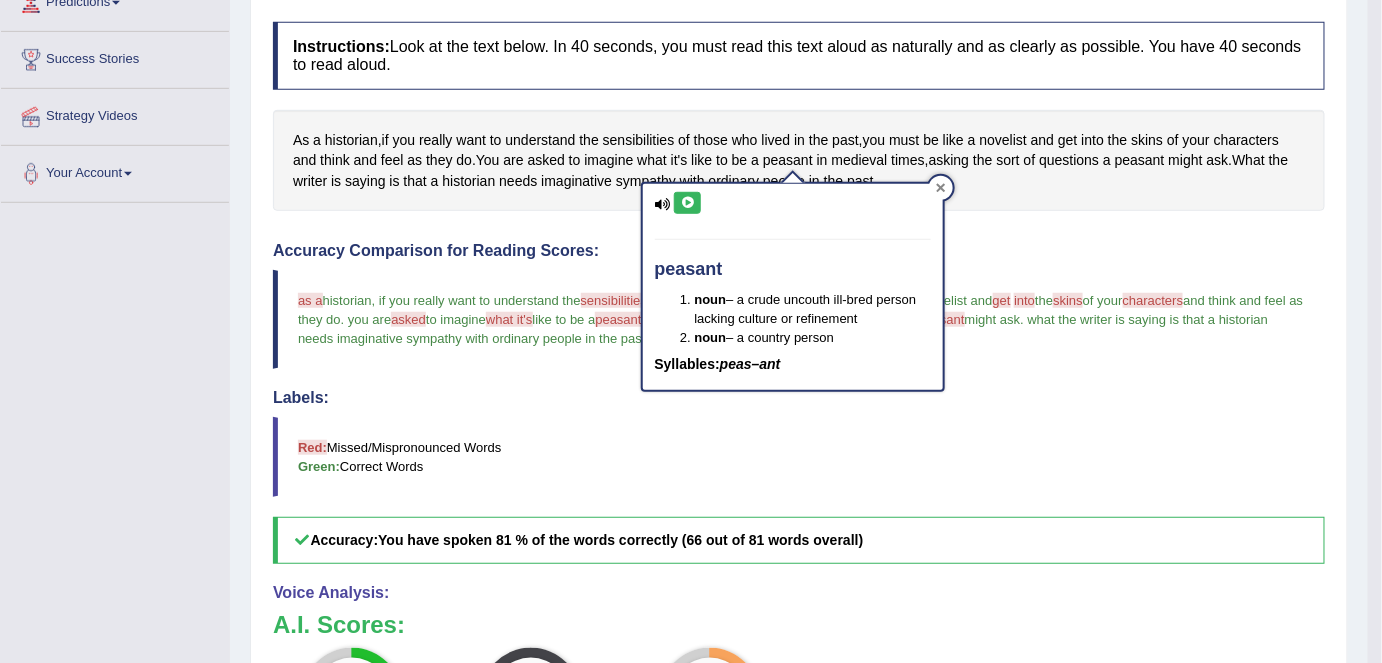 click 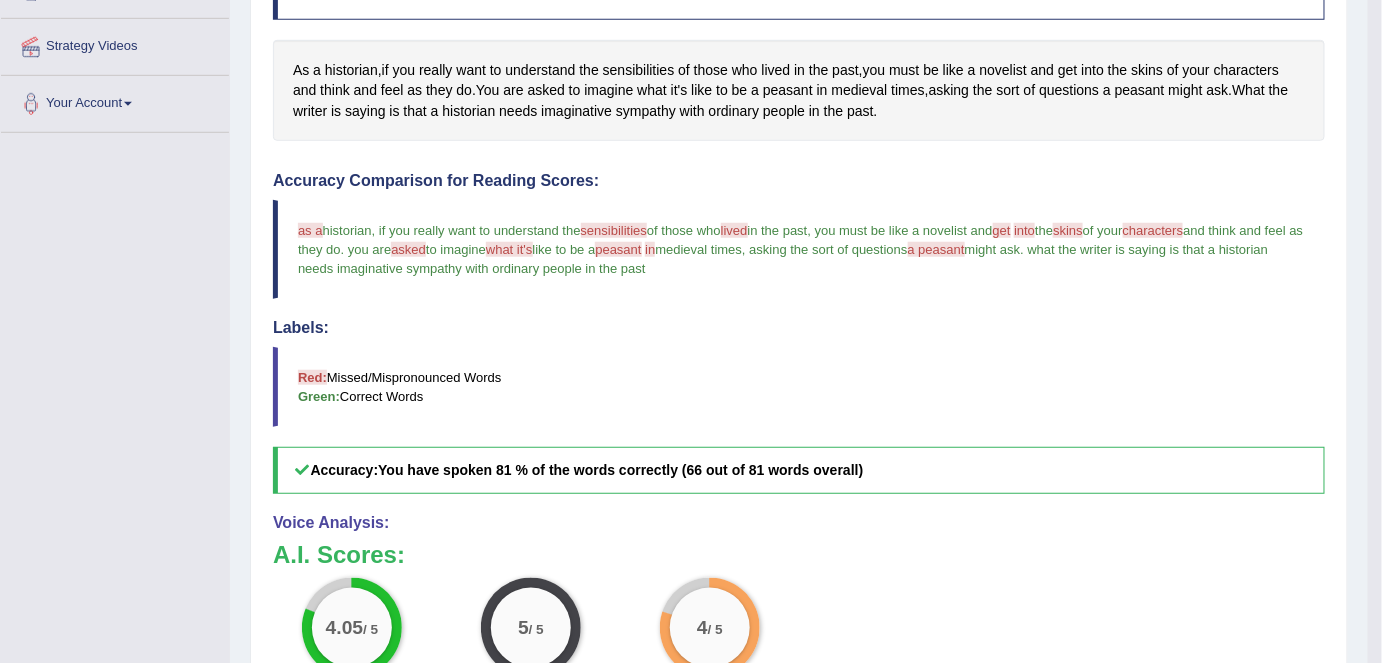 scroll, scrollTop: 413, scrollLeft: 0, axis: vertical 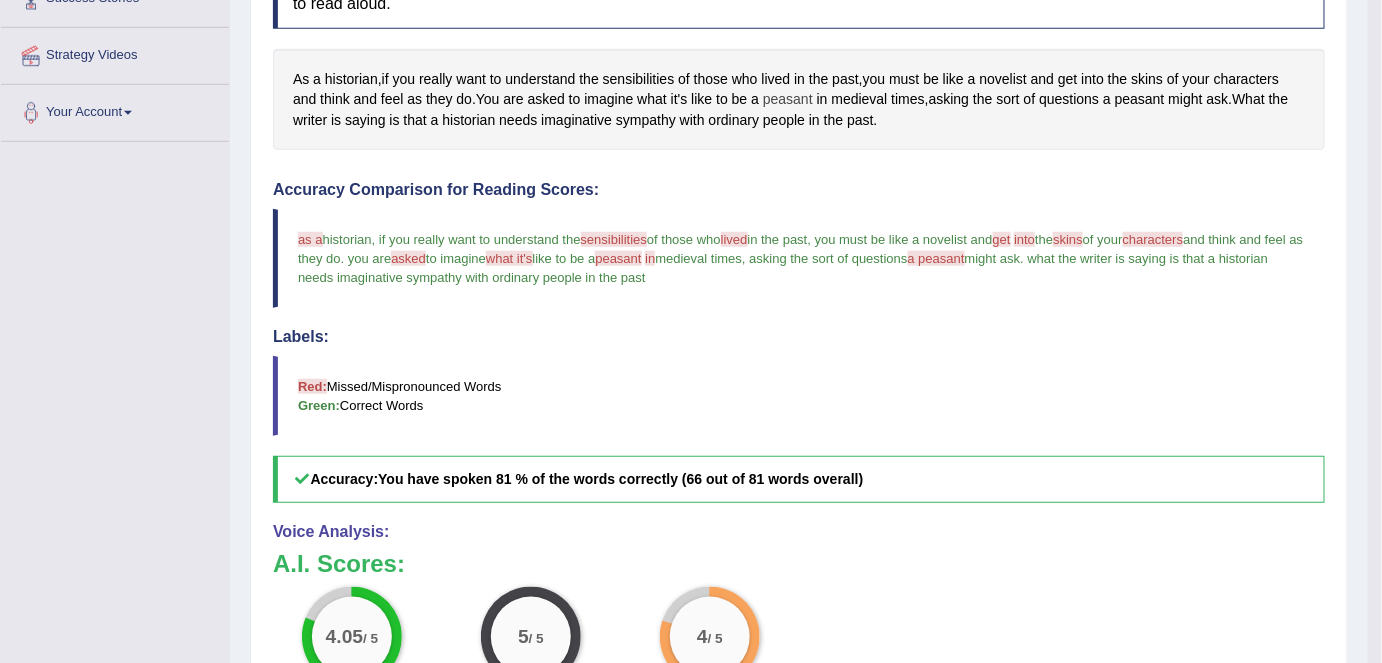 click on "peasant" at bounding box center [788, 99] 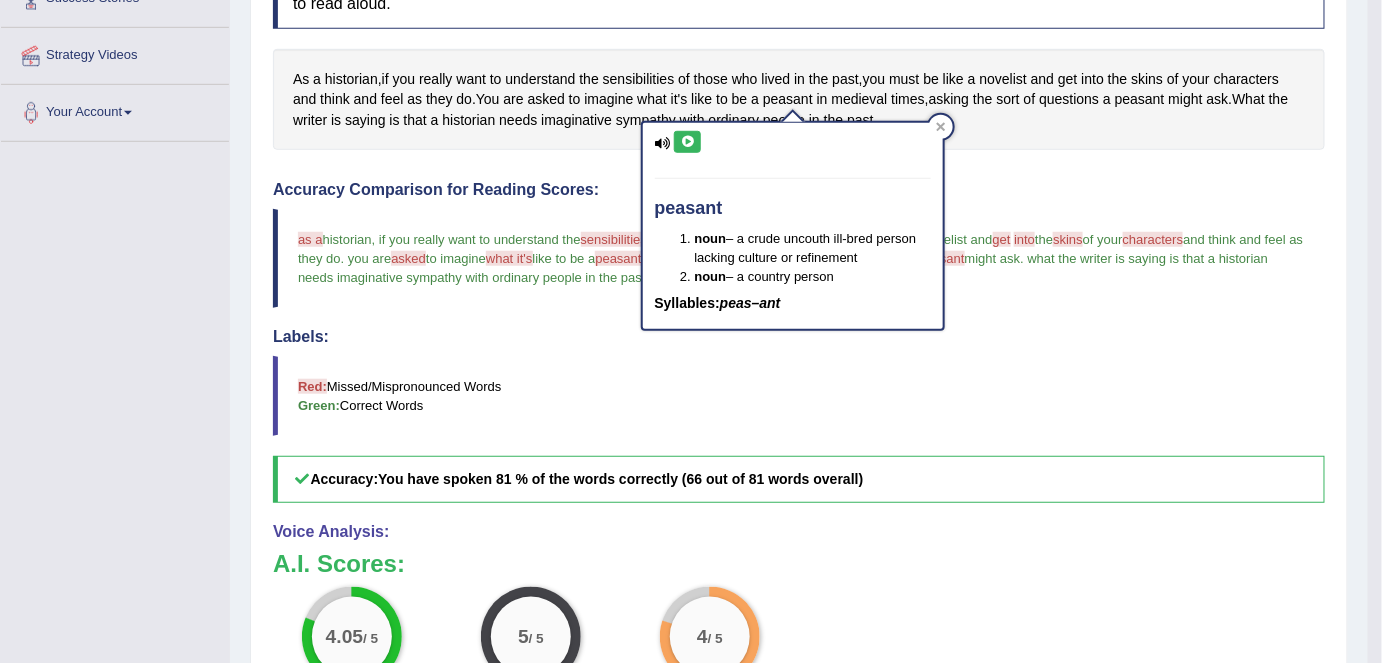 click at bounding box center [687, 142] 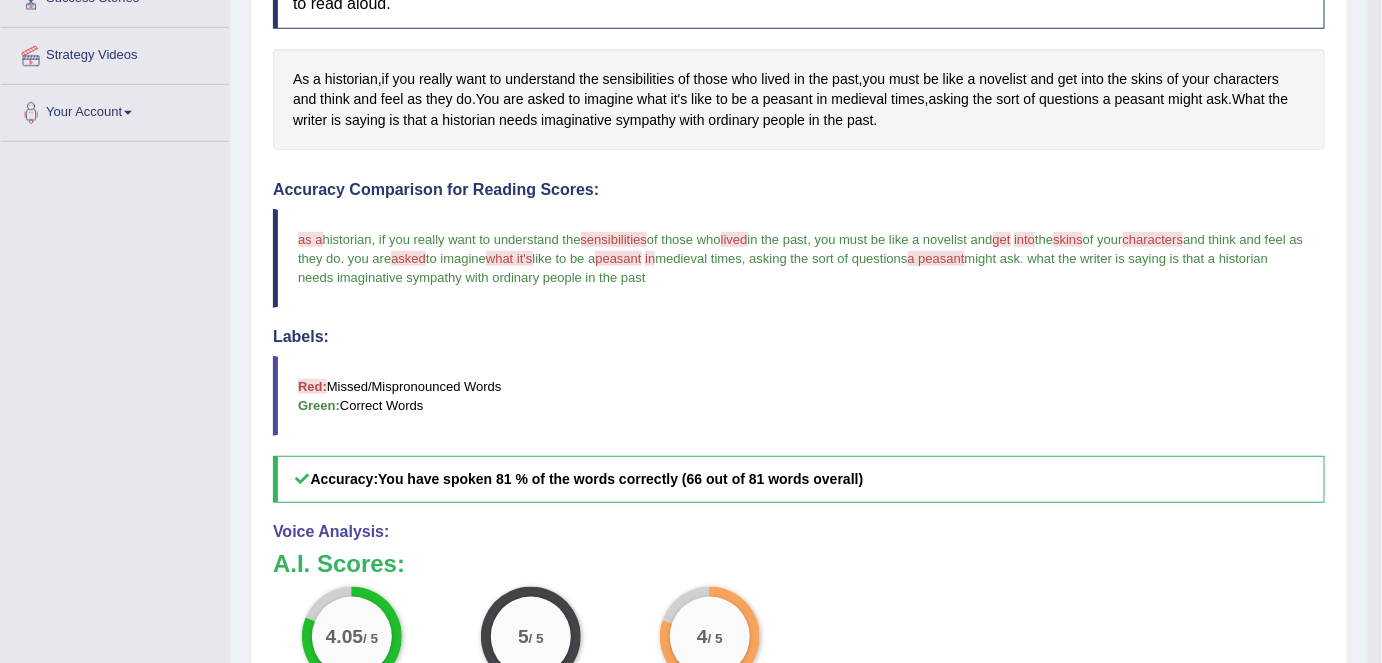 scroll, scrollTop: 0, scrollLeft: 0, axis: both 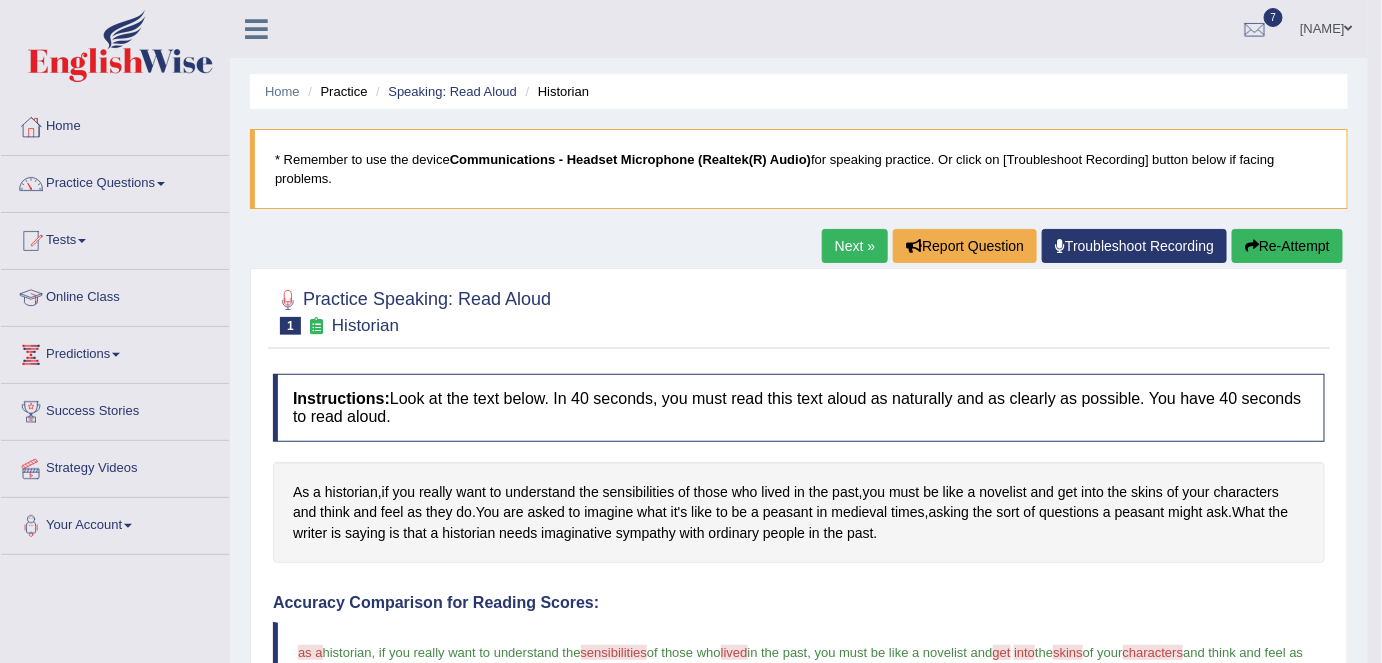 click on "Next »" at bounding box center (855, 246) 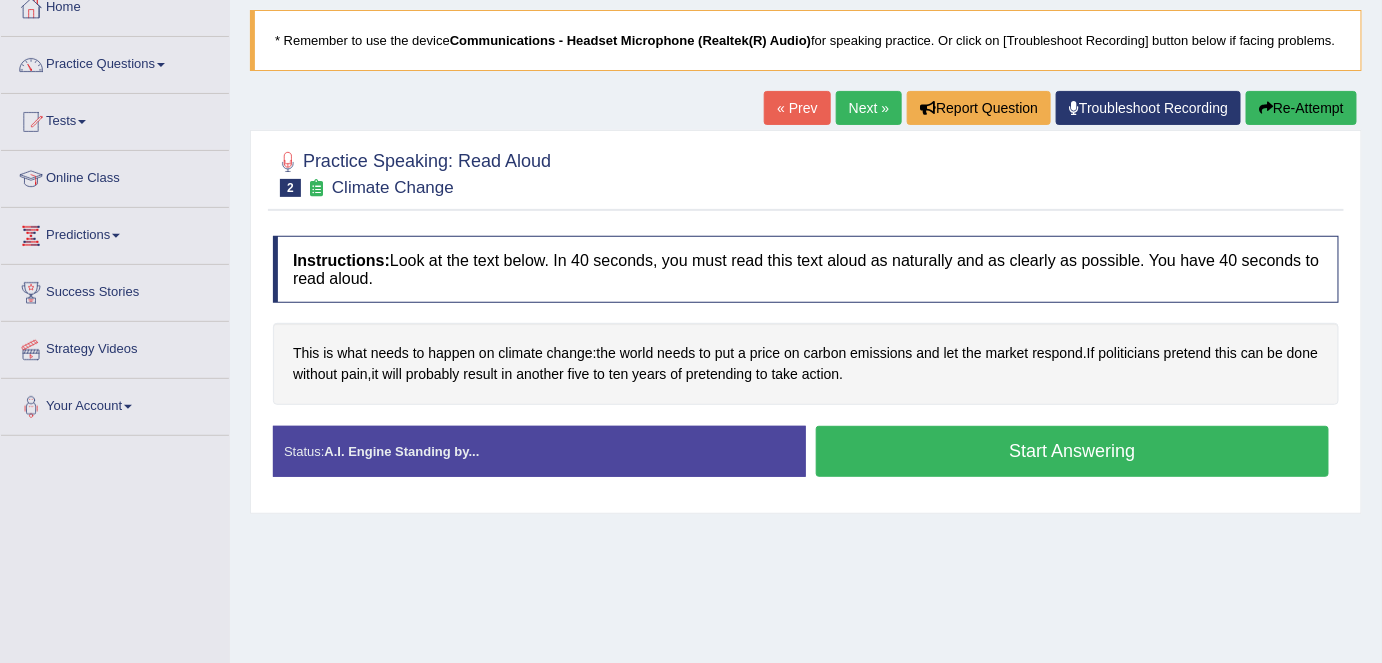 scroll, scrollTop: 145, scrollLeft: 0, axis: vertical 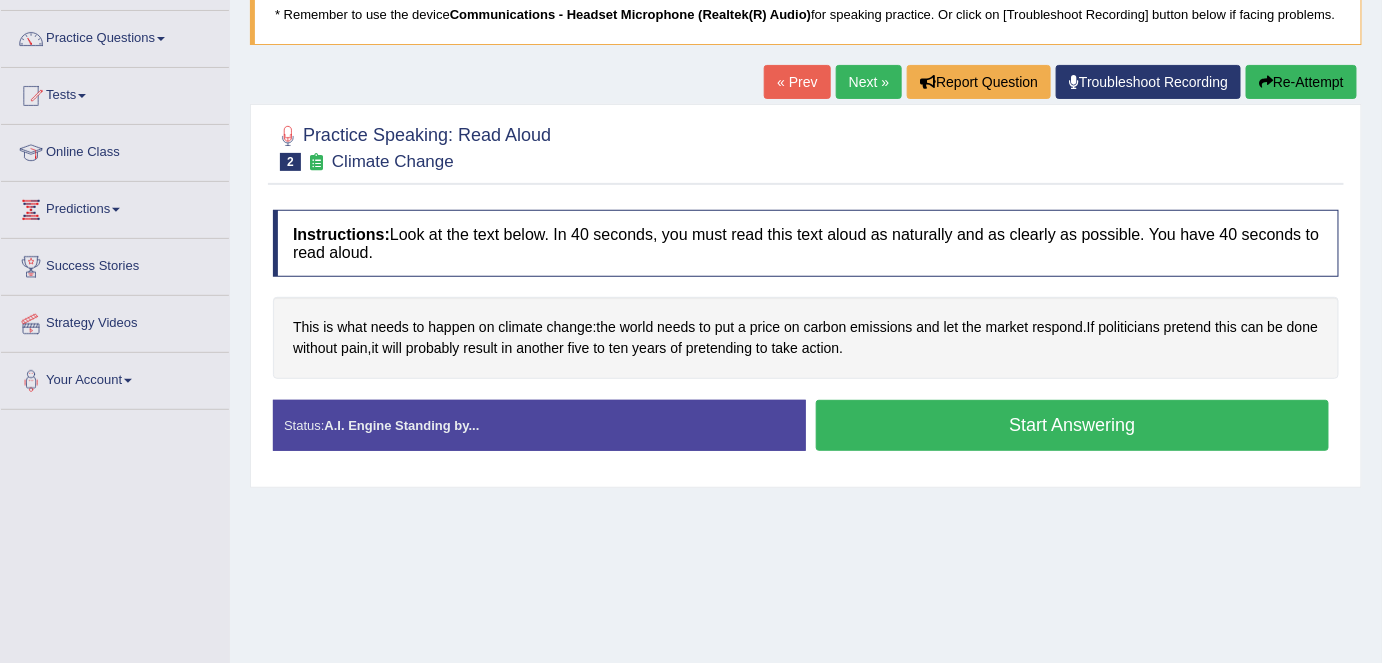 click on "Start Answering" at bounding box center [1072, 425] 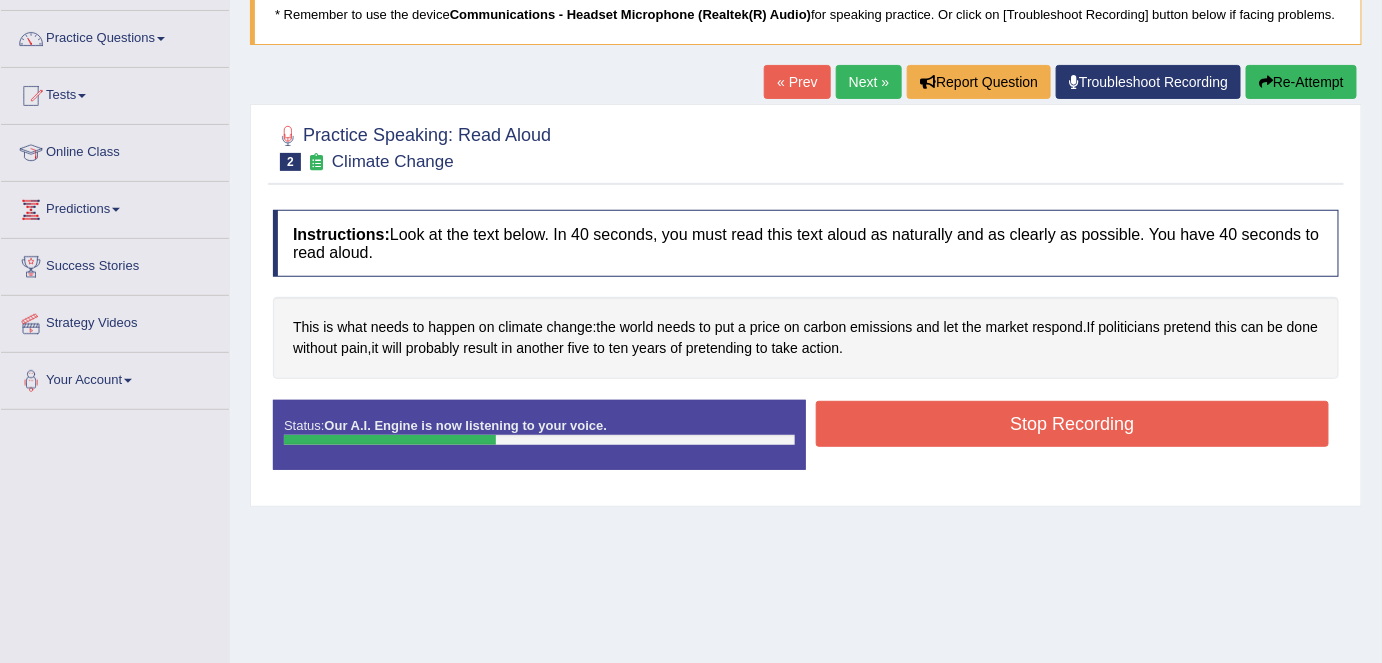 click on "Stop Recording" at bounding box center [1072, 424] 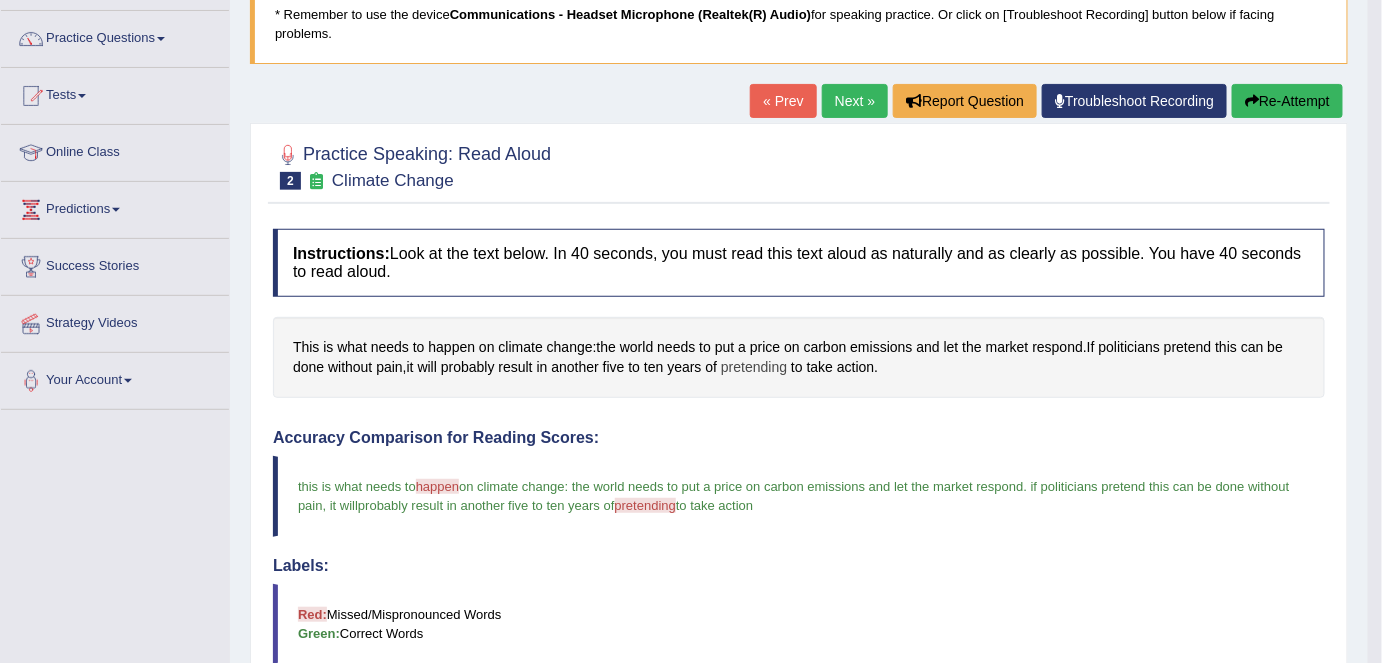click on "pretending" at bounding box center (754, 367) 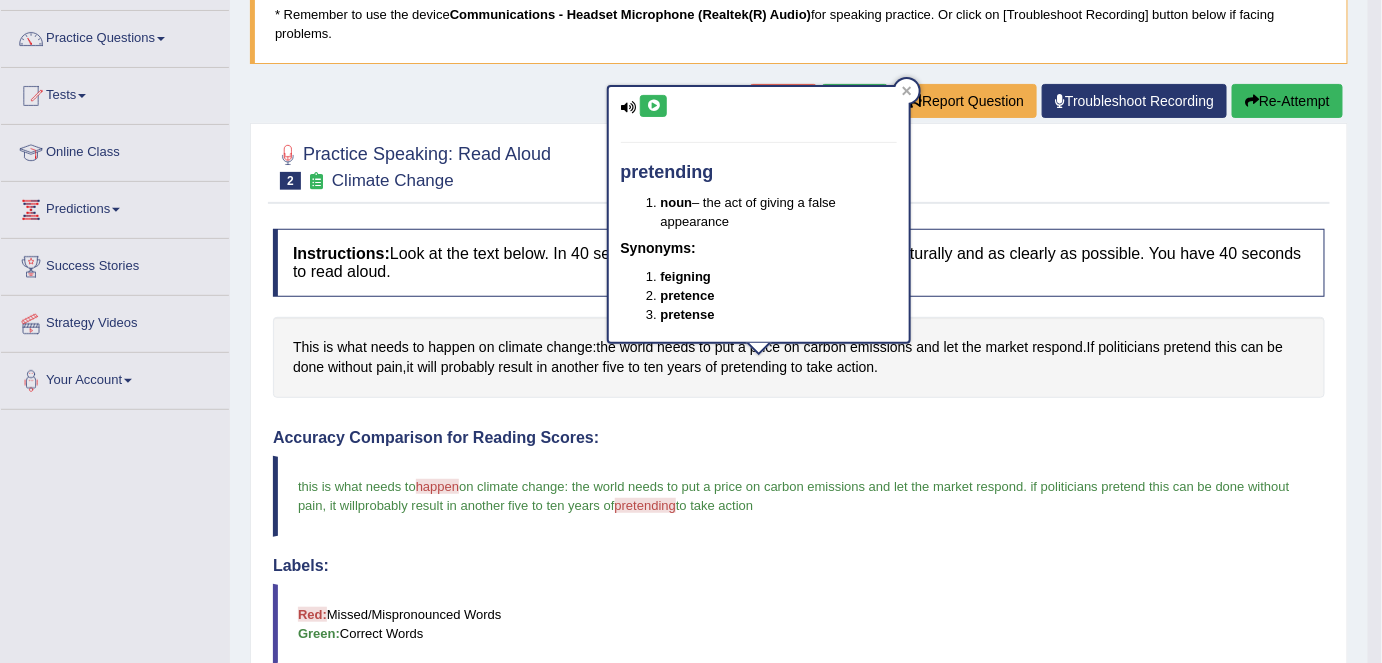 click at bounding box center [653, 106] 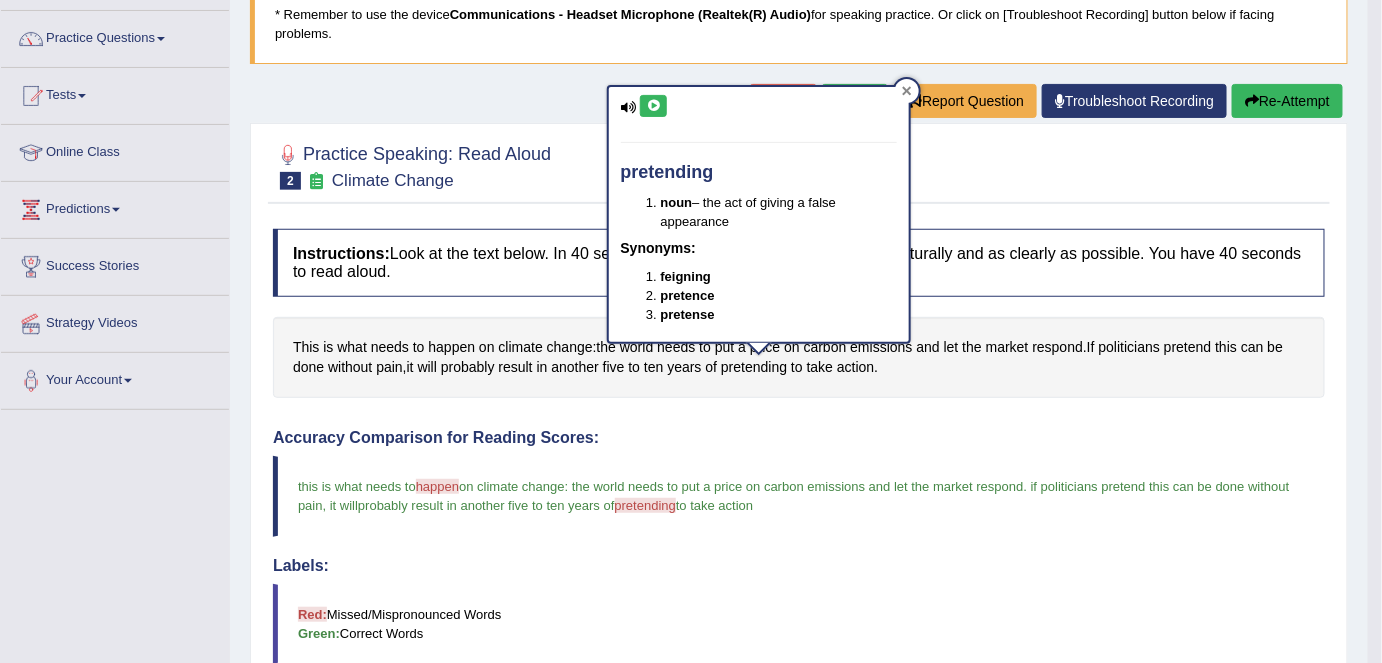 click at bounding box center (907, 91) 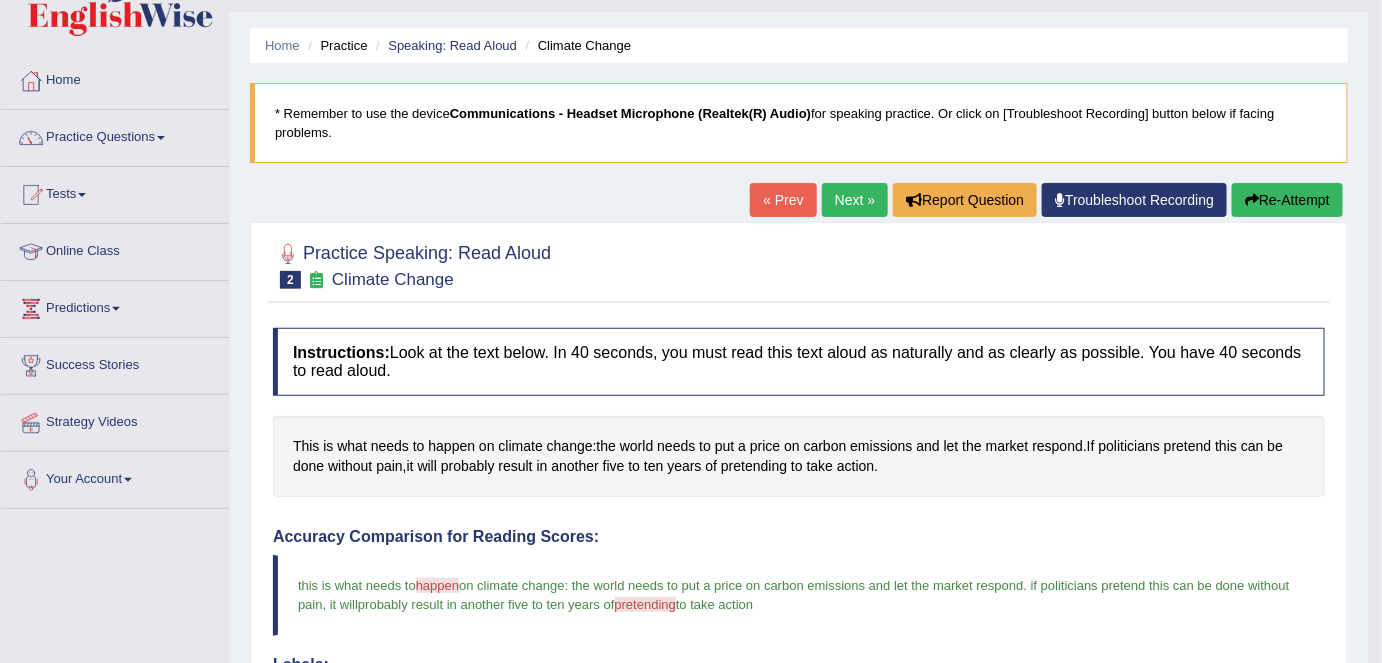 scroll, scrollTop: 0, scrollLeft: 0, axis: both 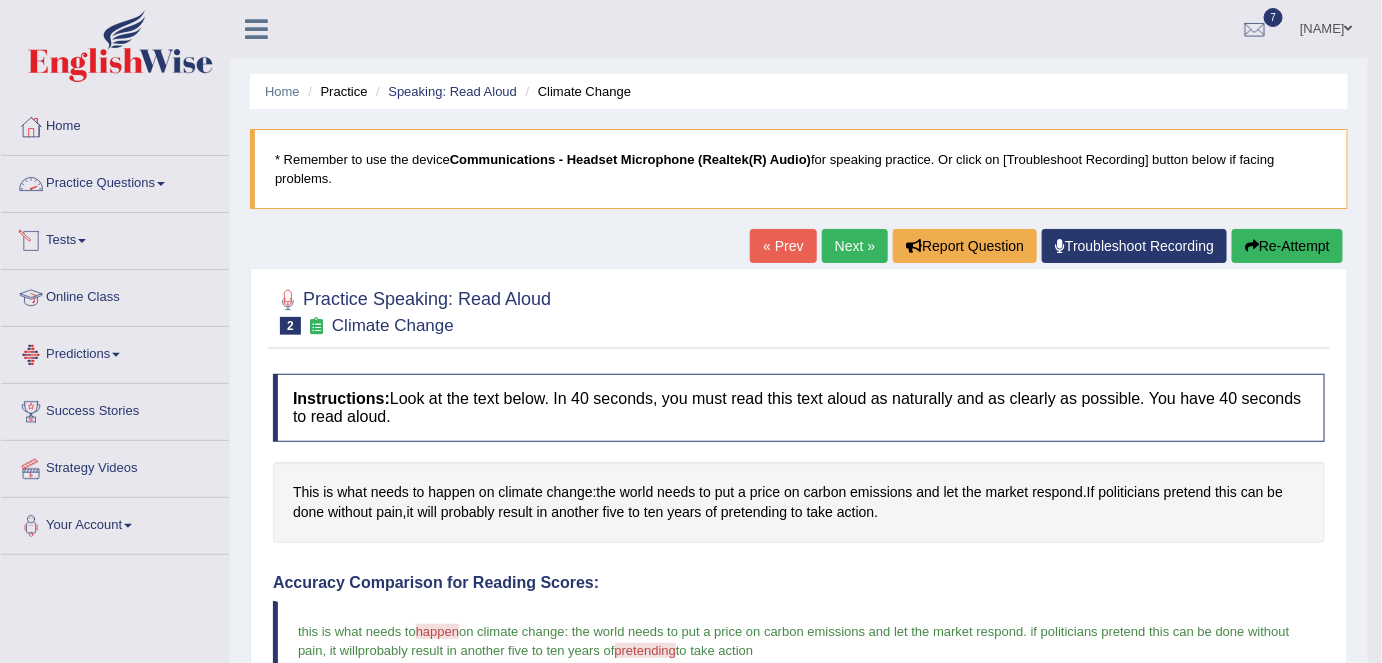 click on "Practice Questions" at bounding box center [115, 181] 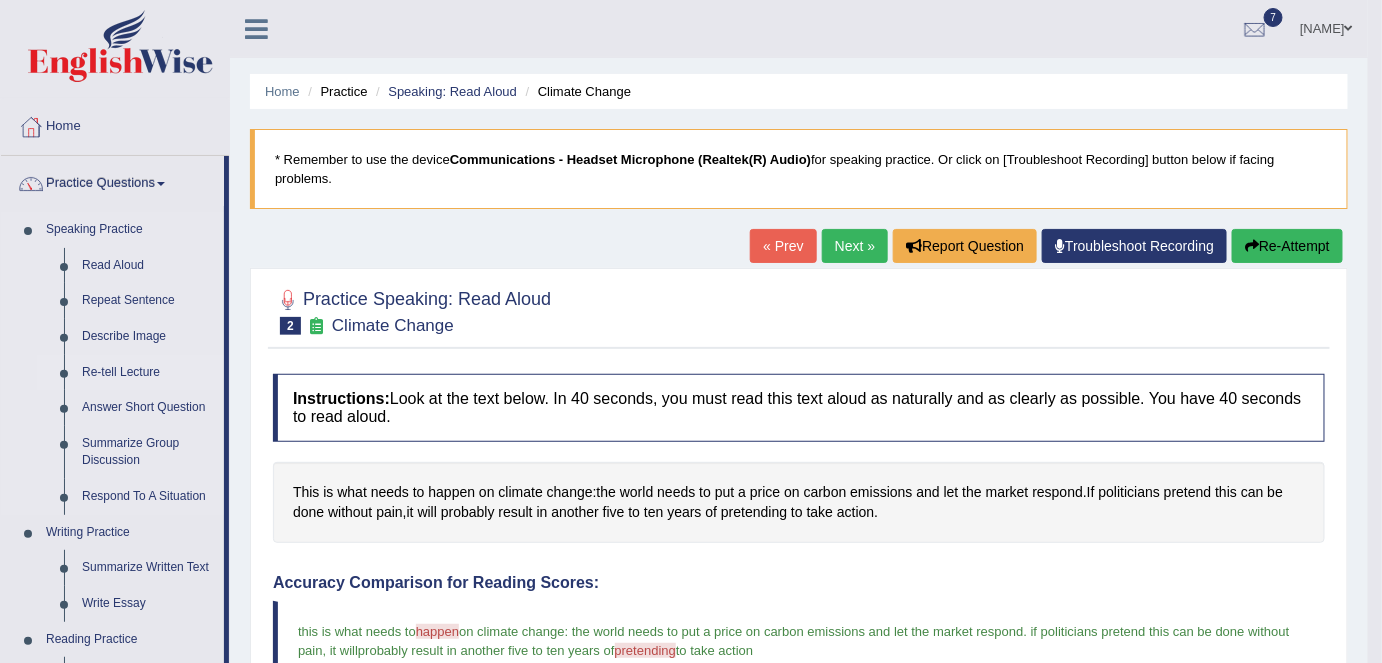 click on "Re-tell Lecture" at bounding box center [148, 373] 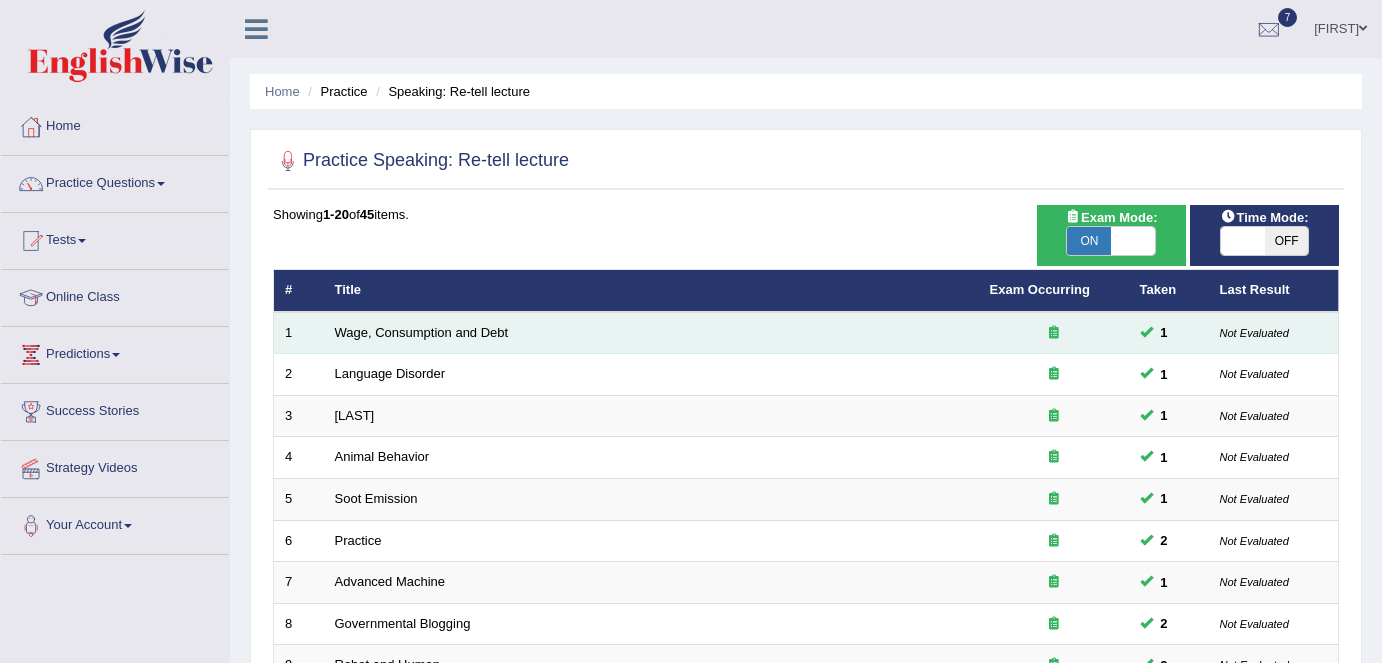 scroll, scrollTop: 0, scrollLeft: 0, axis: both 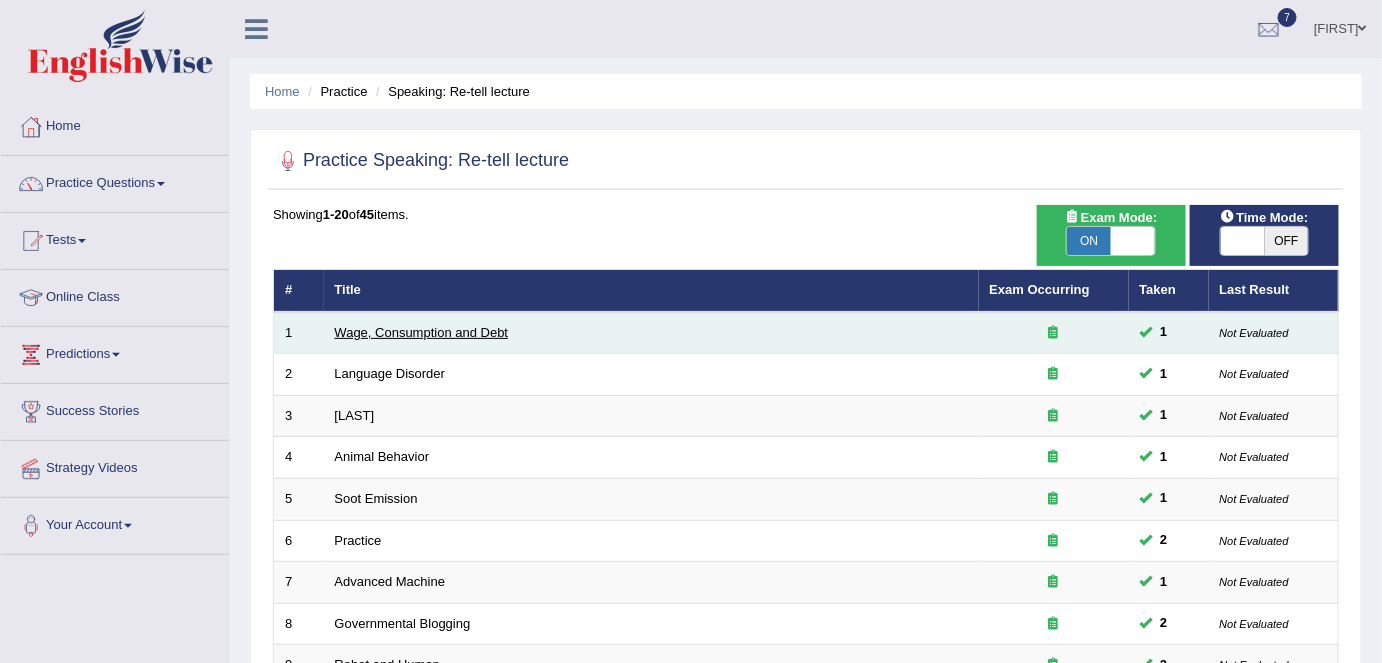 click on "Wage, Consumption and Debt" at bounding box center (422, 332) 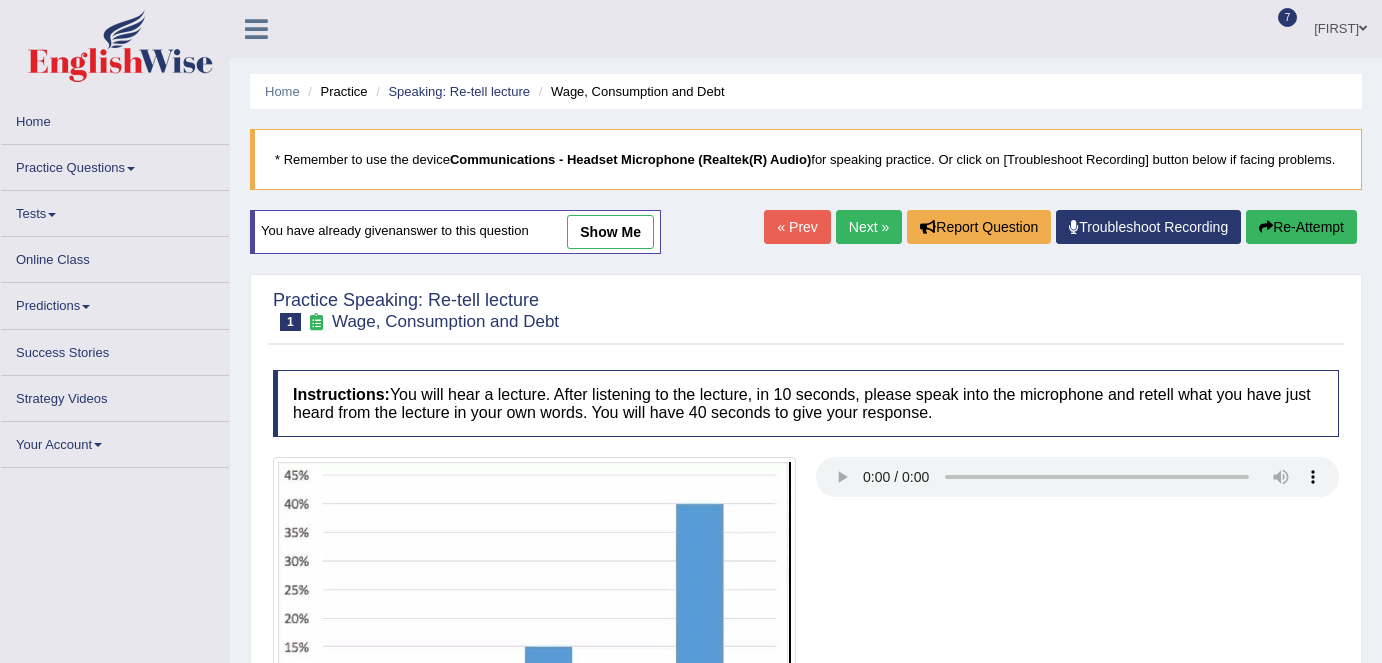 scroll, scrollTop: 0, scrollLeft: 0, axis: both 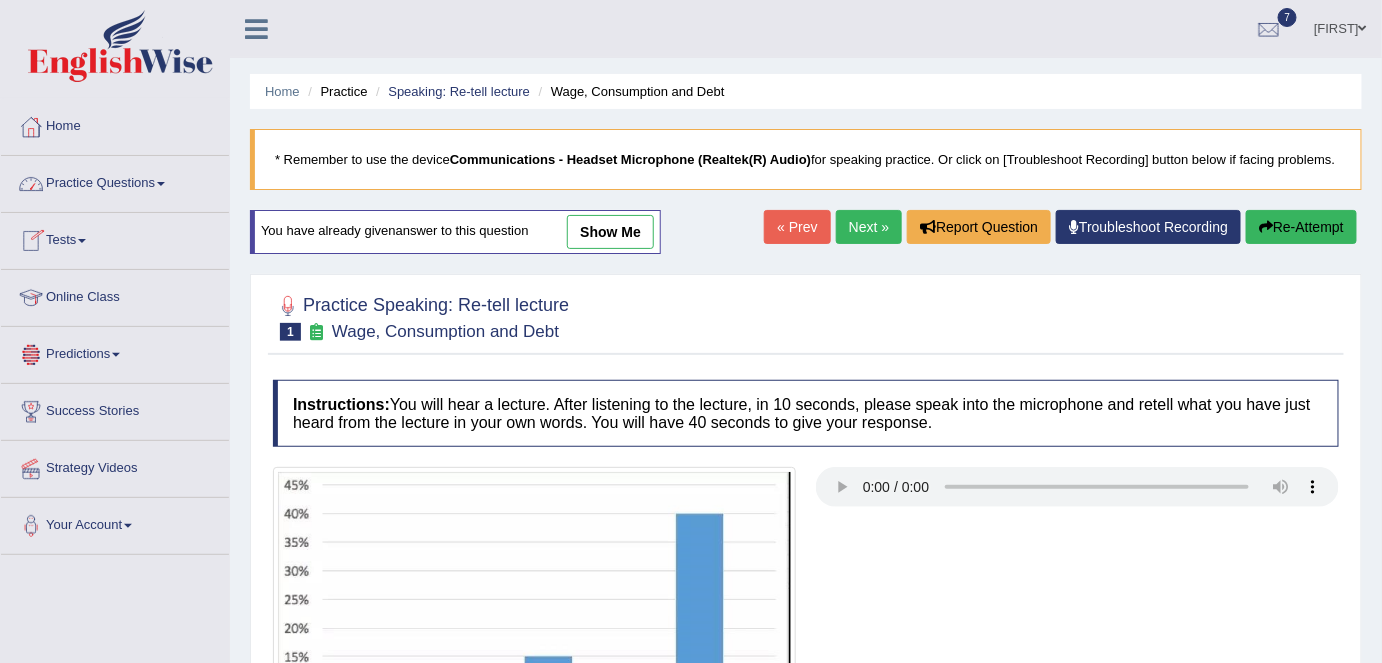 click on "Practice Questions" at bounding box center [115, 181] 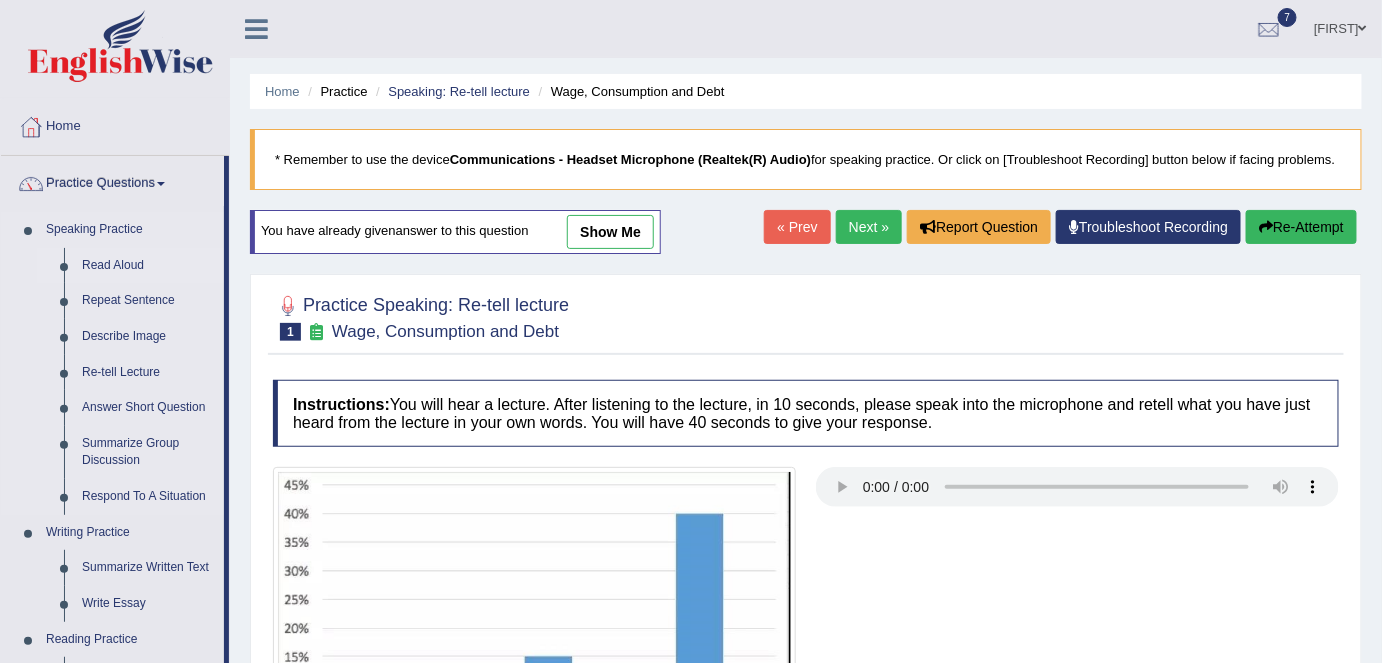 click on "Read Aloud" at bounding box center (148, 266) 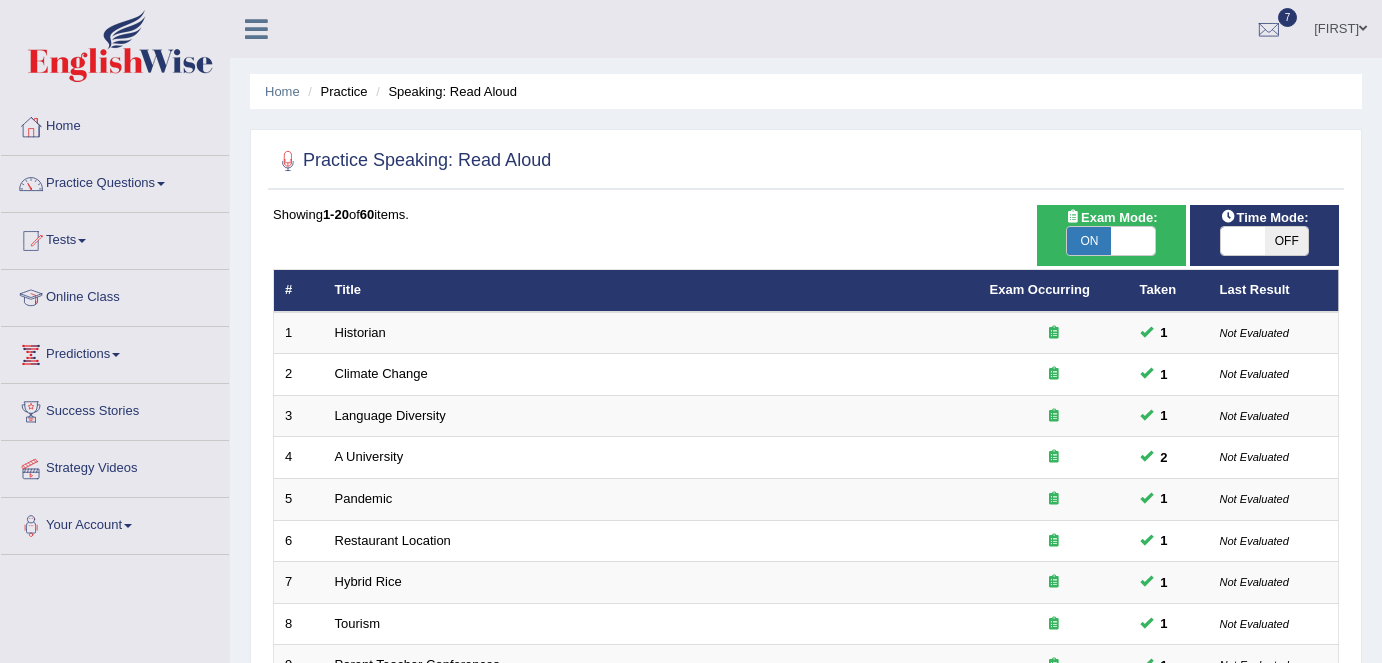 scroll, scrollTop: 290, scrollLeft: 0, axis: vertical 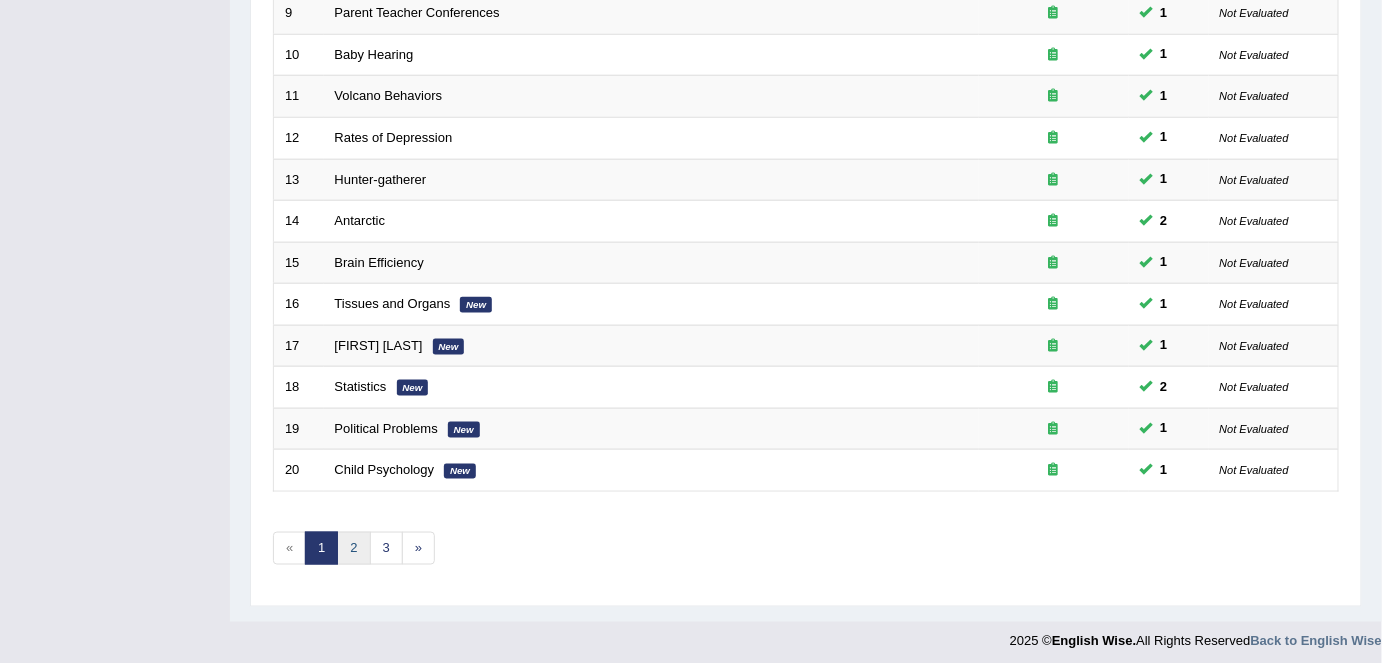 click on "2" at bounding box center [353, 548] 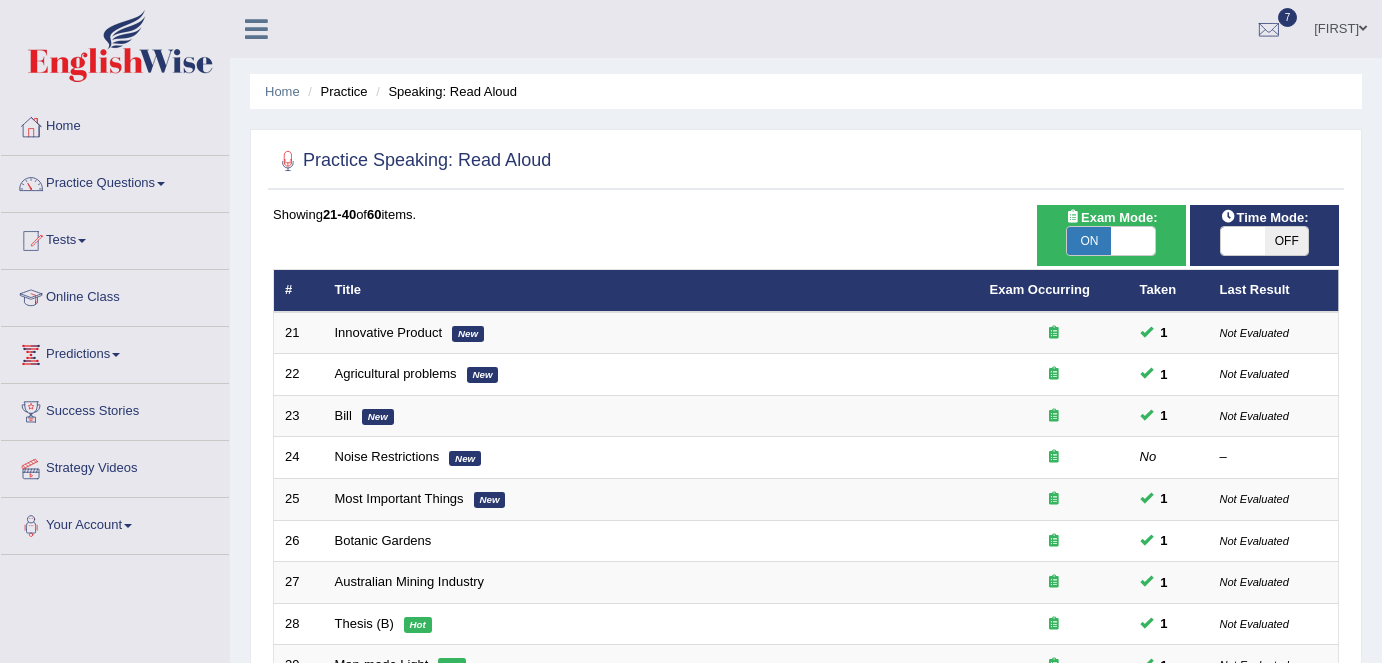 scroll, scrollTop: 0, scrollLeft: 0, axis: both 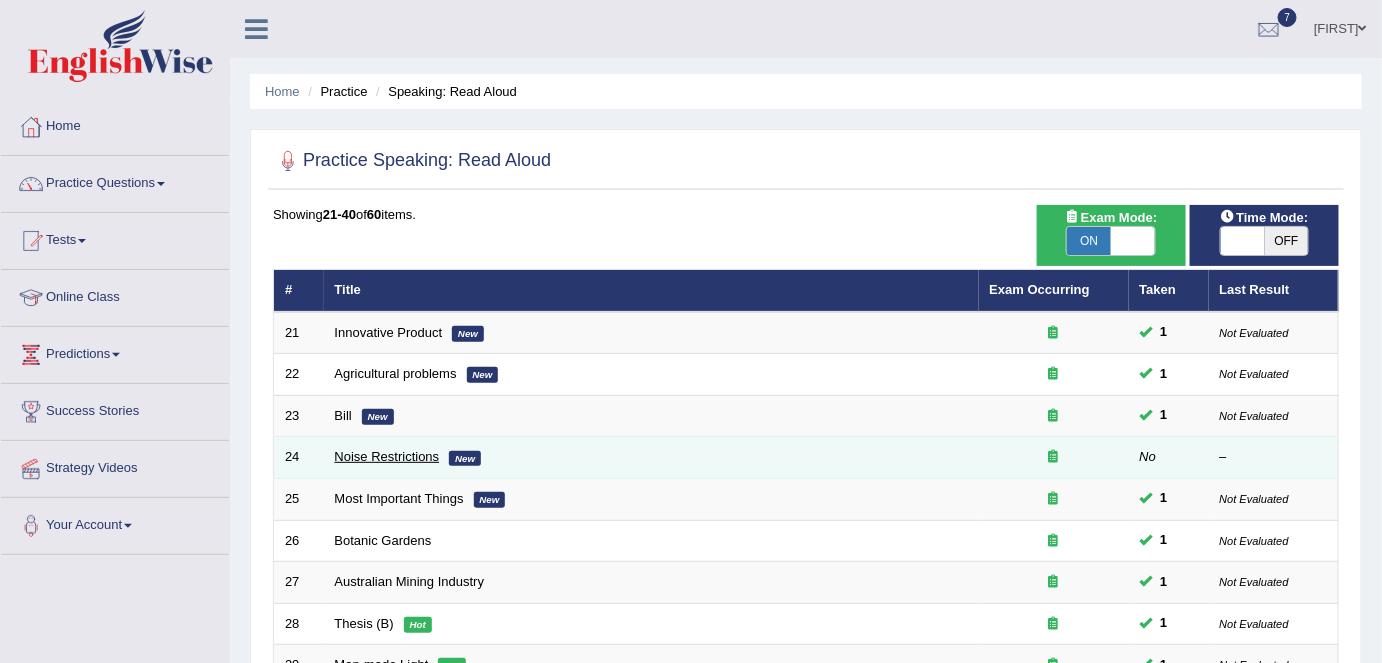 click on "Noise Restrictions" at bounding box center (387, 456) 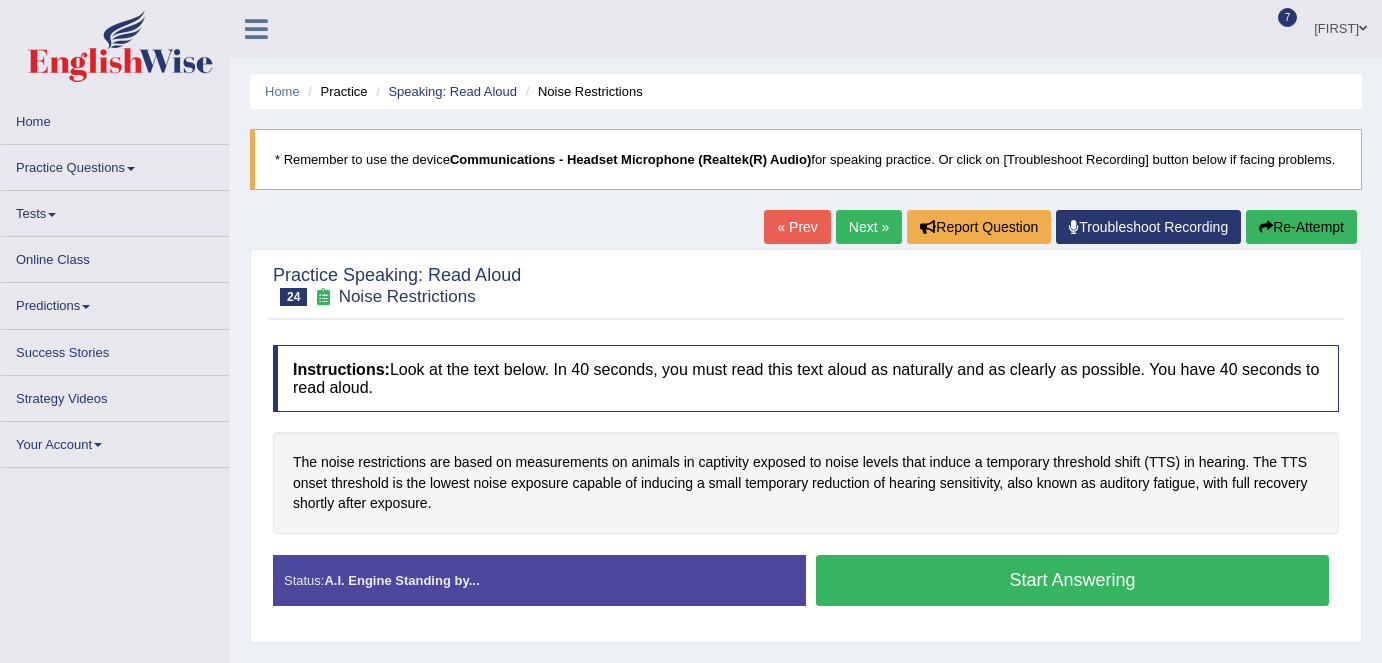 scroll, scrollTop: 0, scrollLeft: 0, axis: both 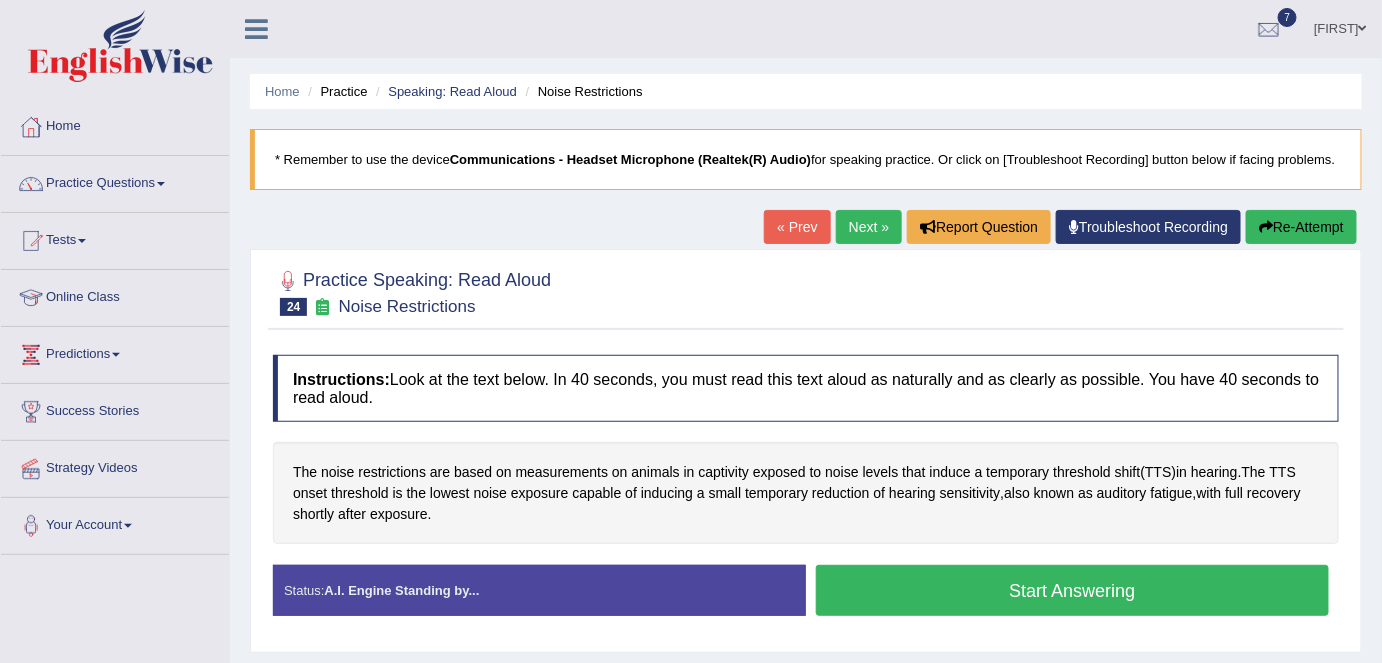 click on "Start Answering" at bounding box center [1072, 590] 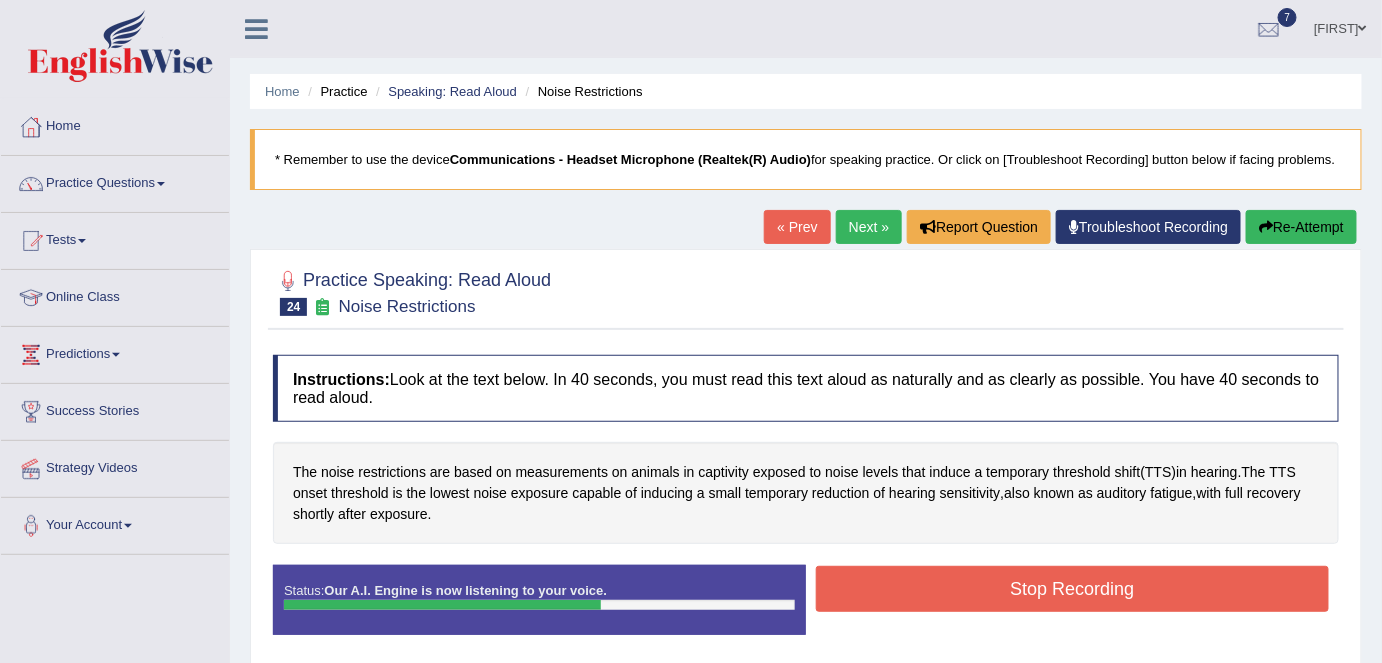 click on "Stop Recording" at bounding box center [1072, 589] 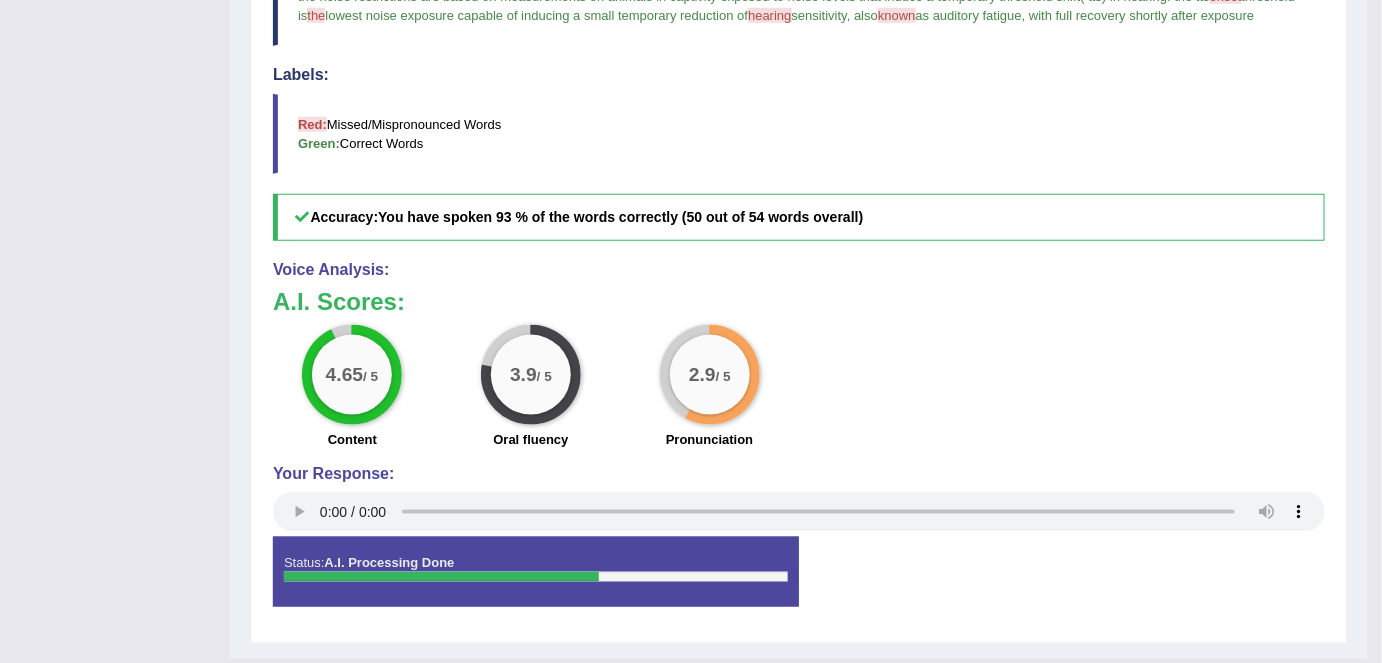 scroll, scrollTop: 717, scrollLeft: 0, axis: vertical 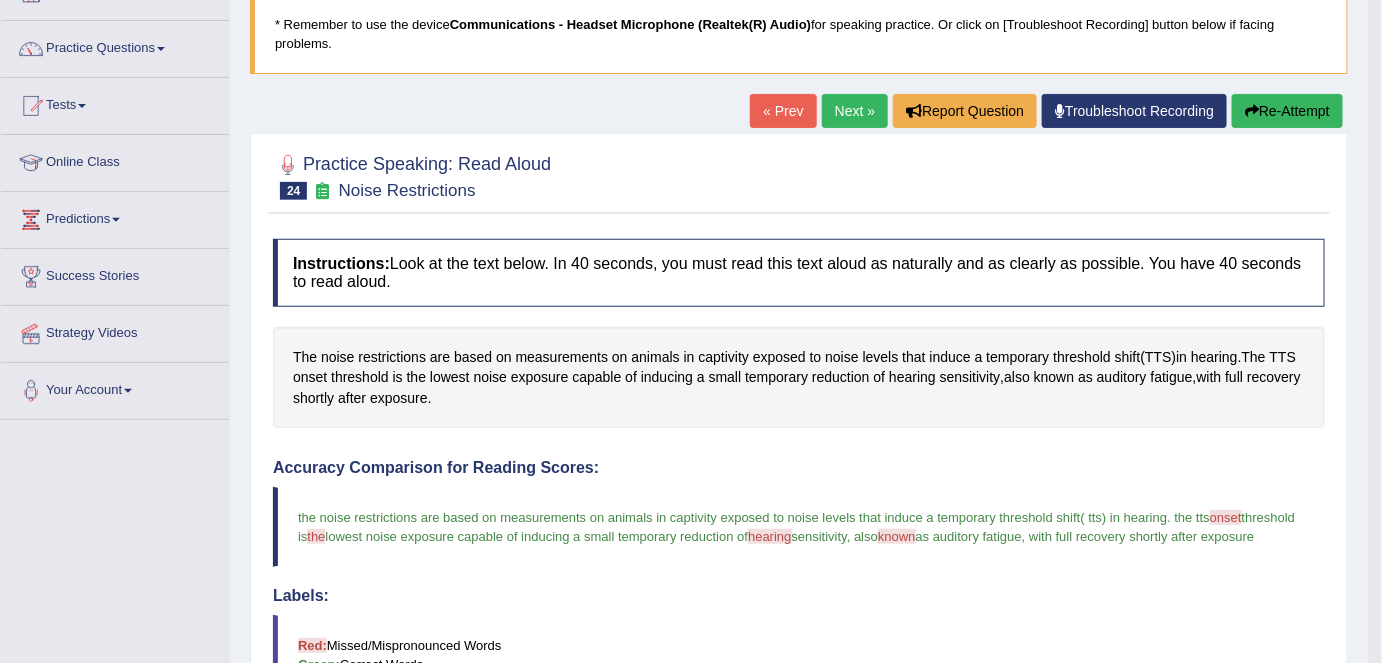 click on "Next »" at bounding box center [855, 111] 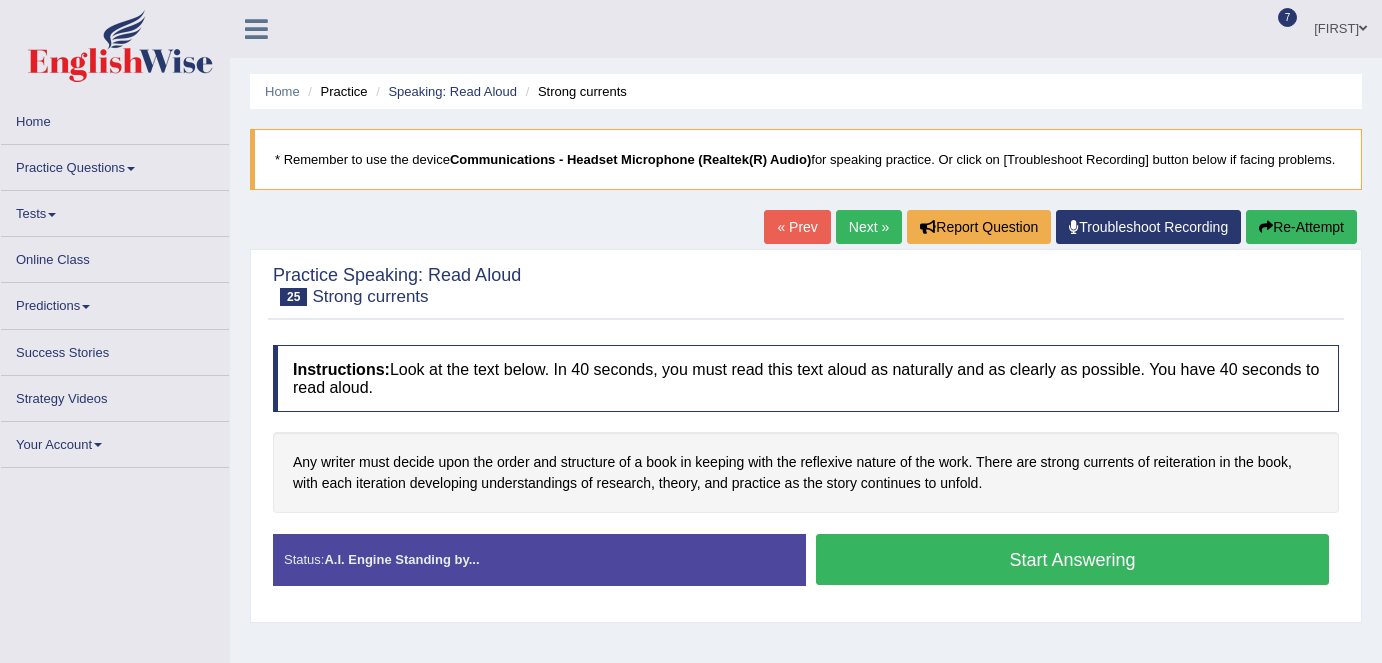 scroll, scrollTop: 0, scrollLeft: 0, axis: both 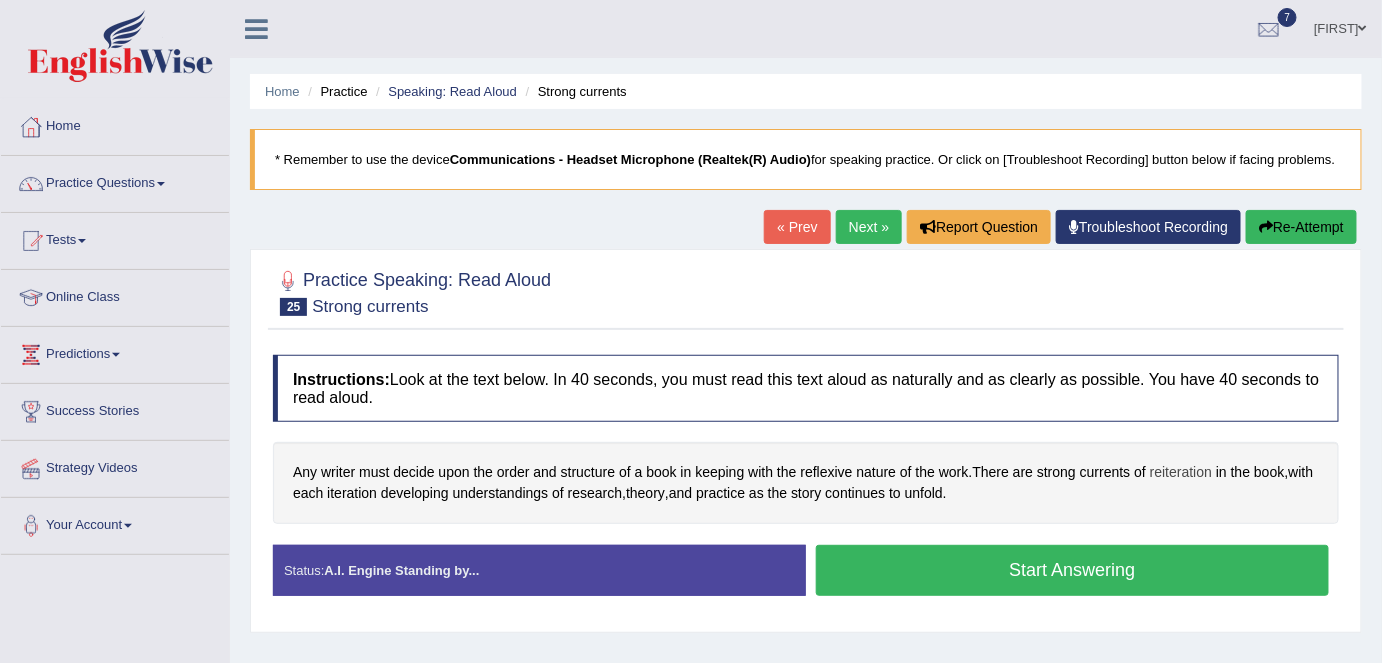 click on "reiteration" at bounding box center (1181, 472) 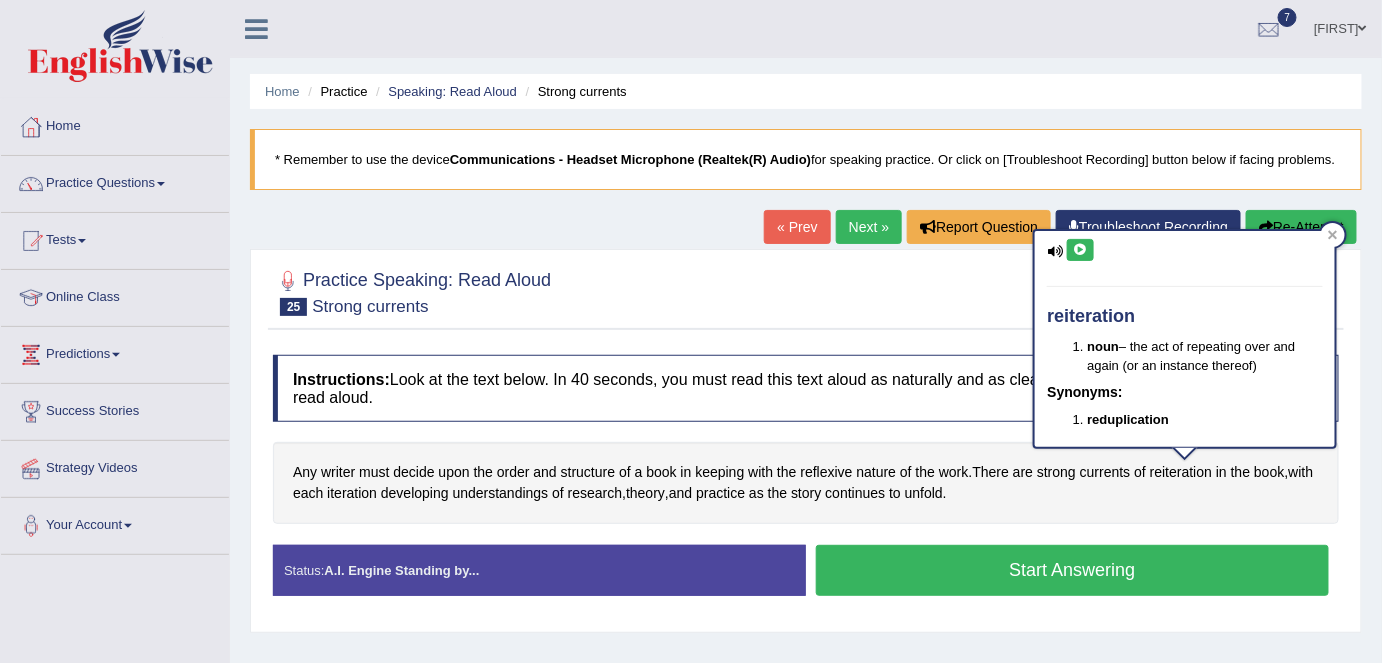 click at bounding box center (1080, 250) 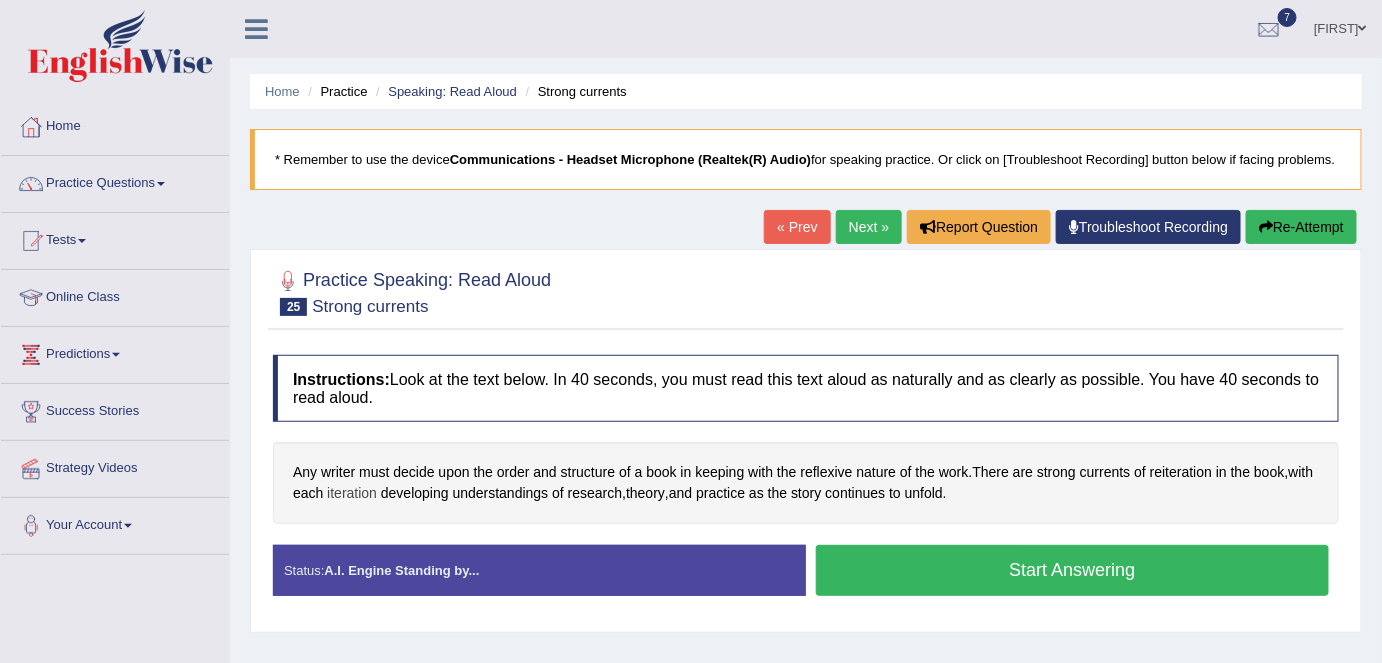 click on "iteration" at bounding box center (352, 493) 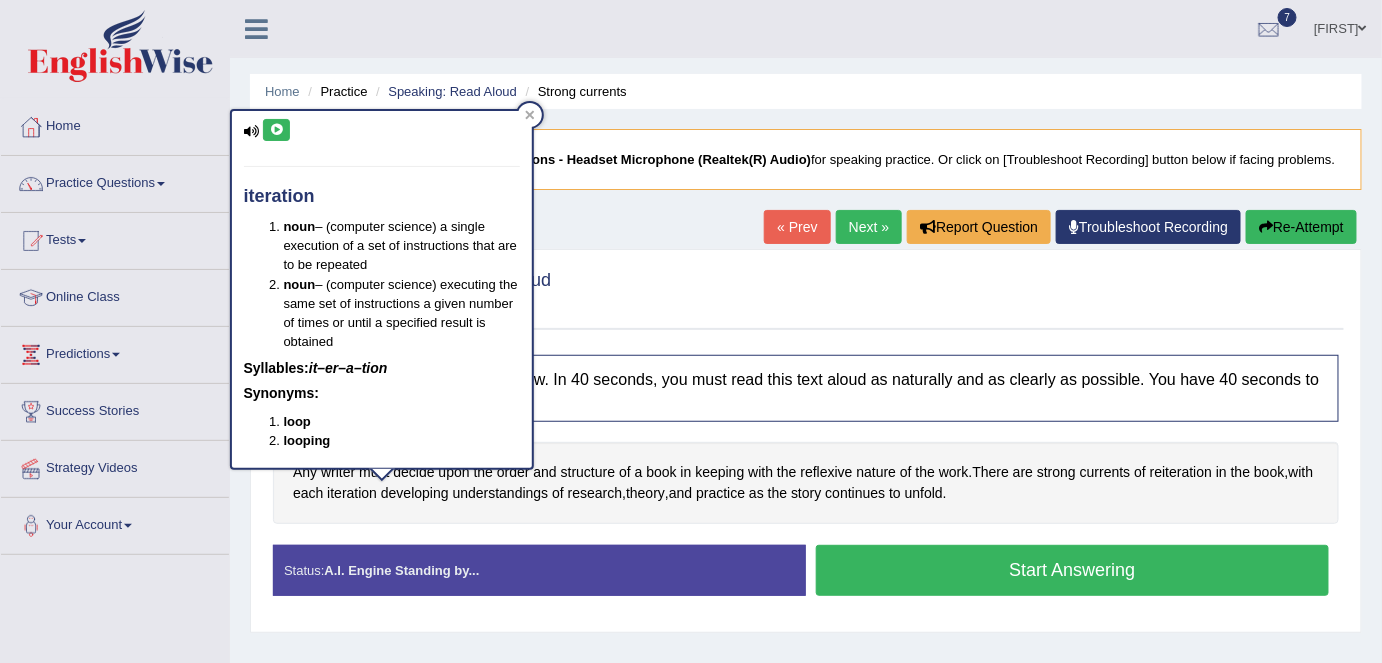 click at bounding box center [276, 130] 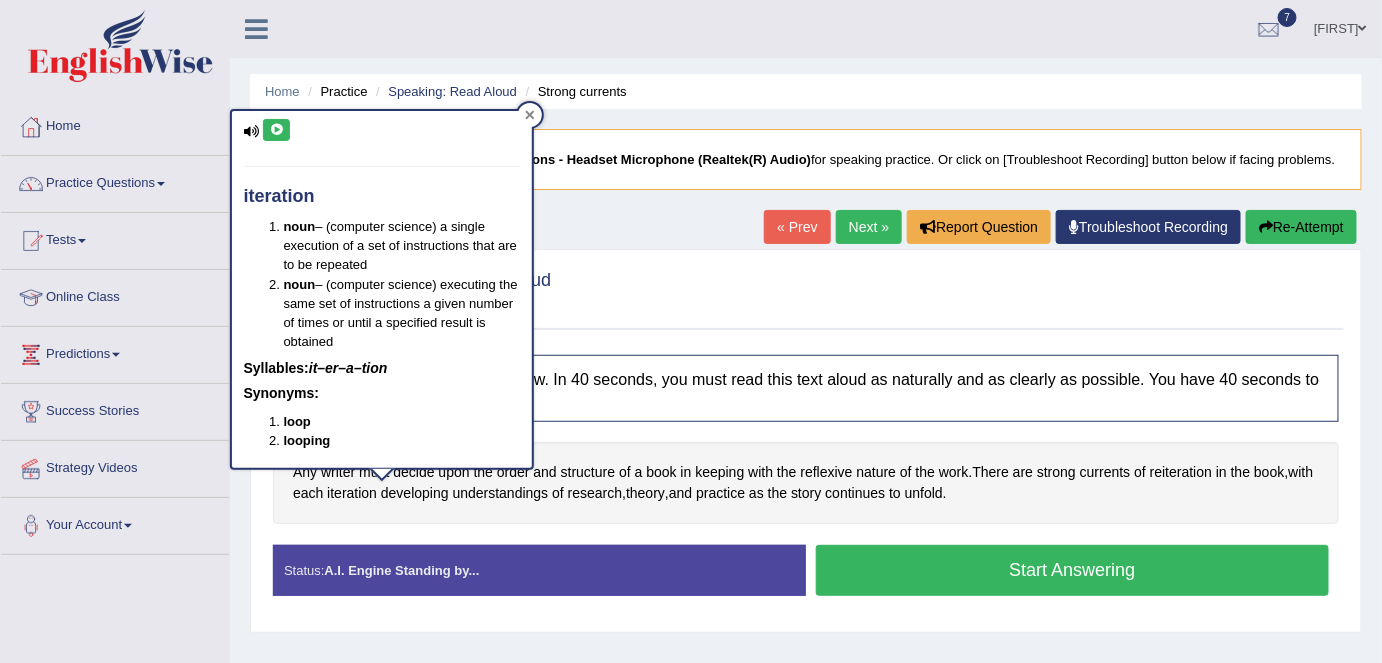 click at bounding box center (530, 115) 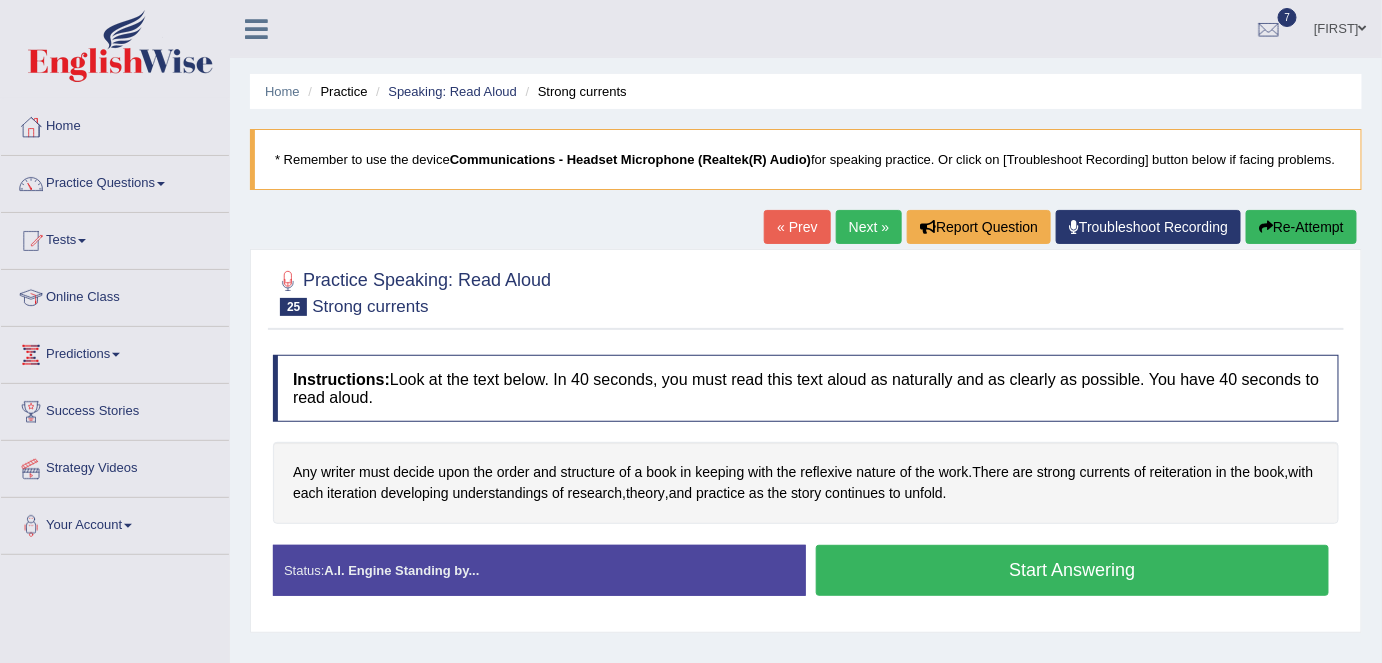 click on "Start Answering" at bounding box center (1072, 570) 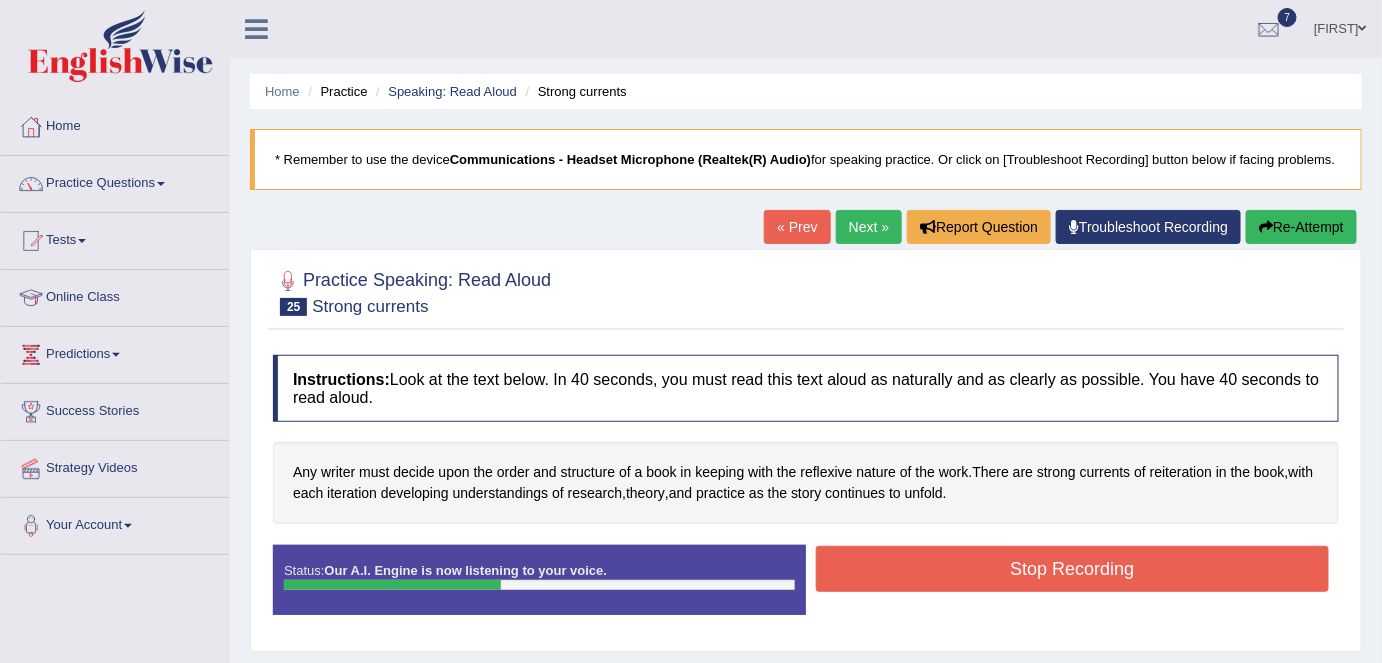click on "Stop Recording" at bounding box center [1072, 569] 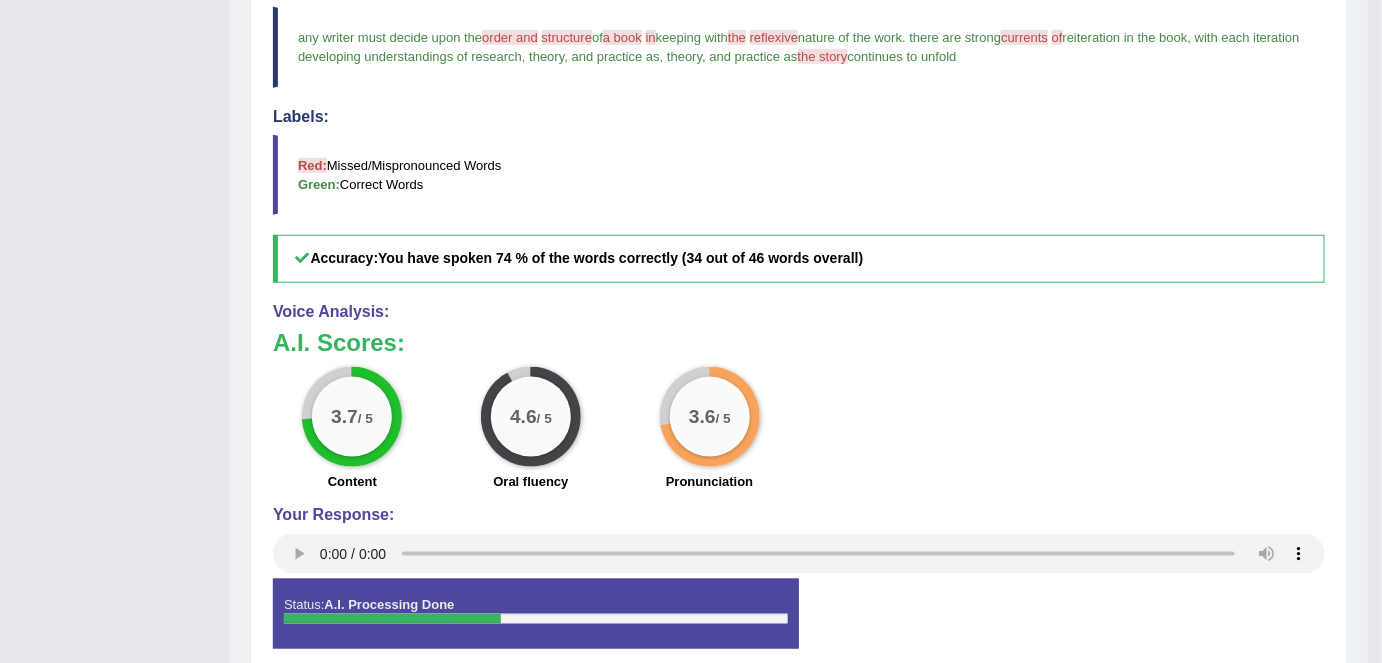 scroll, scrollTop: 595, scrollLeft: 0, axis: vertical 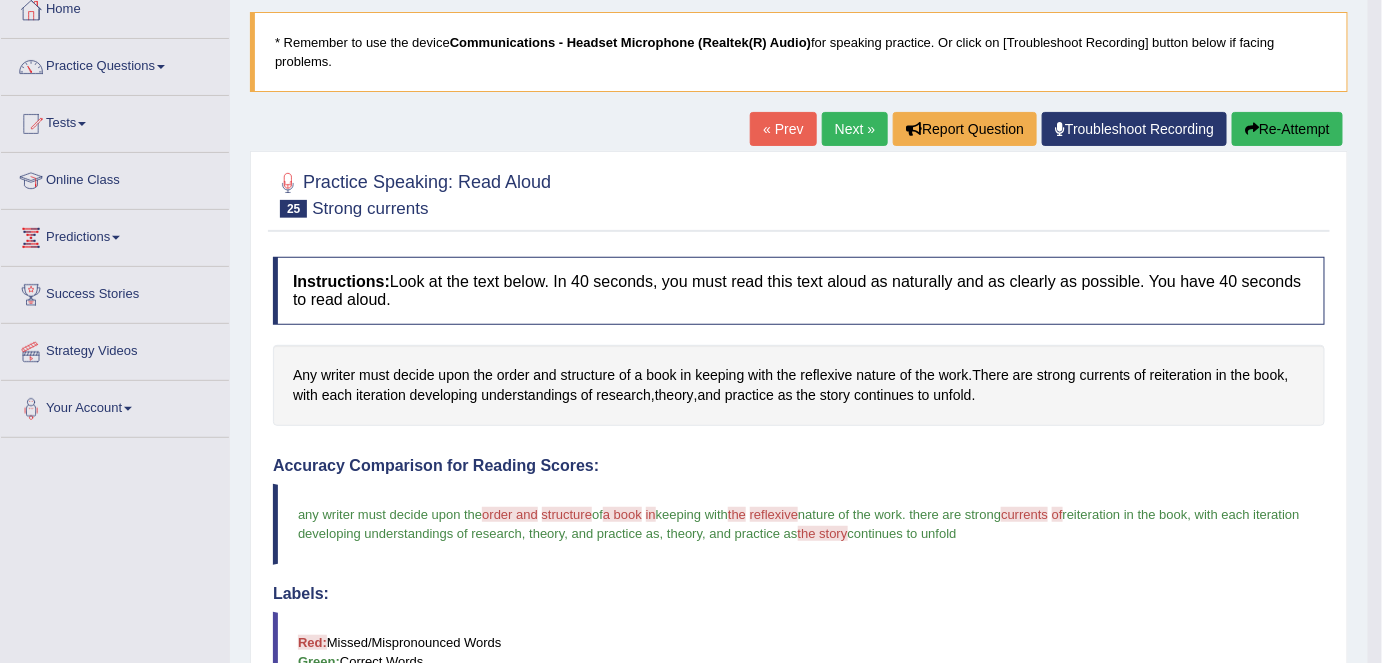 click on "Re-Attempt" at bounding box center [1287, 129] 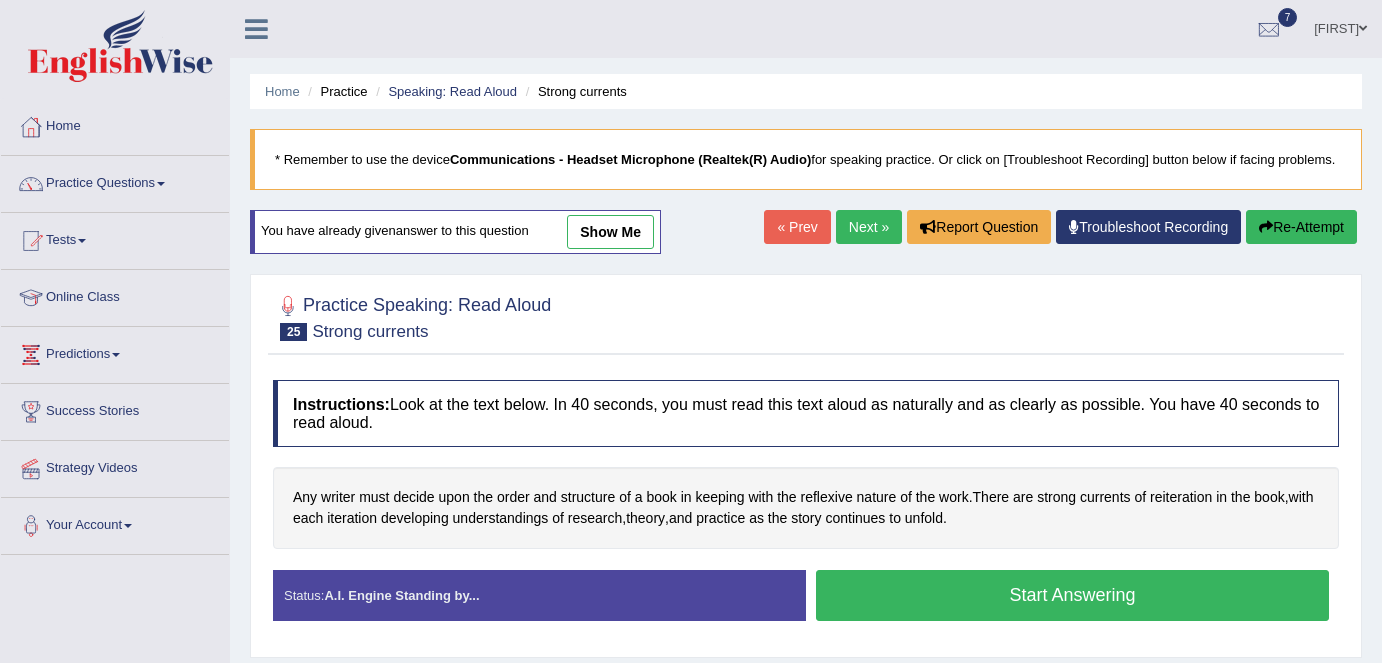 scroll, scrollTop: 117, scrollLeft: 0, axis: vertical 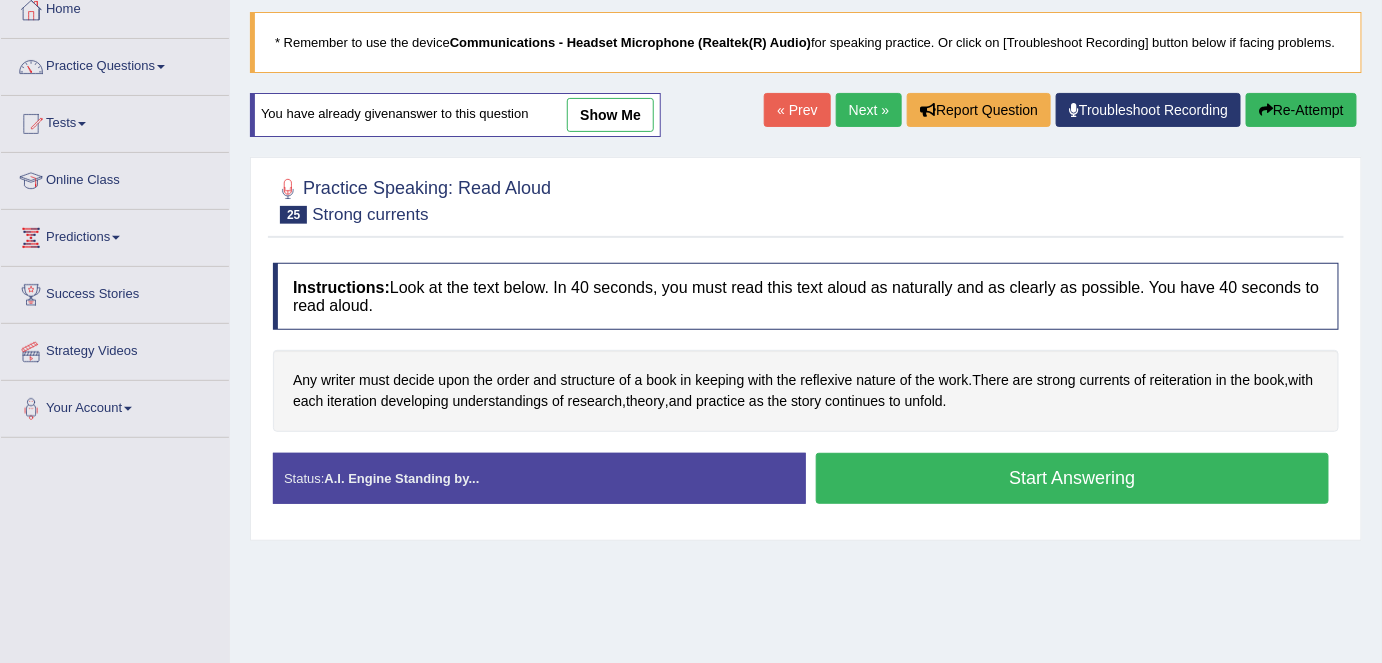click on "Start Answering" at bounding box center (1072, 478) 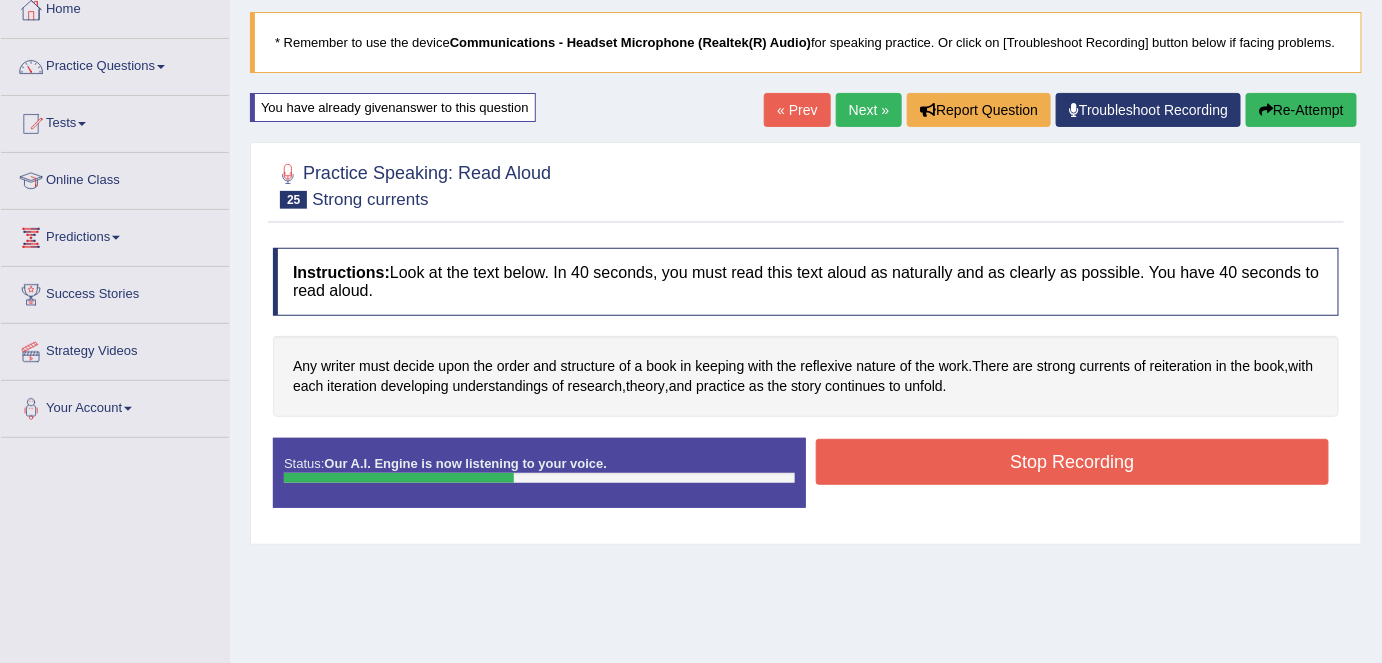 click on "Stop Recording" at bounding box center (1072, 462) 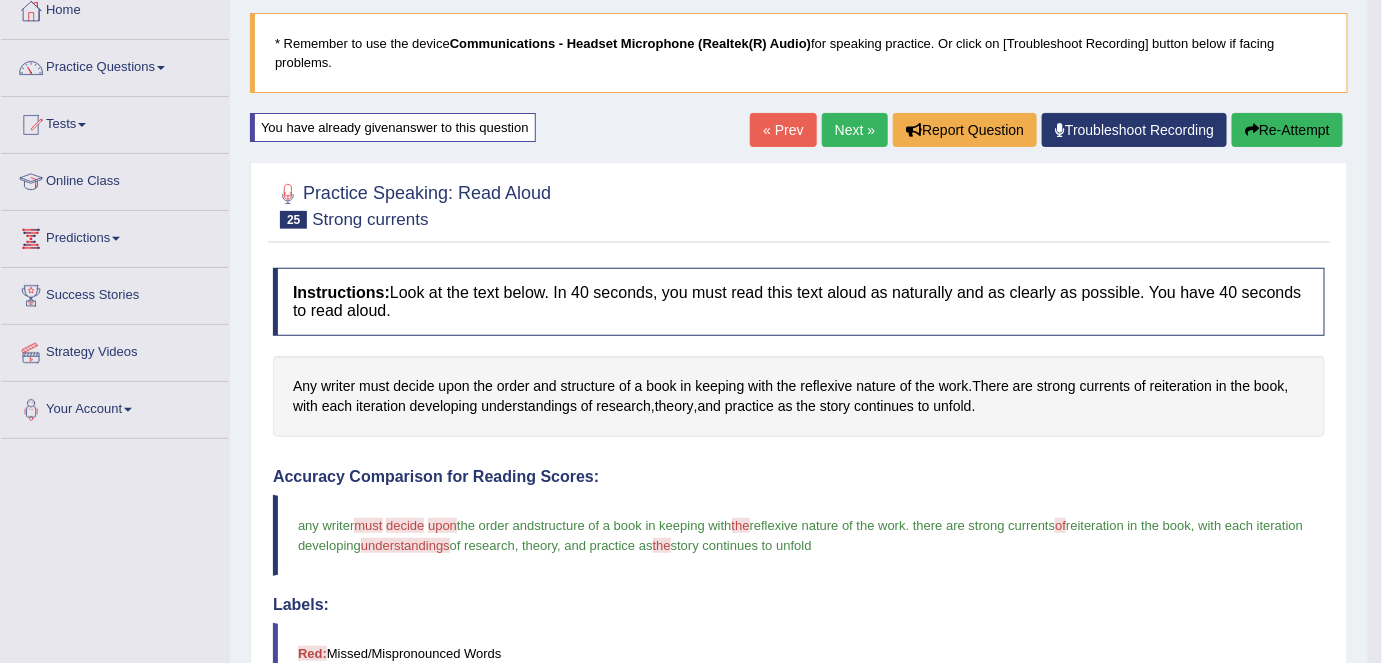 scroll, scrollTop: 105, scrollLeft: 0, axis: vertical 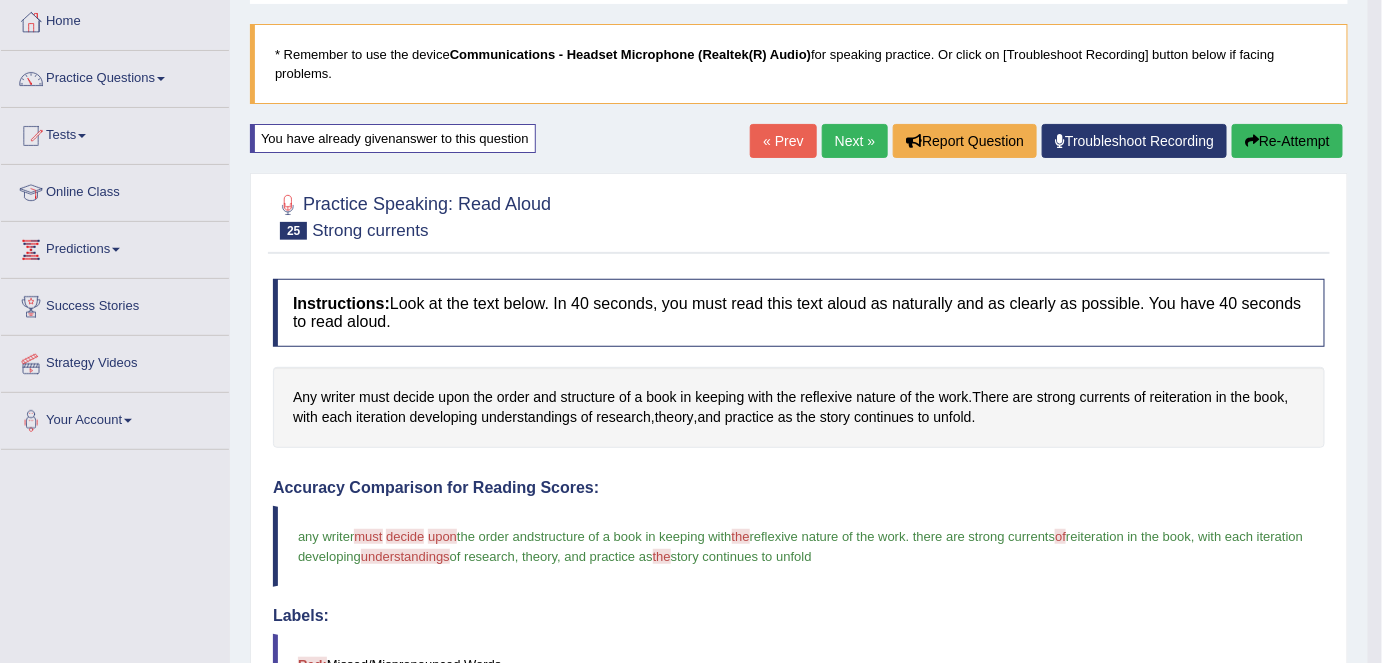 click on "Next »" at bounding box center (855, 141) 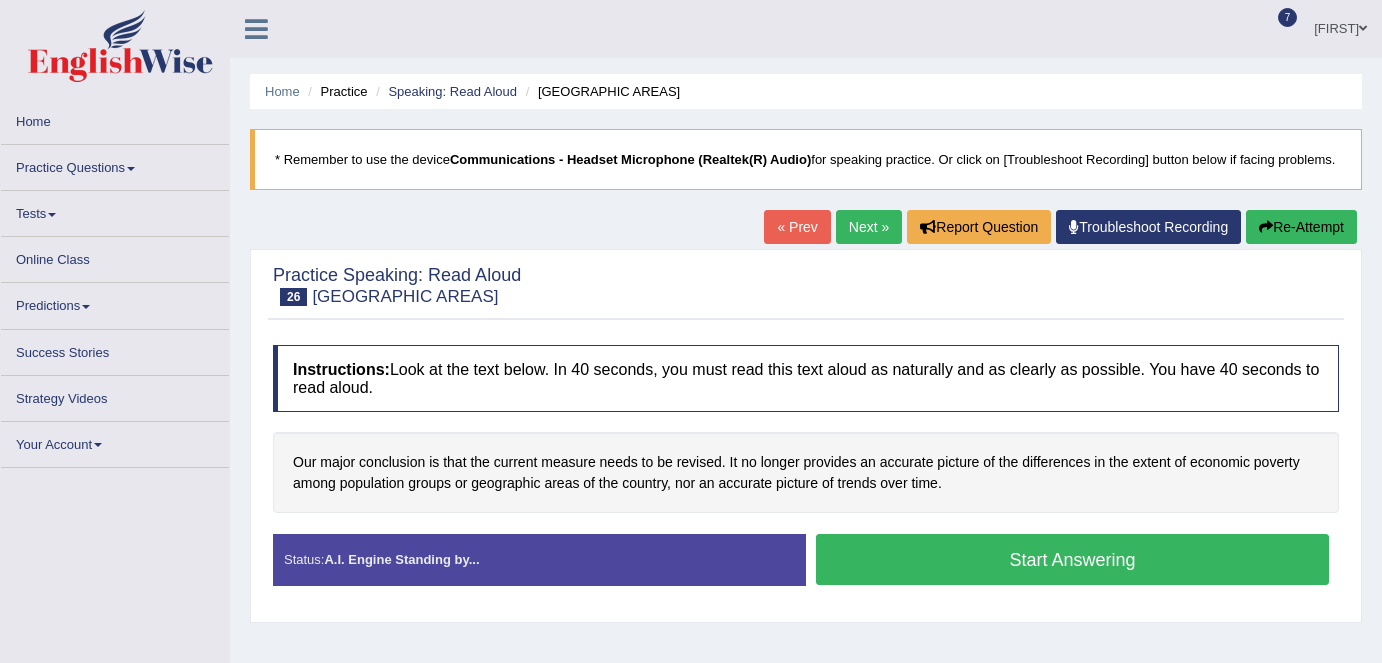 scroll, scrollTop: 0, scrollLeft: 0, axis: both 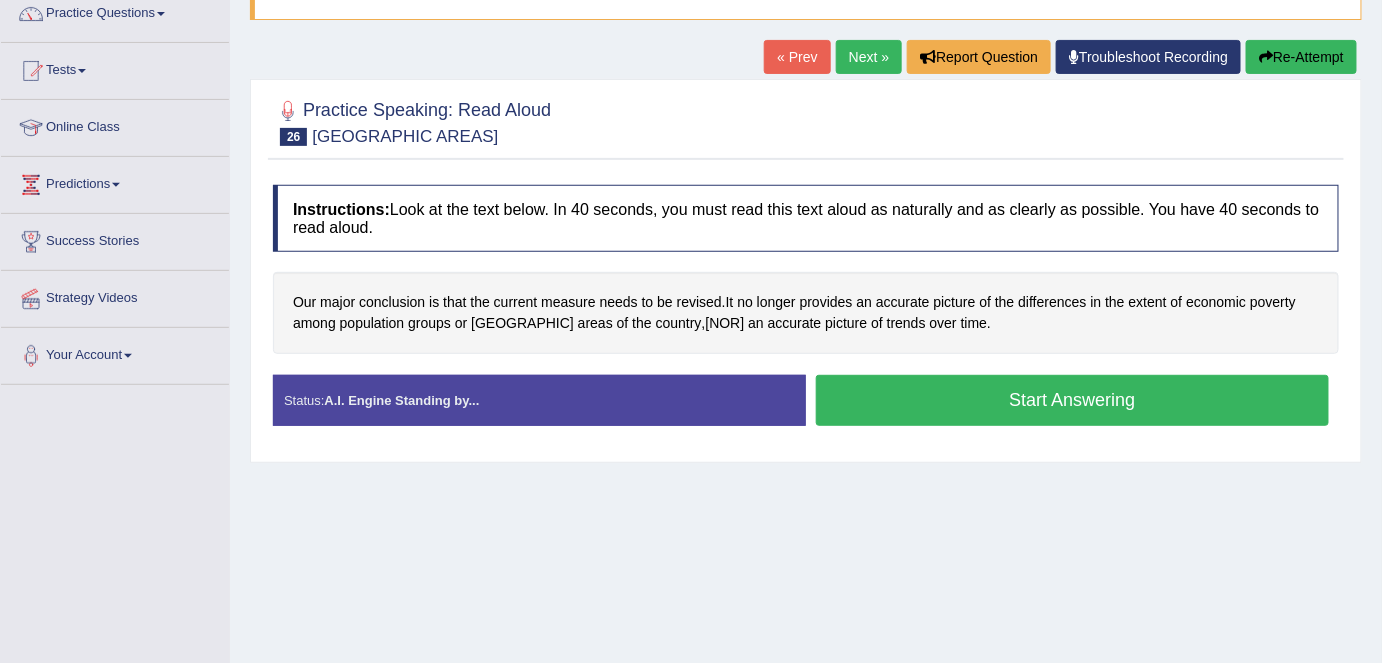 click on "Start Answering" at bounding box center [1072, 400] 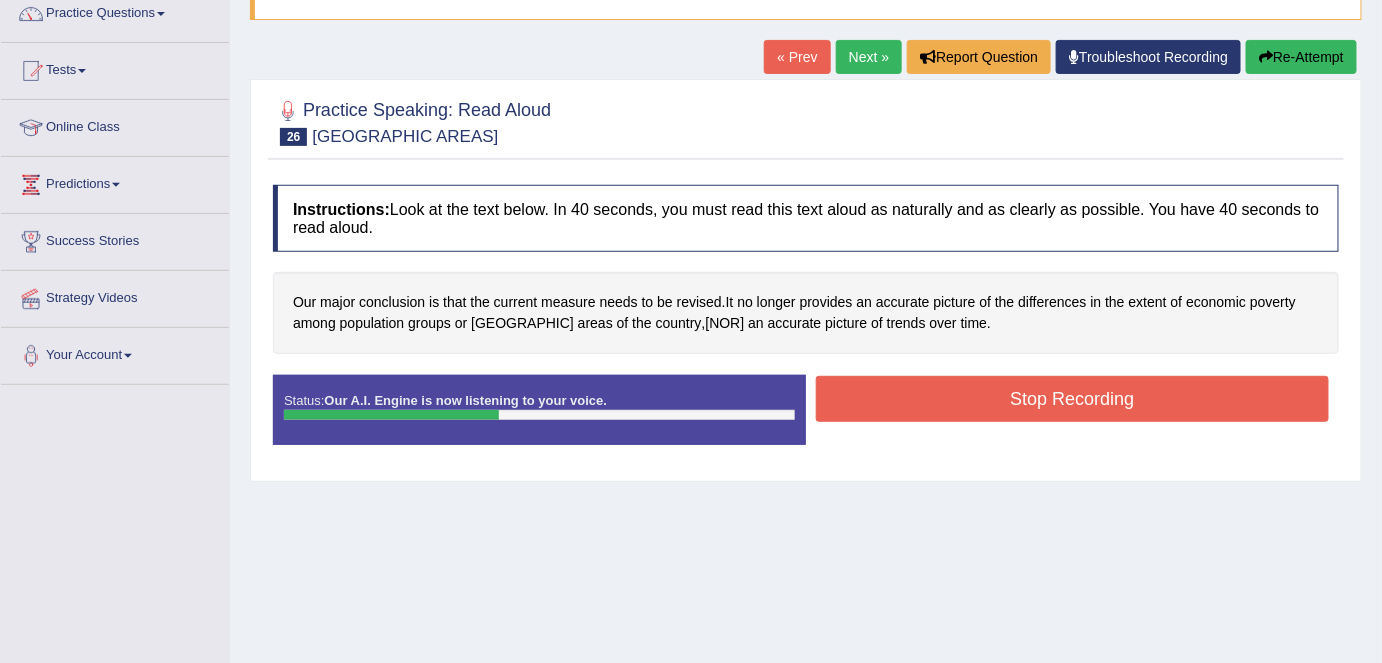 click on "Stop Recording" at bounding box center [1072, 399] 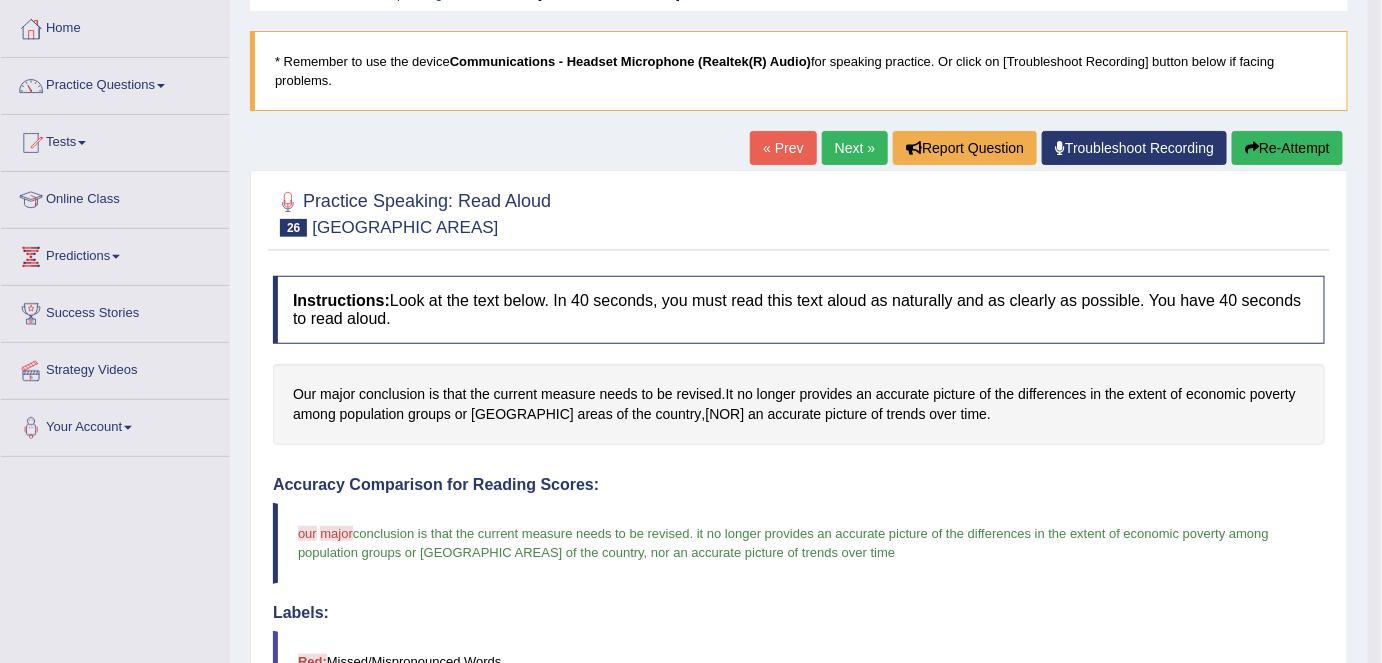 scroll, scrollTop: 0, scrollLeft: 0, axis: both 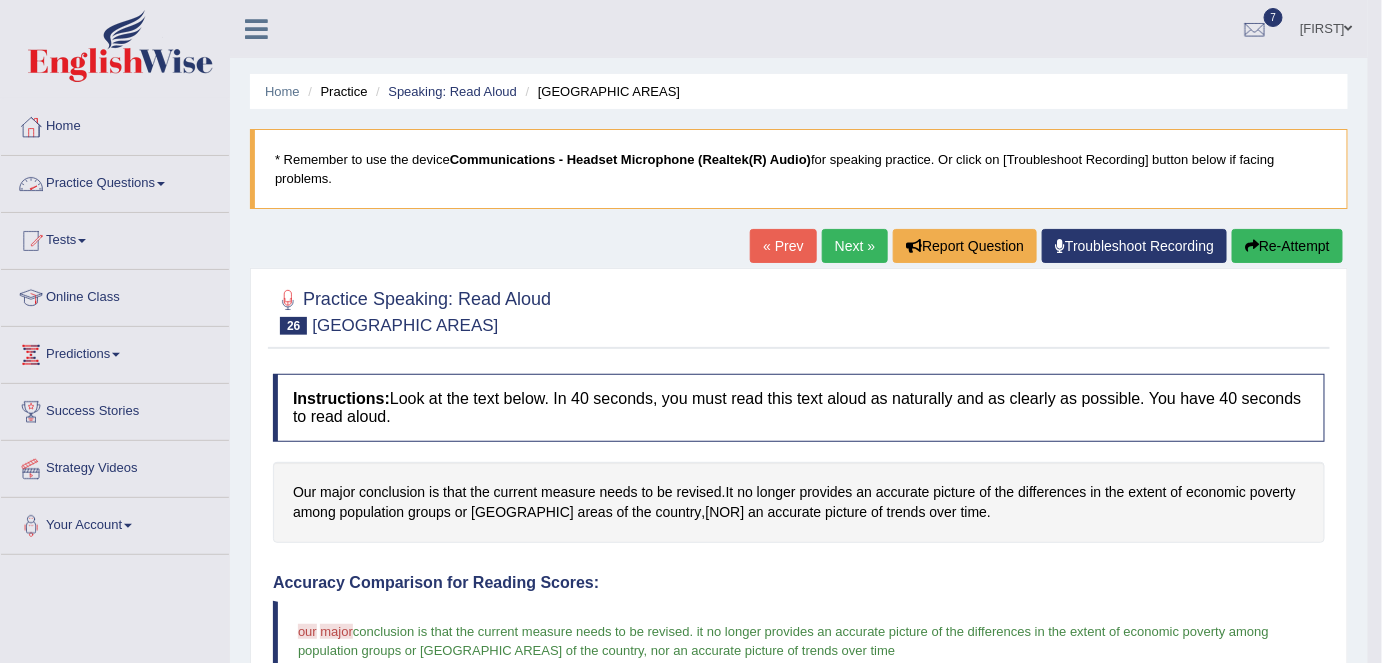 click on "Practice Questions" at bounding box center (115, 181) 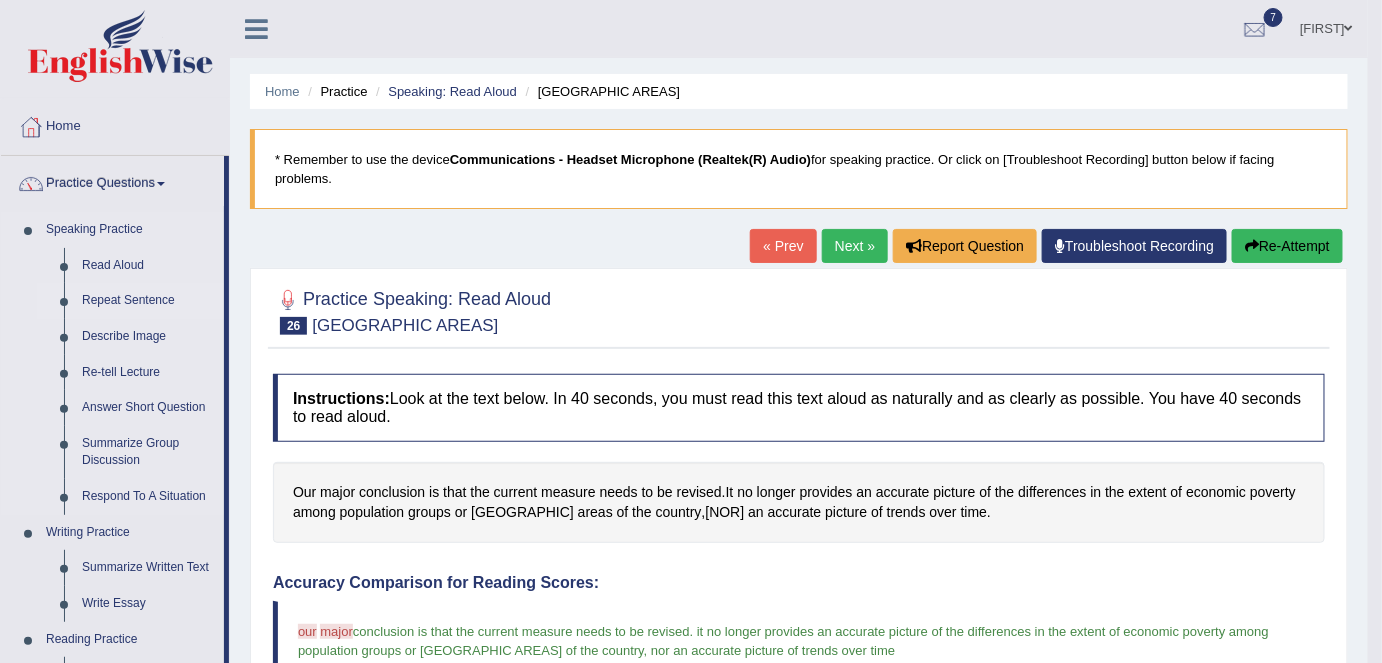 click on "Repeat Sentence" at bounding box center [148, 301] 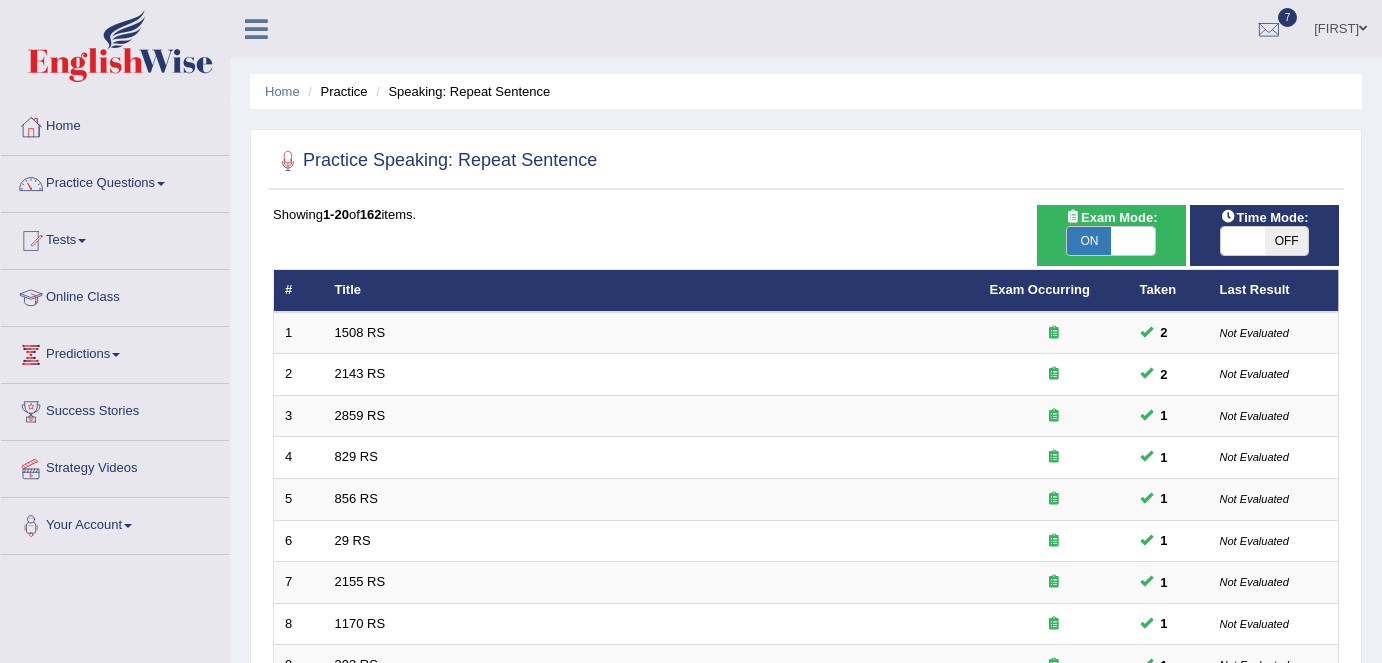 scroll, scrollTop: 0, scrollLeft: 0, axis: both 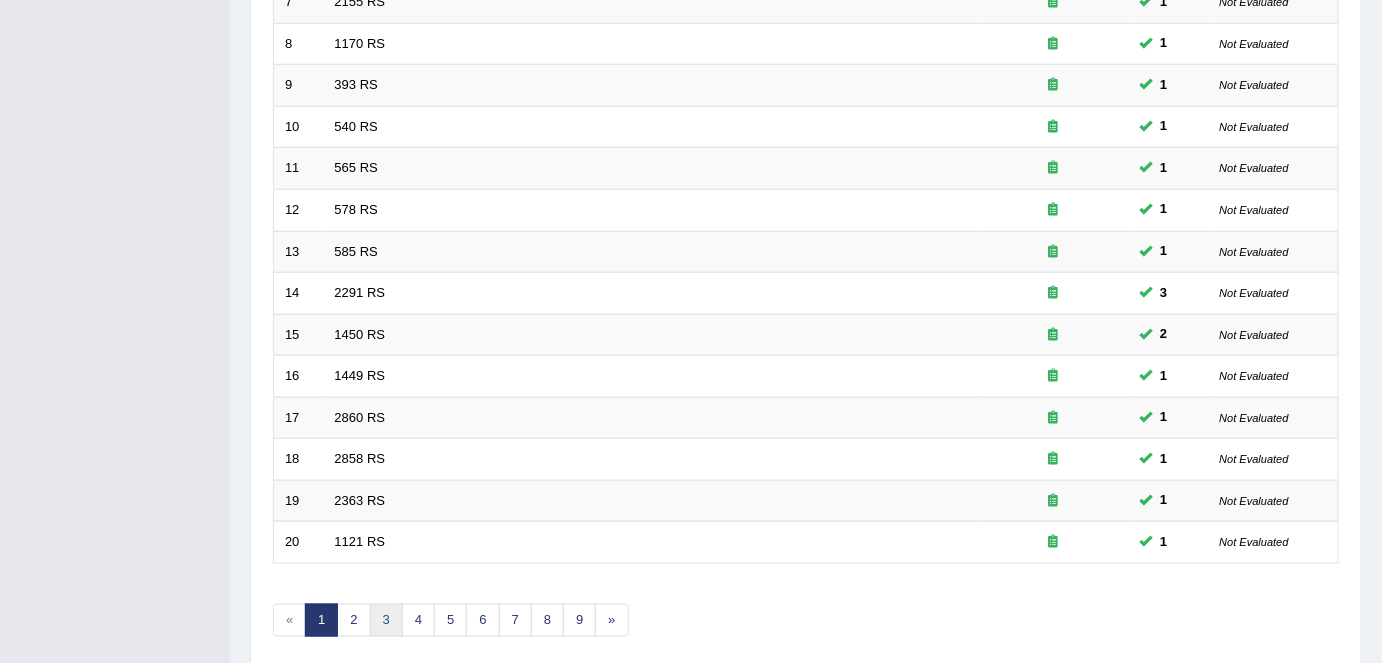 click on "3" at bounding box center (386, 620) 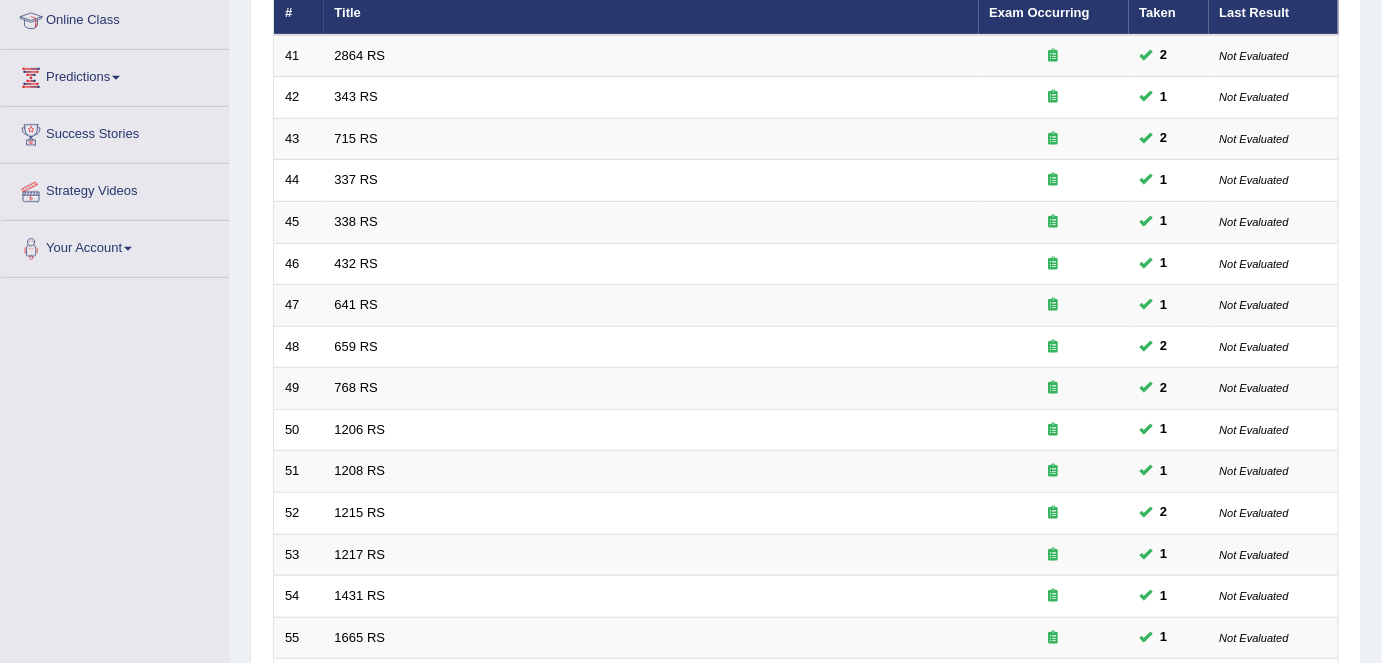 scroll, scrollTop: 0, scrollLeft: 0, axis: both 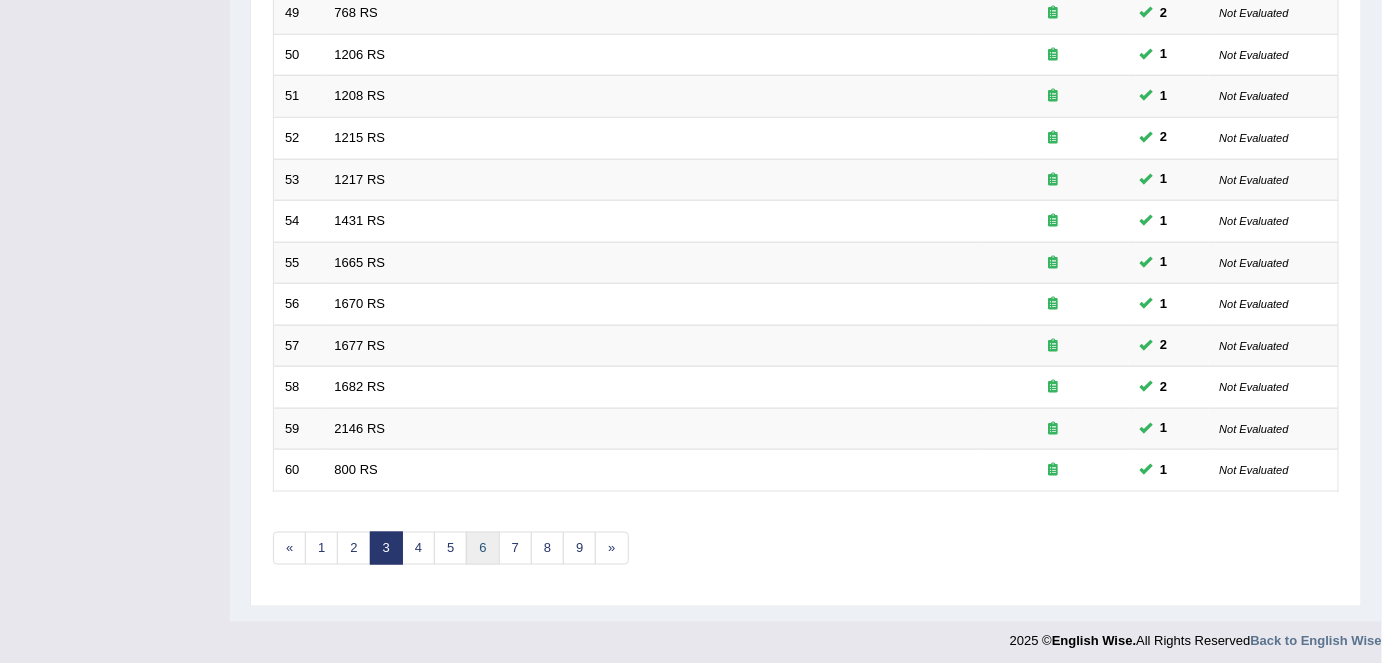 click on "6" at bounding box center [482, 548] 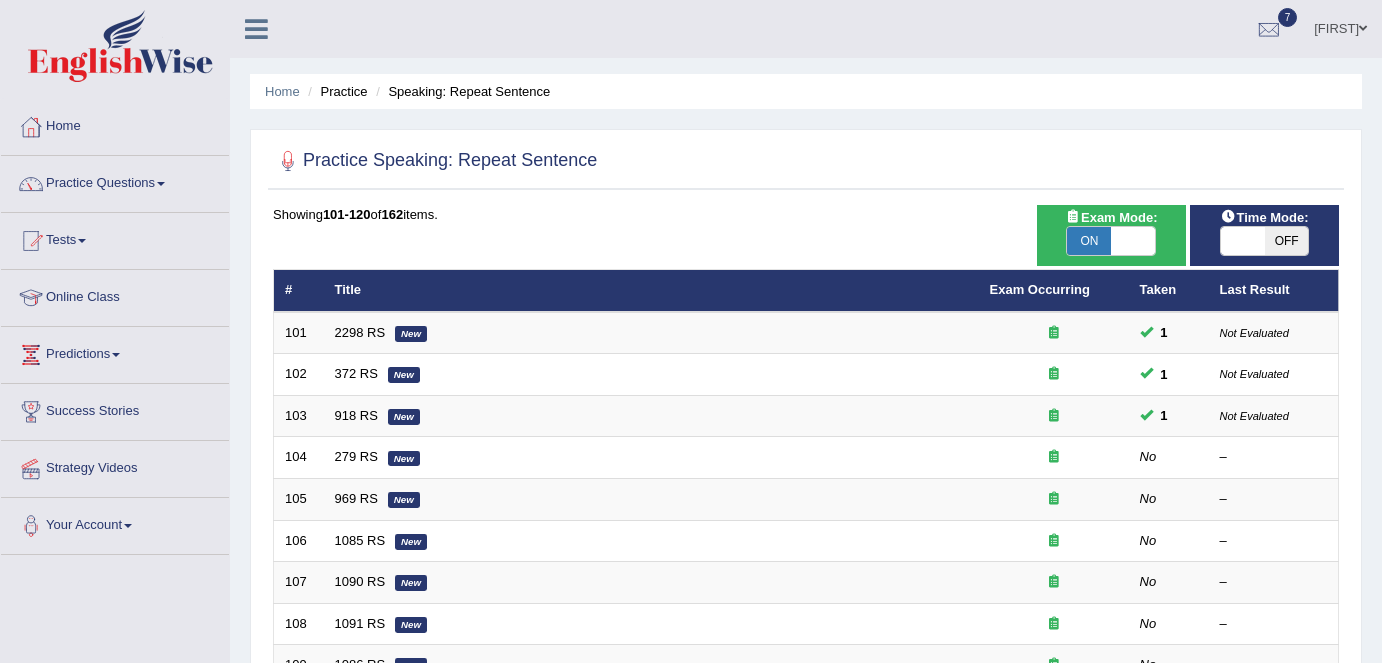 scroll, scrollTop: 0, scrollLeft: 0, axis: both 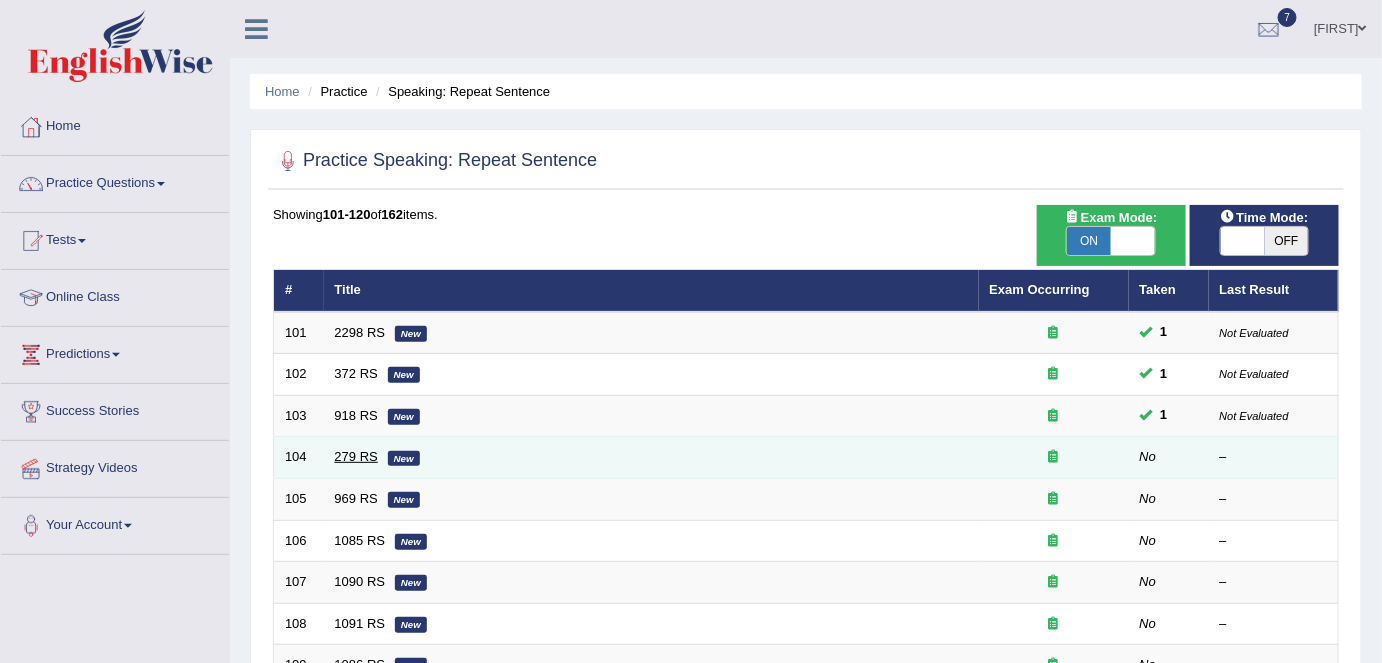 click on "279 RS" at bounding box center (356, 456) 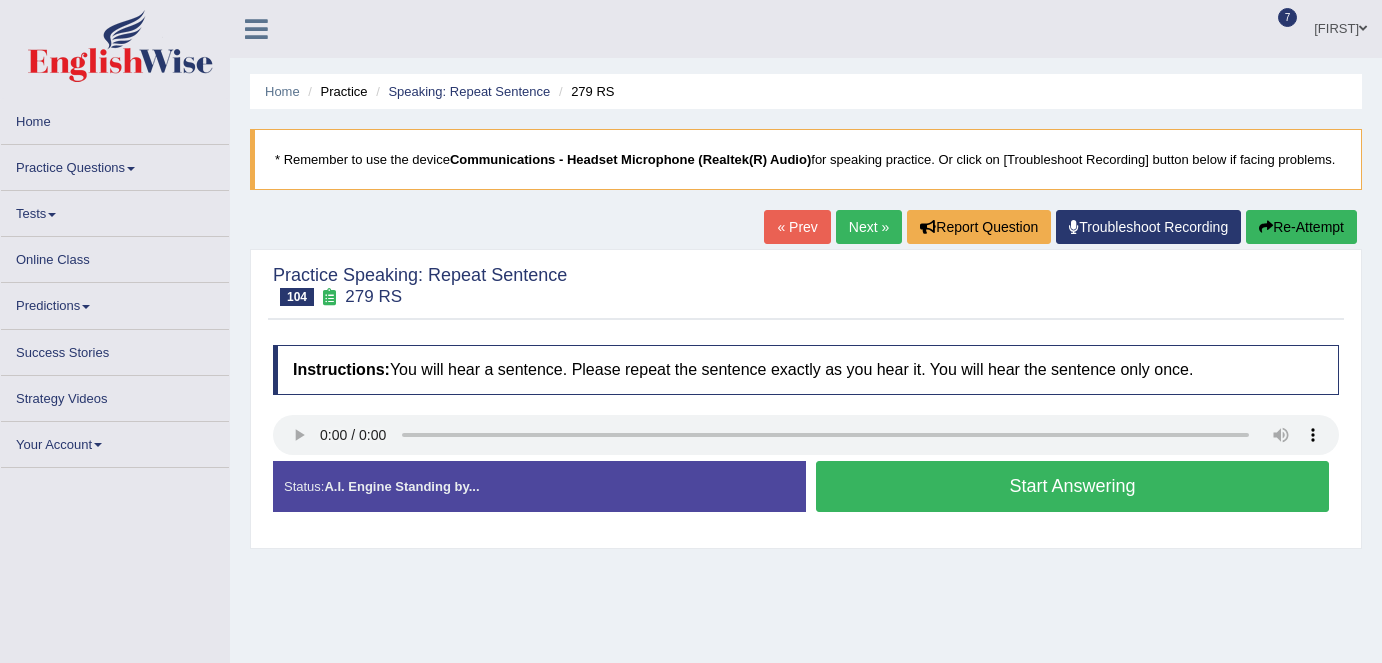 scroll, scrollTop: 0, scrollLeft: 0, axis: both 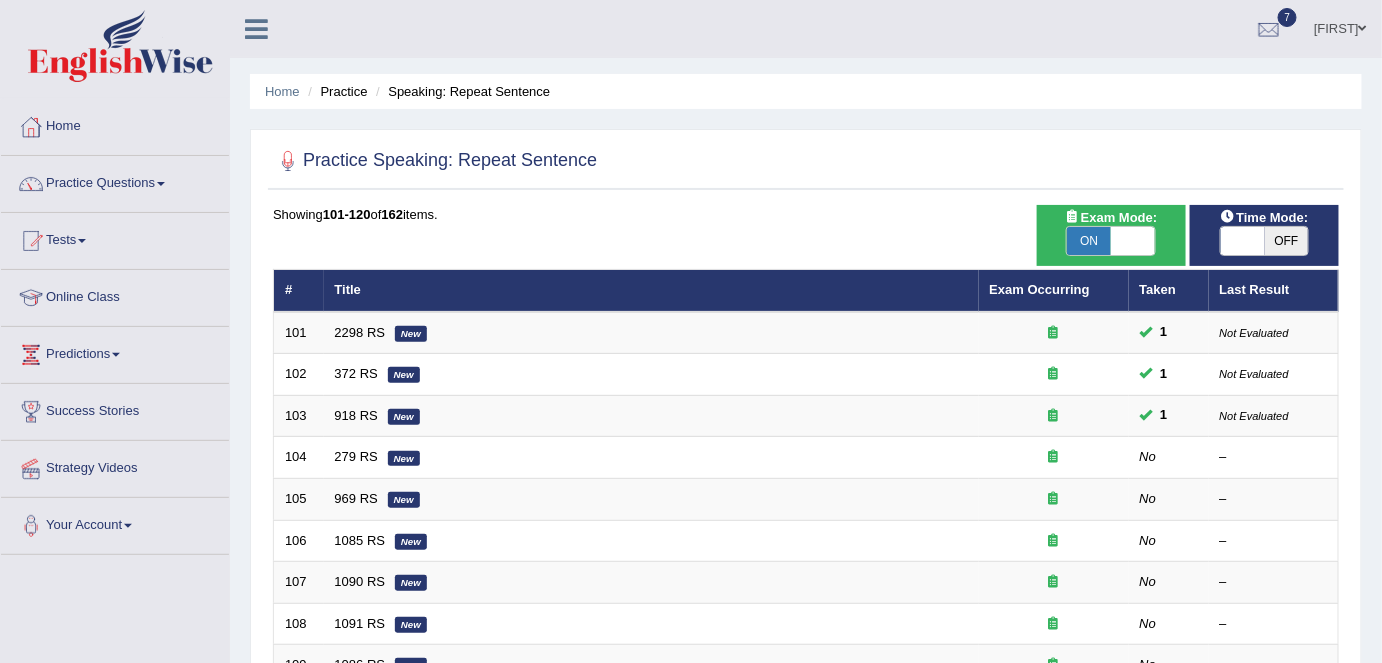 click on "OFF" at bounding box center (1287, 241) 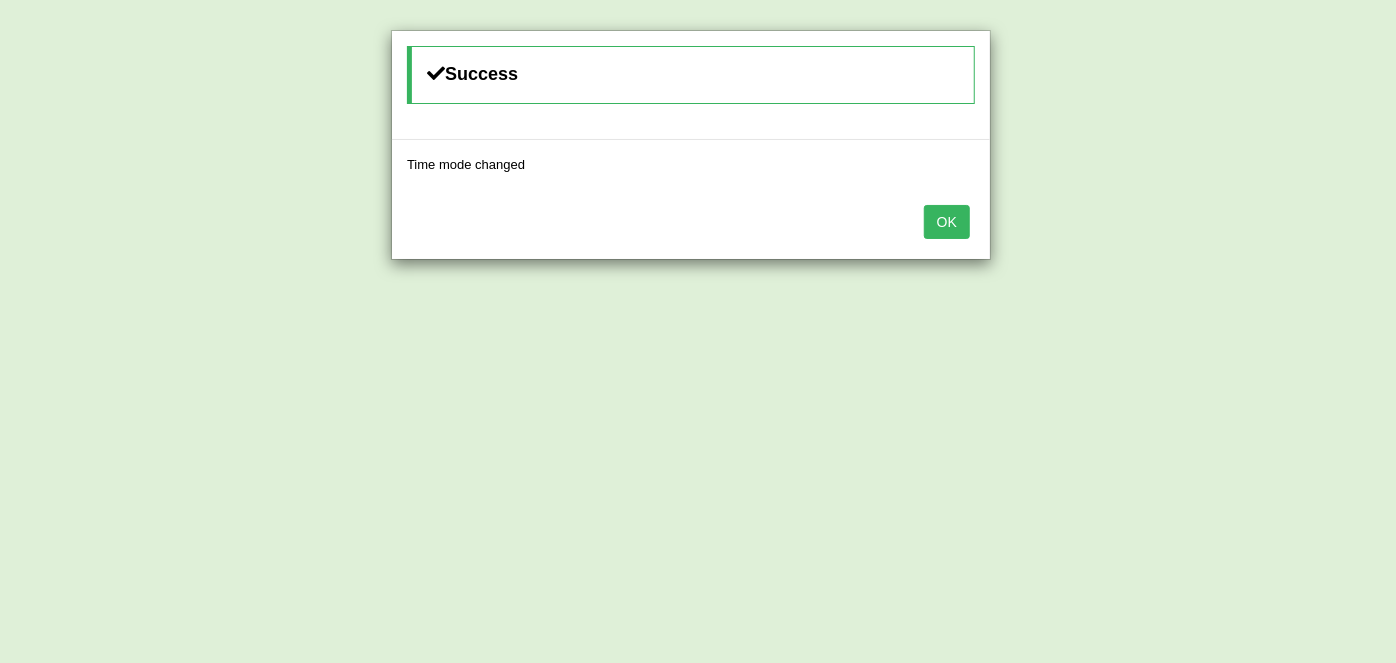 click on "OK" at bounding box center [947, 222] 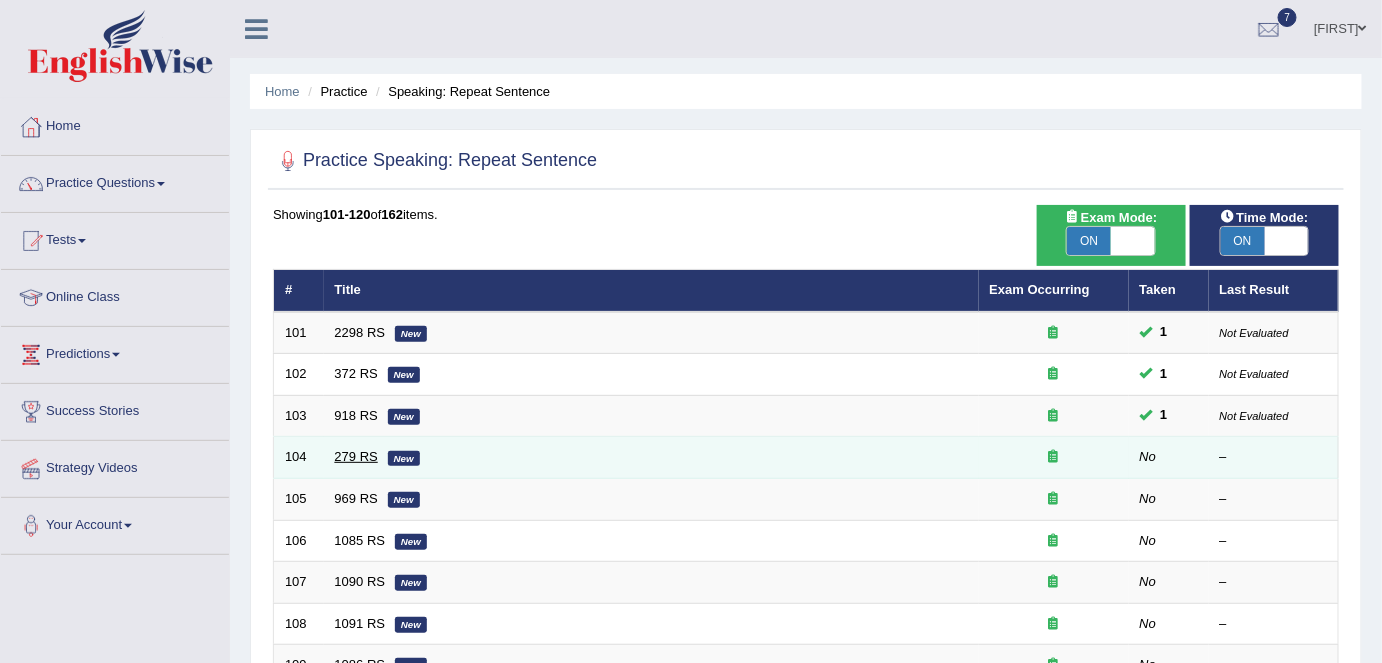 click on "279 RS" at bounding box center [356, 456] 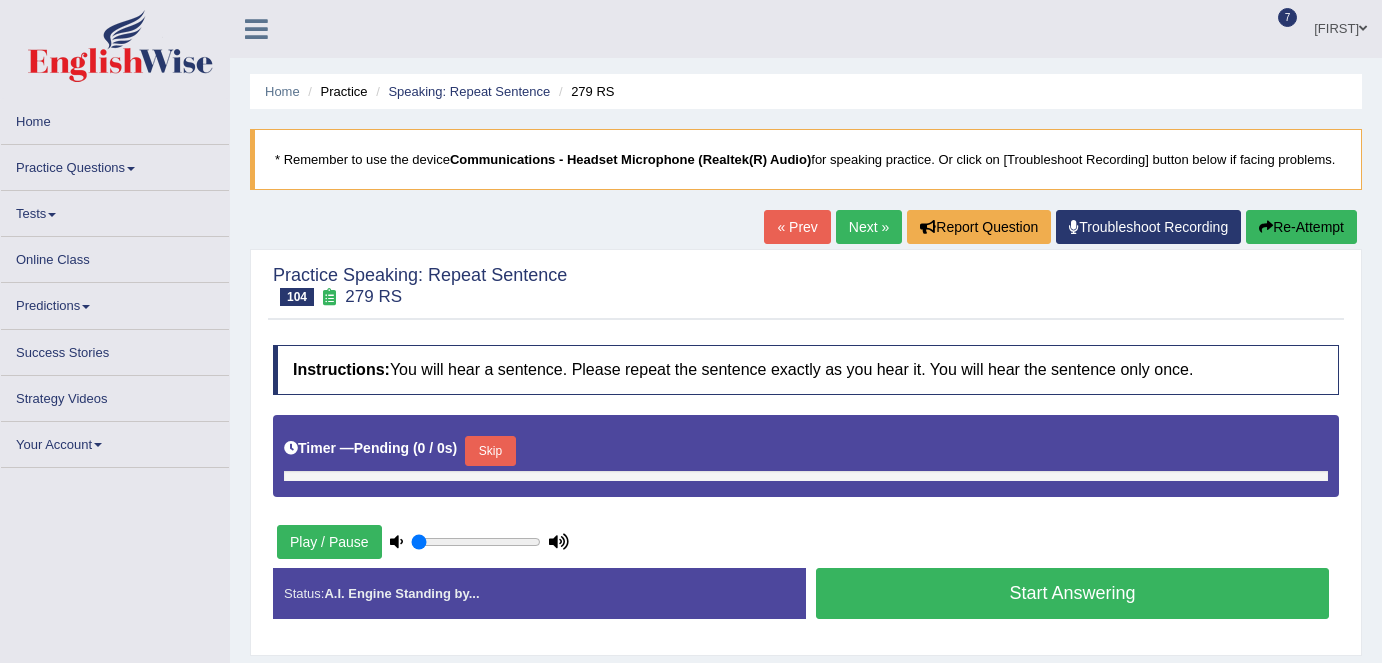 scroll, scrollTop: 0, scrollLeft: 0, axis: both 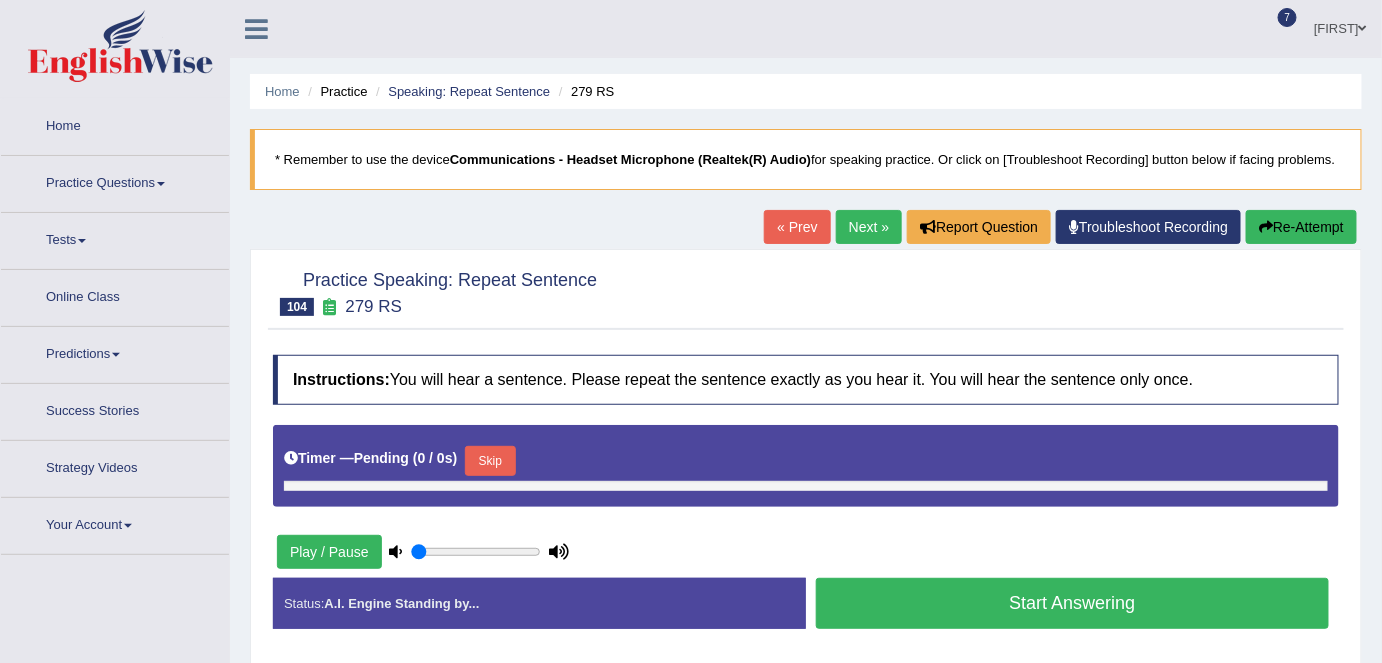 type on "0.45" 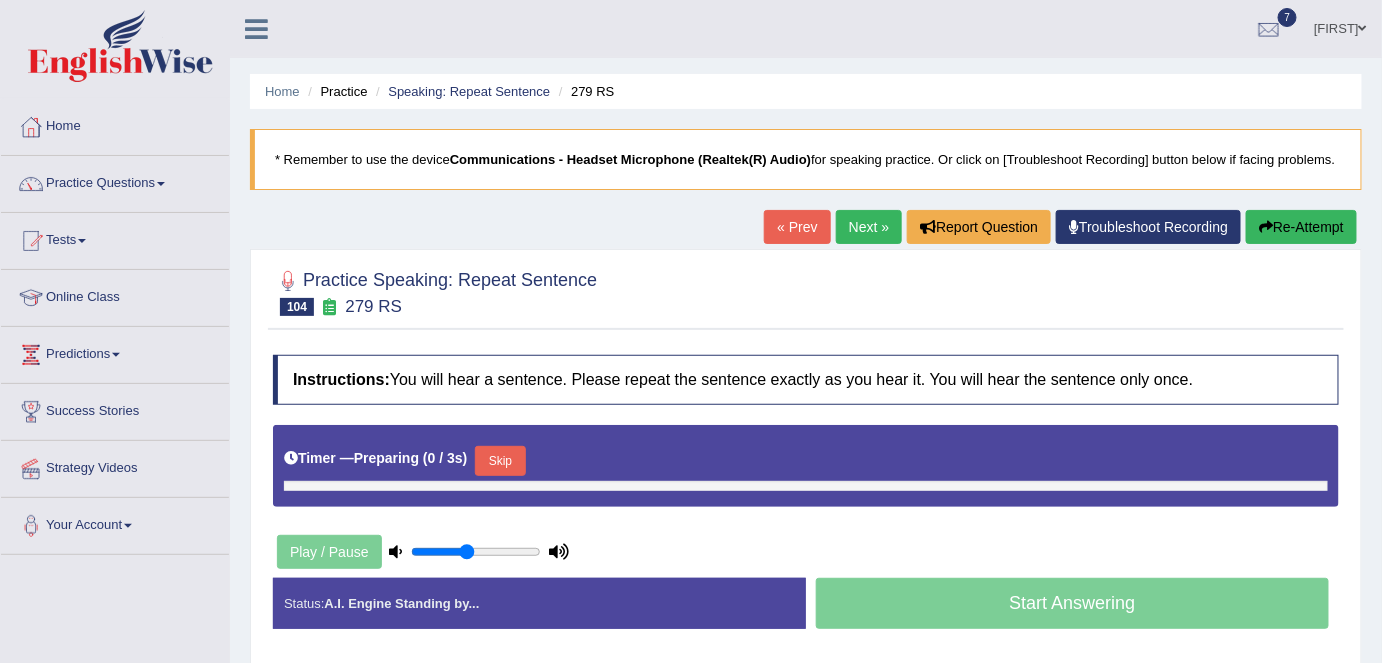 scroll, scrollTop: 0, scrollLeft: 0, axis: both 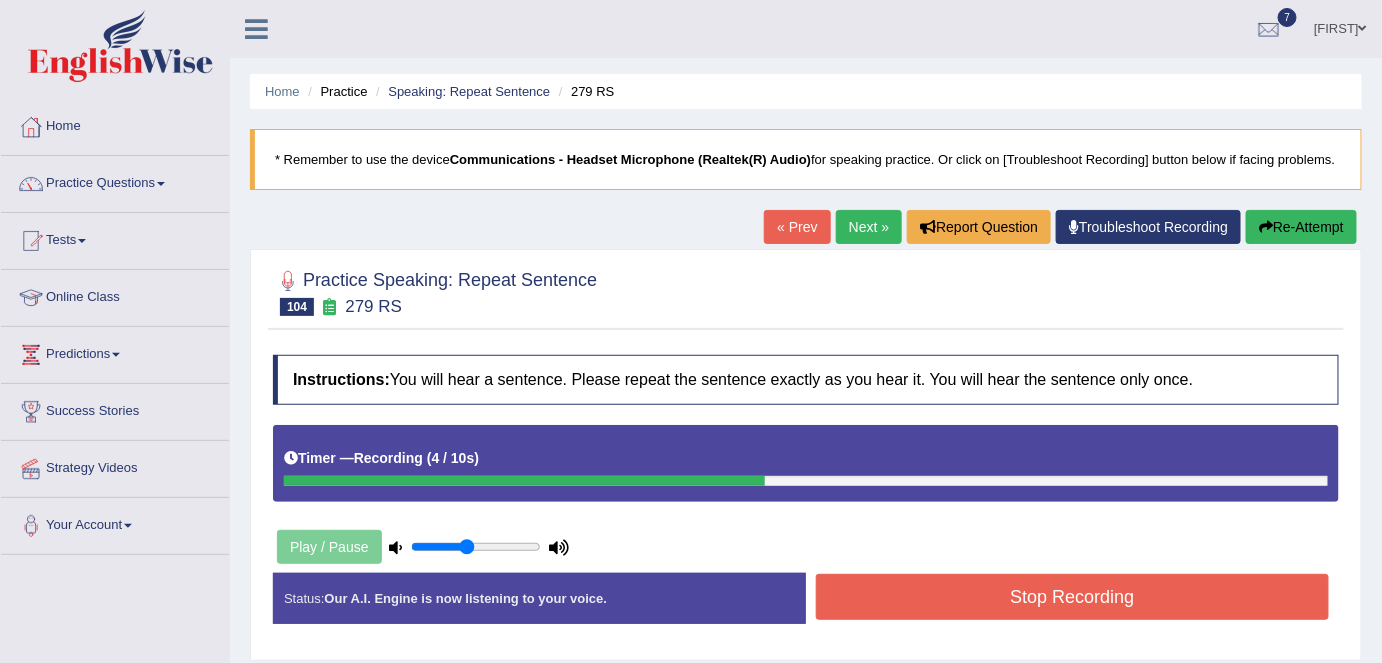 click on "Stop Recording" at bounding box center [1072, 597] 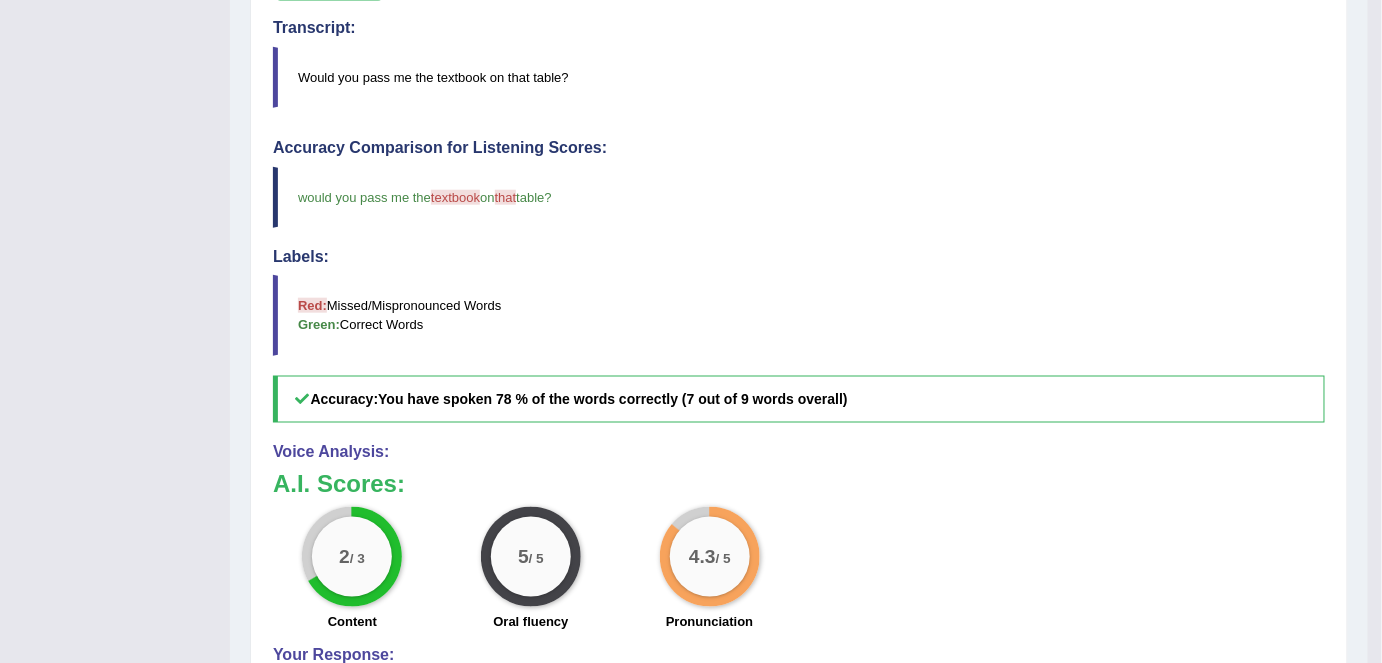 scroll, scrollTop: 673, scrollLeft: 0, axis: vertical 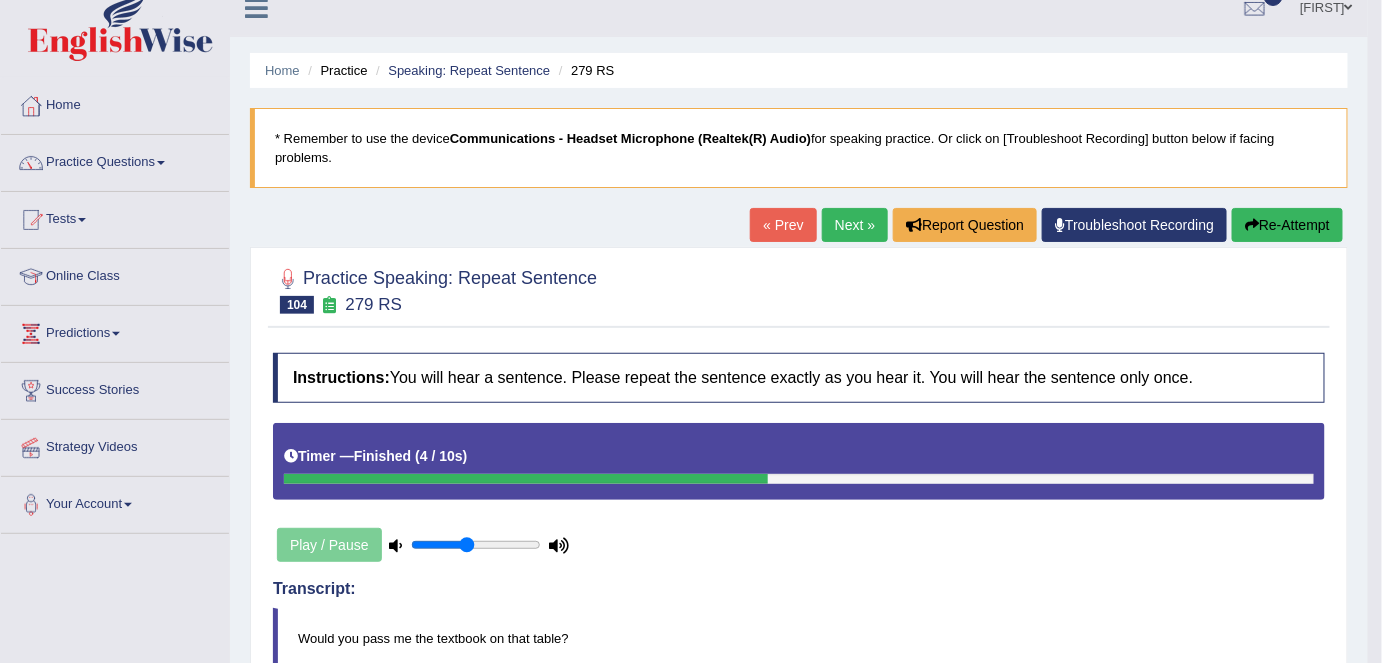 click on "Next »" at bounding box center [855, 225] 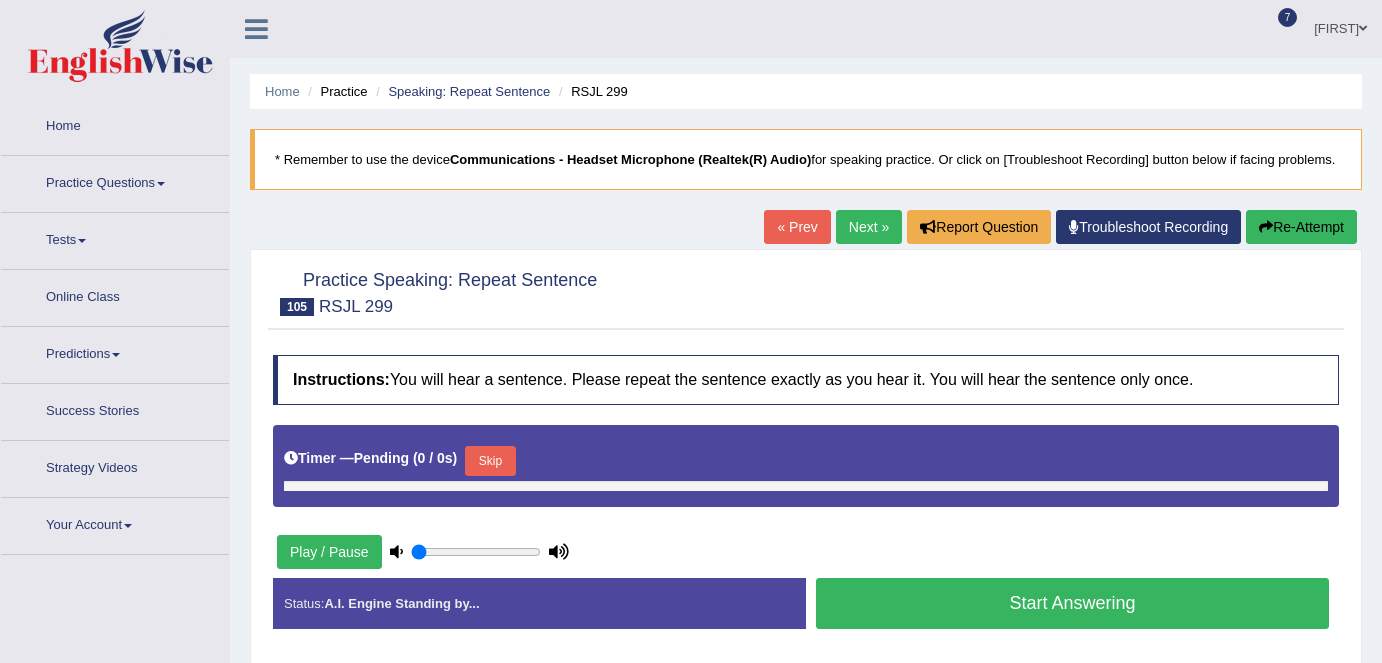 scroll, scrollTop: 0, scrollLeft: 0, axis: both 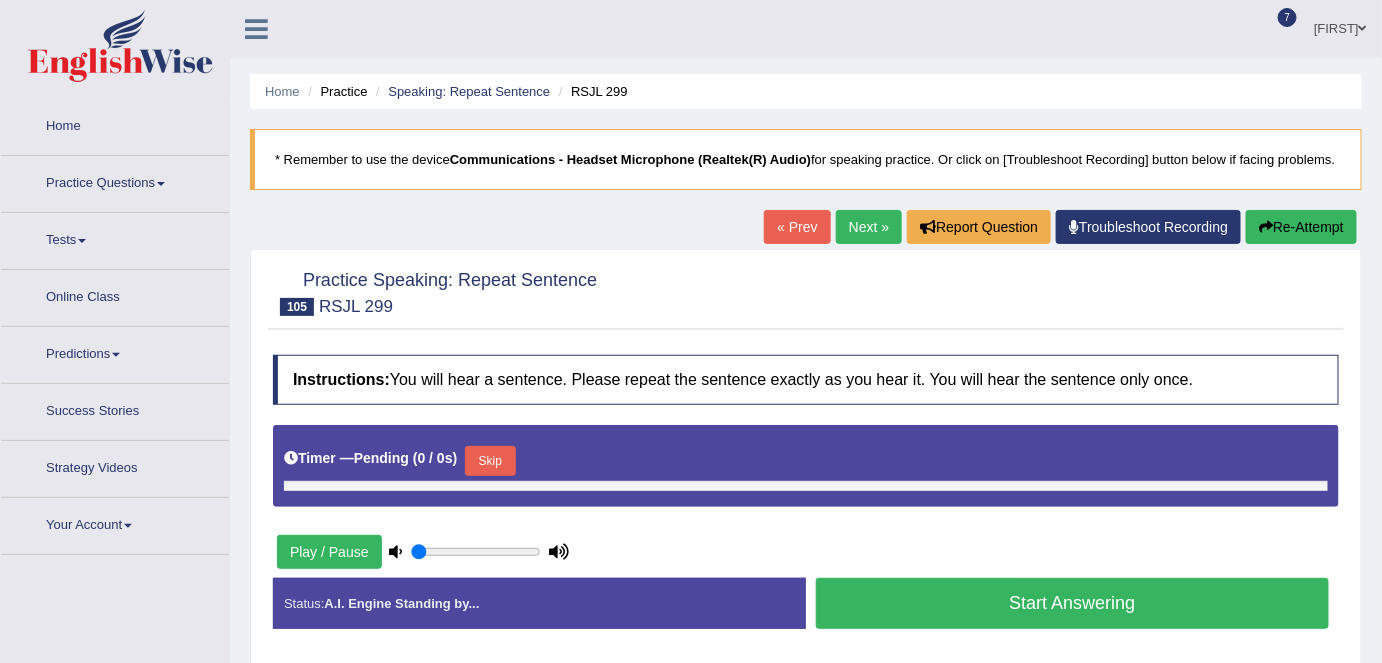 type on "0.45" 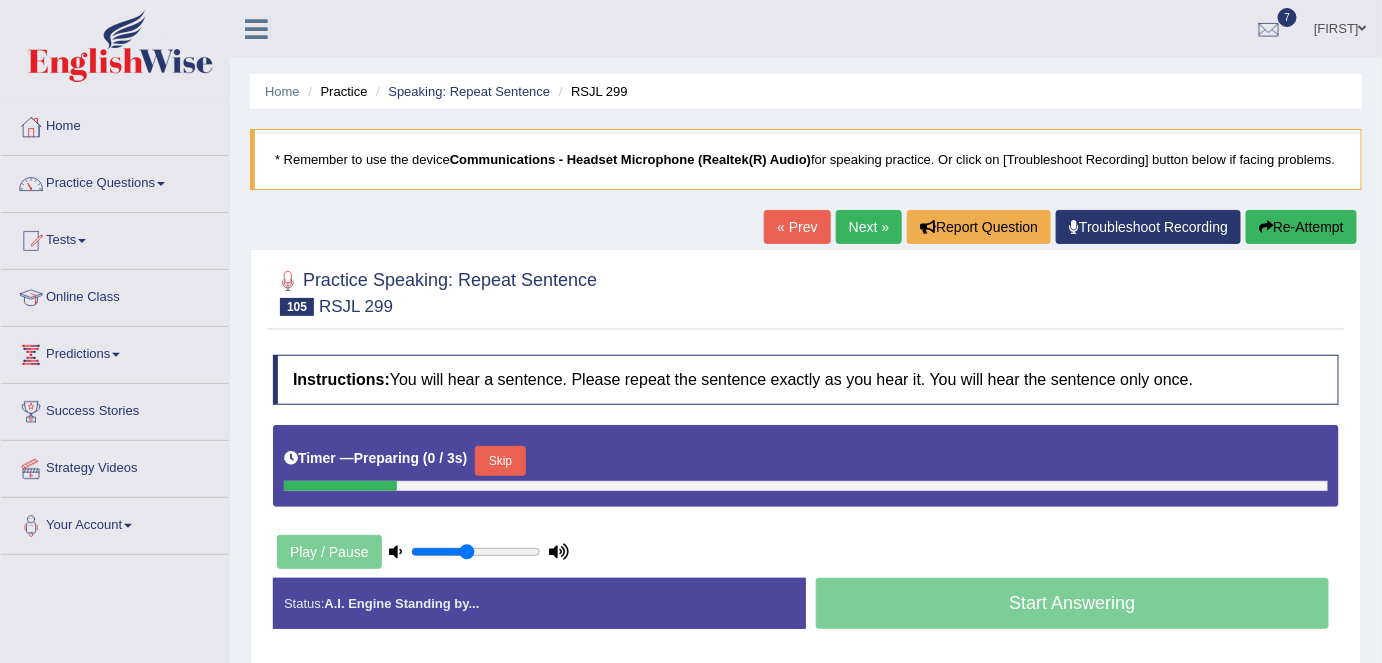 scroll, scrollTop: 0, scrollLeft: 0, axis: both 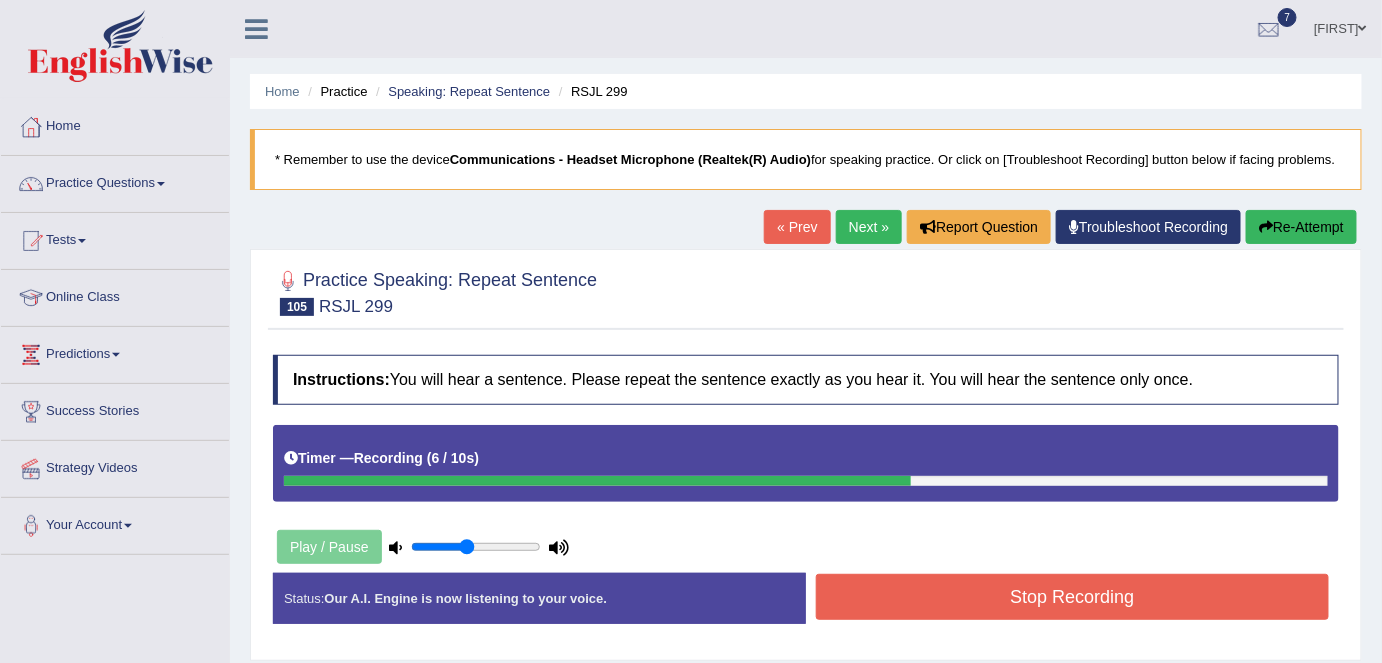 click on "Stop Recording" at bounding box center (1072, 597) 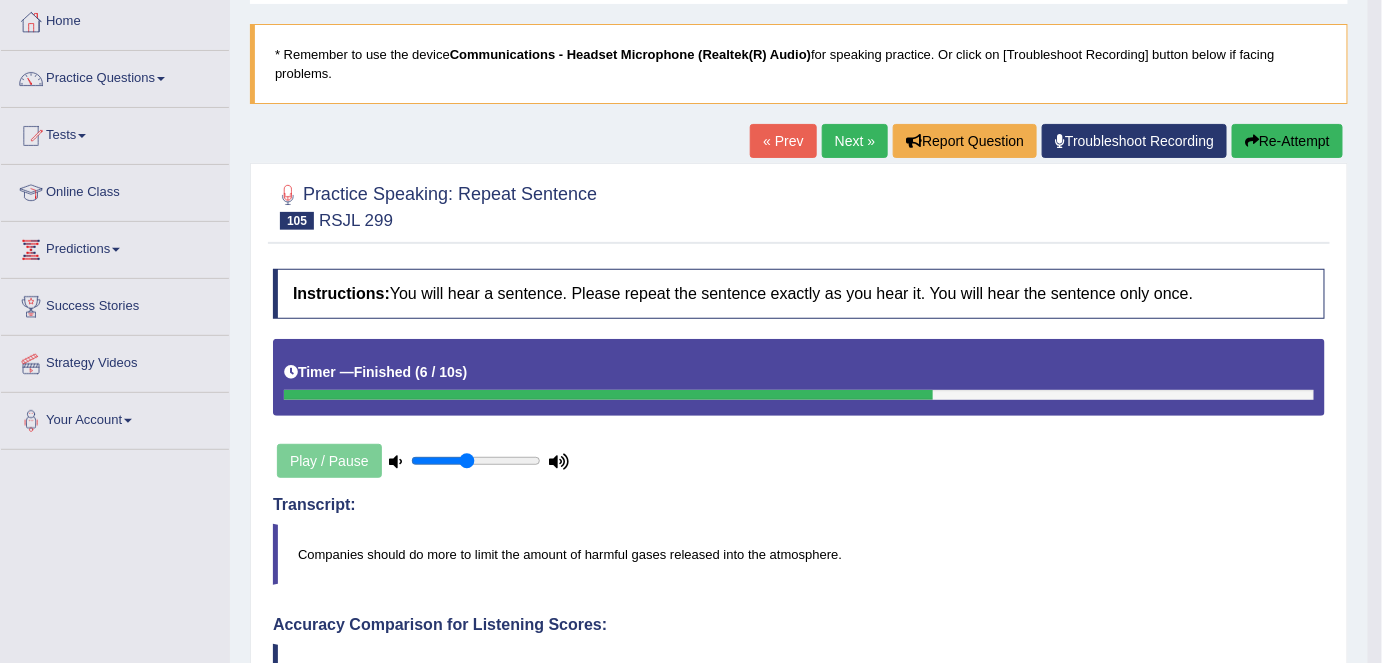 scroll, scrollTop: 100, scrollLeft: 0, axis: vertical 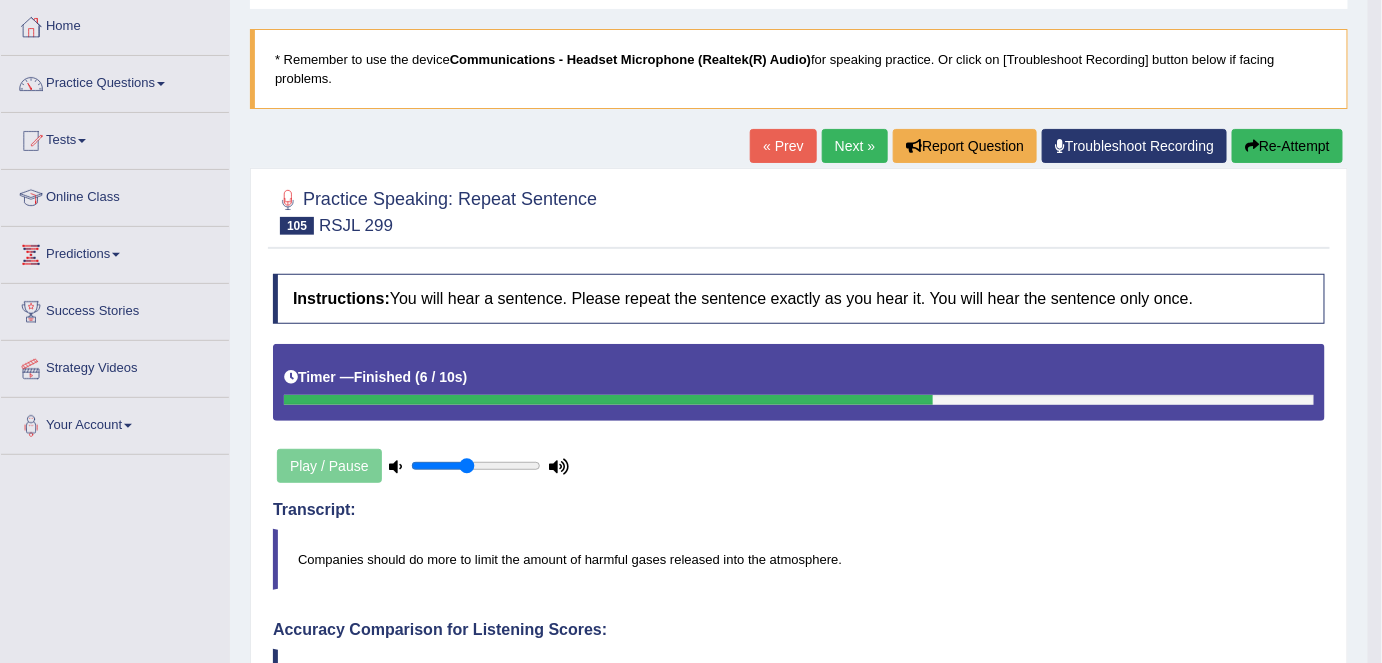 click on "Re-Attempt" at bounding box center (1287, 146) 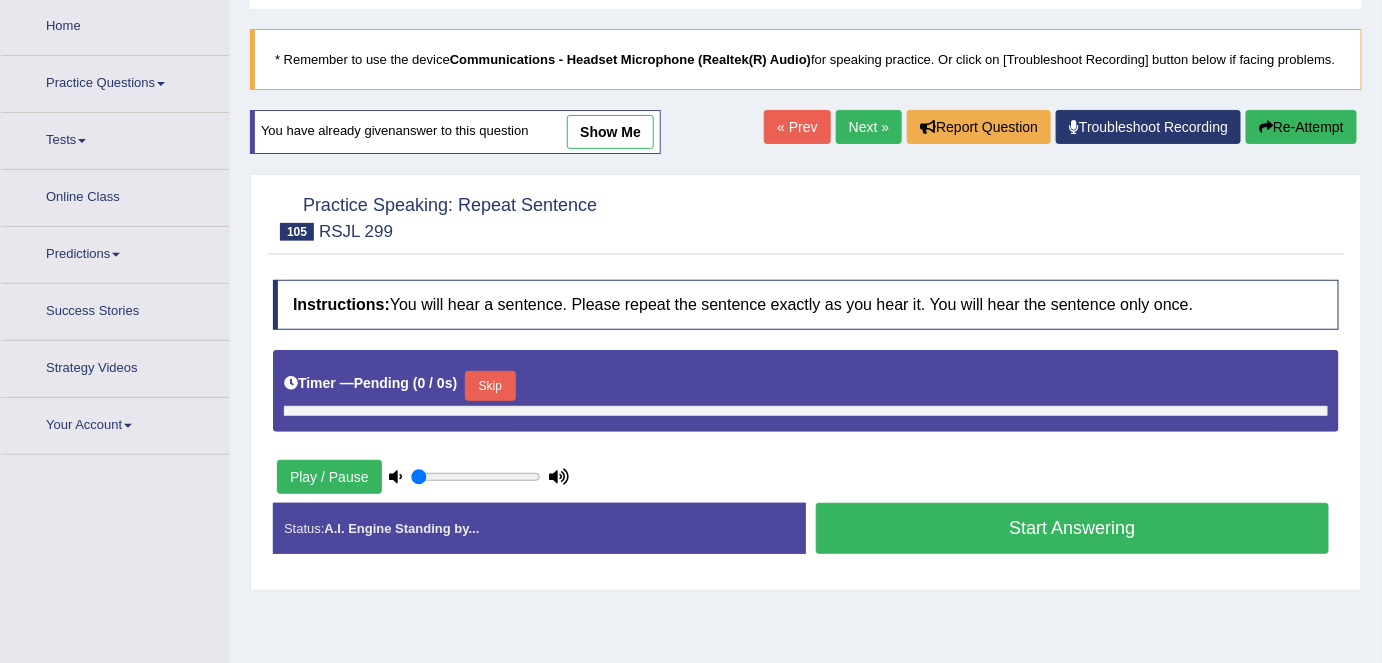 type on "0.45" 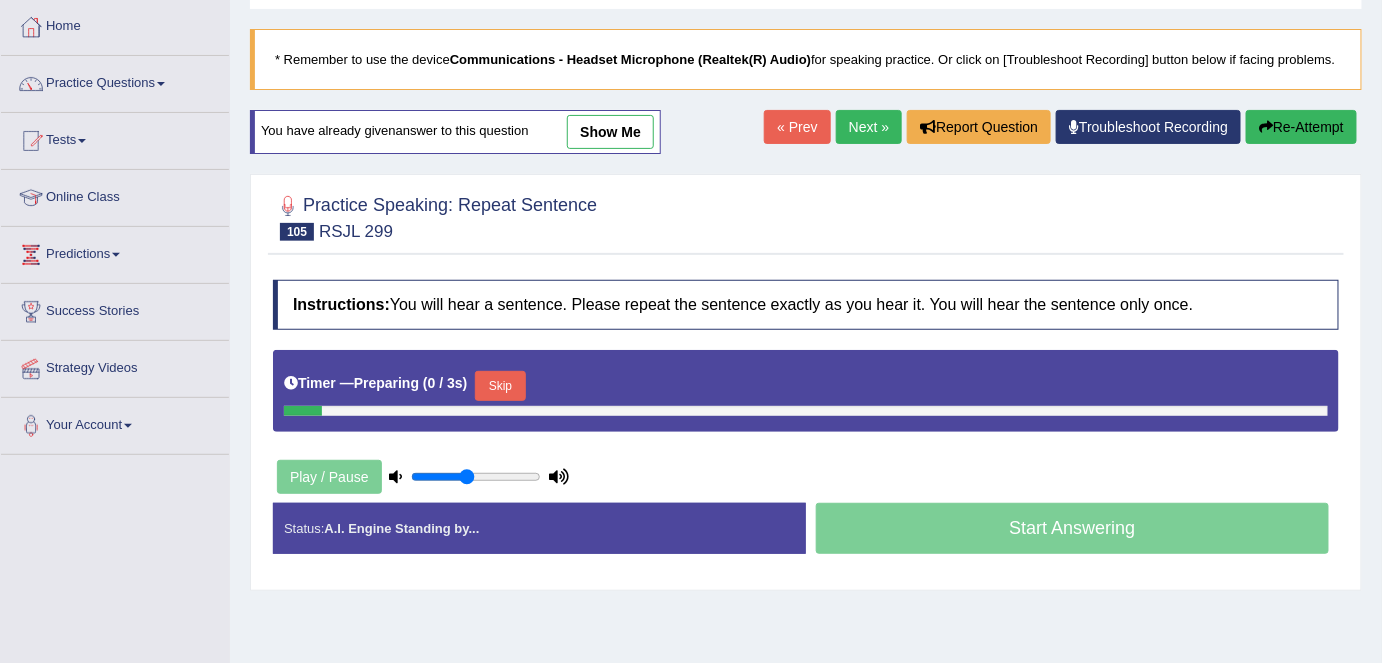 scroll, scrollTop: 100, scrollLeft: 0, axis: vertical 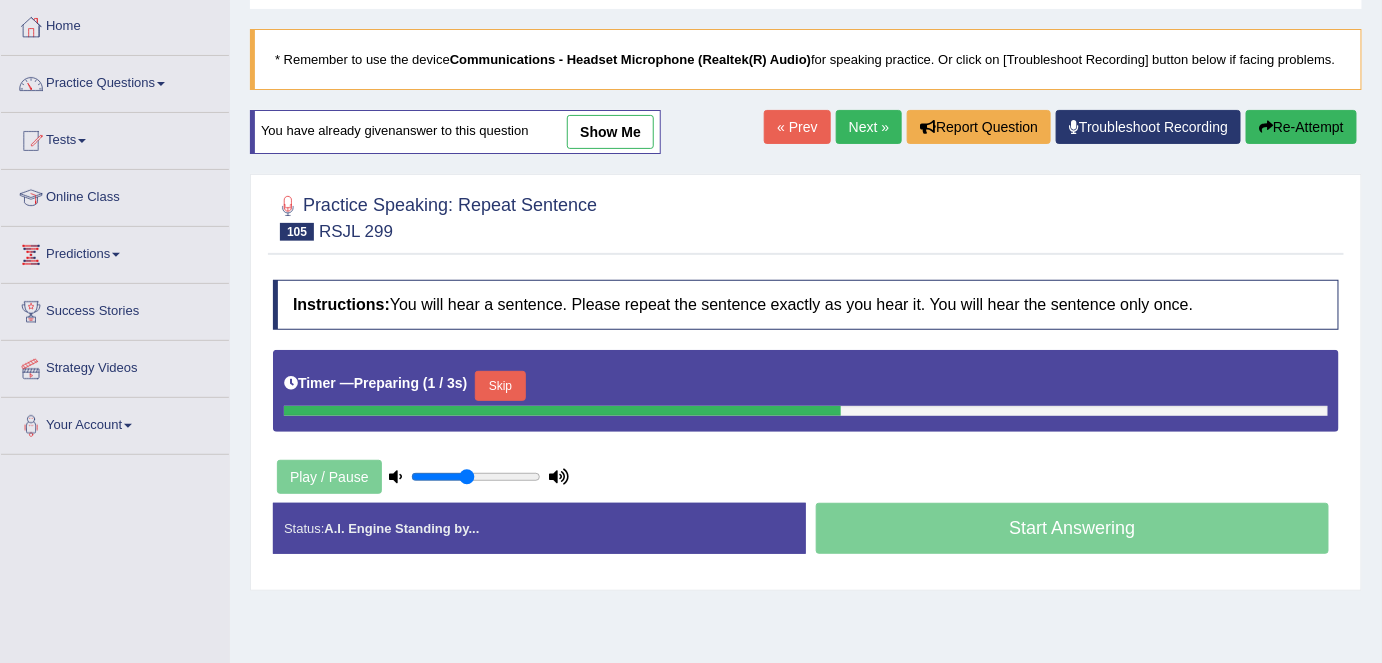 click on "Skip" at bounding box center [500, 386] 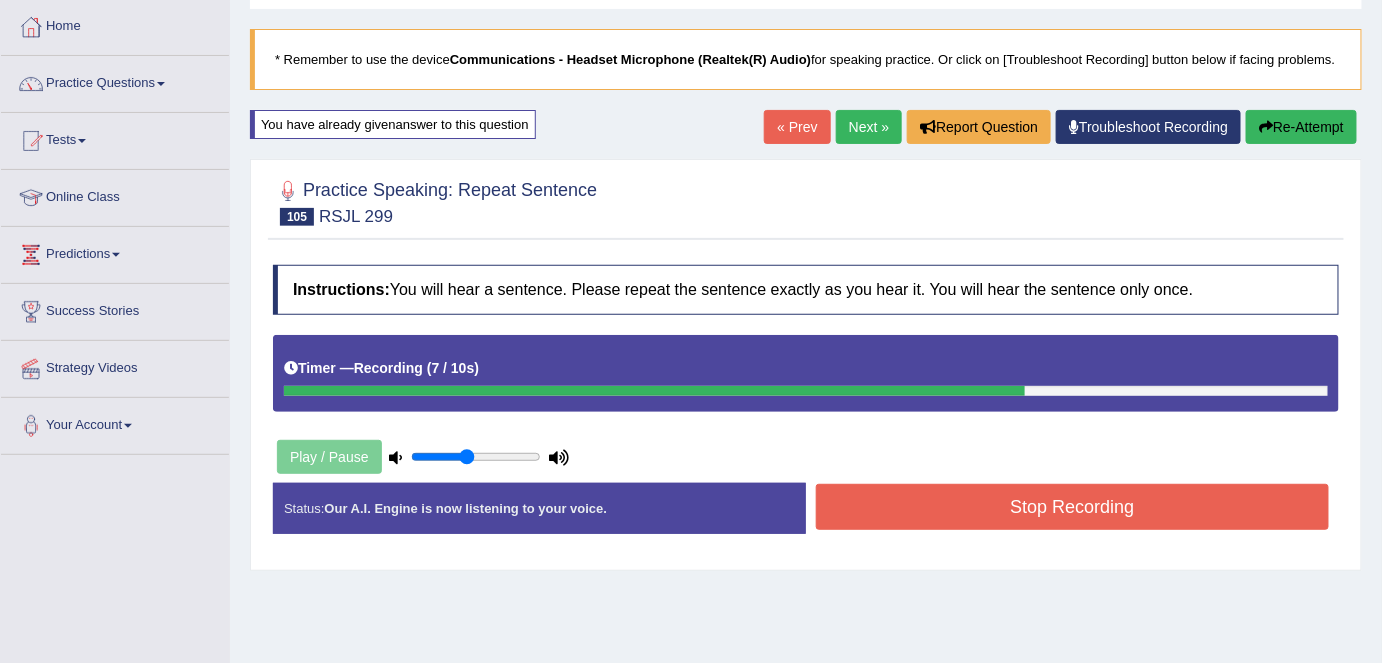 click on "Stop Recording" at bounding box center (1072, 507) 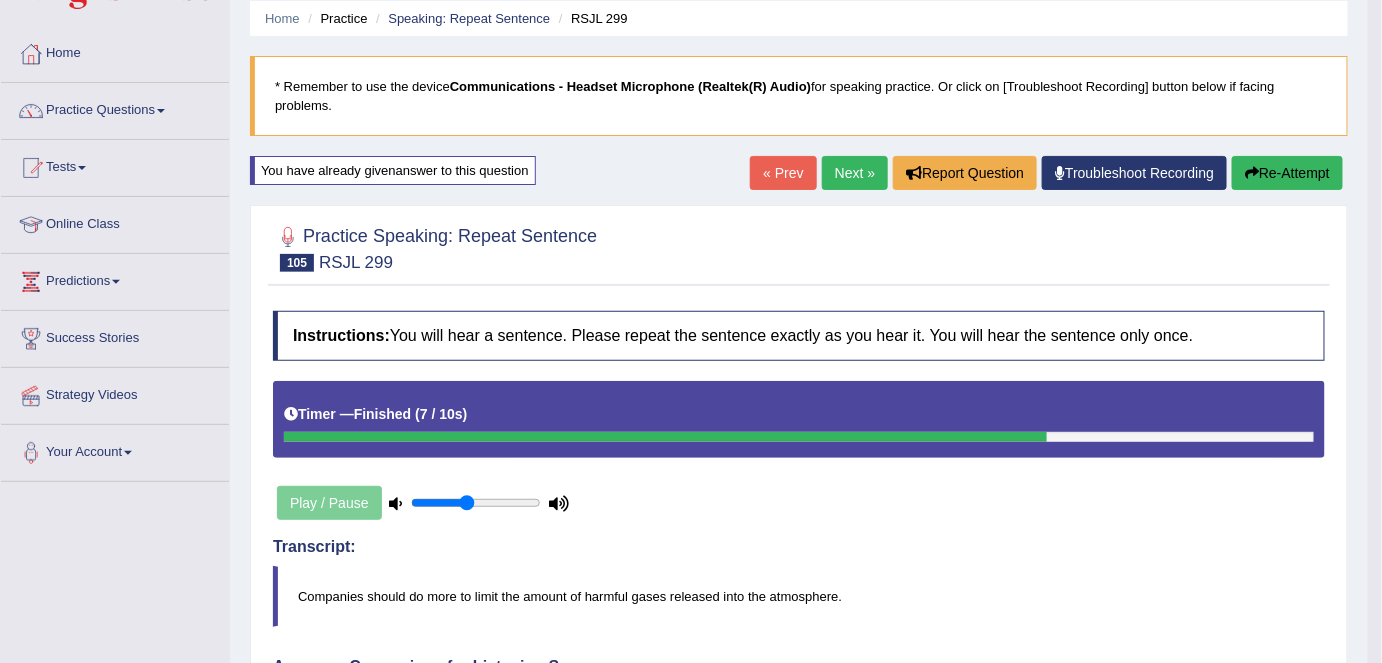 scroll, scrollTop: 0, scrollLeft: 0, axis: both 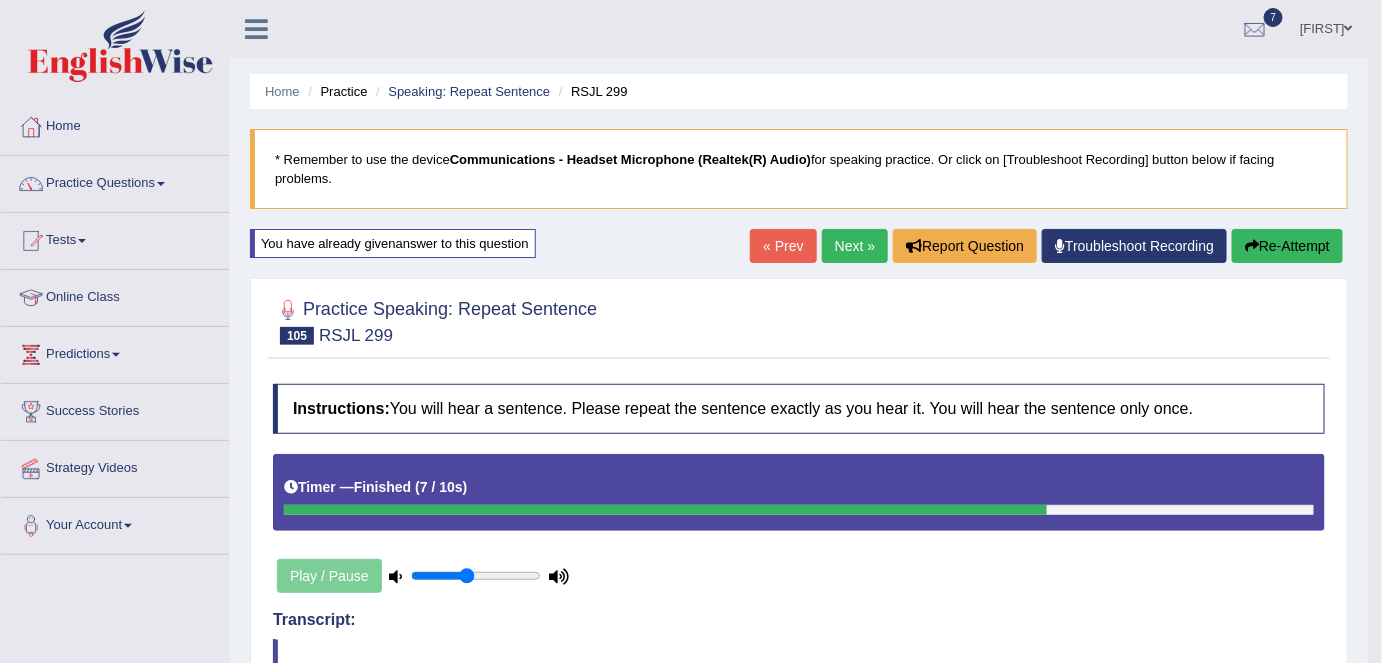 click on "Next »" at bounding box center (855, 246) 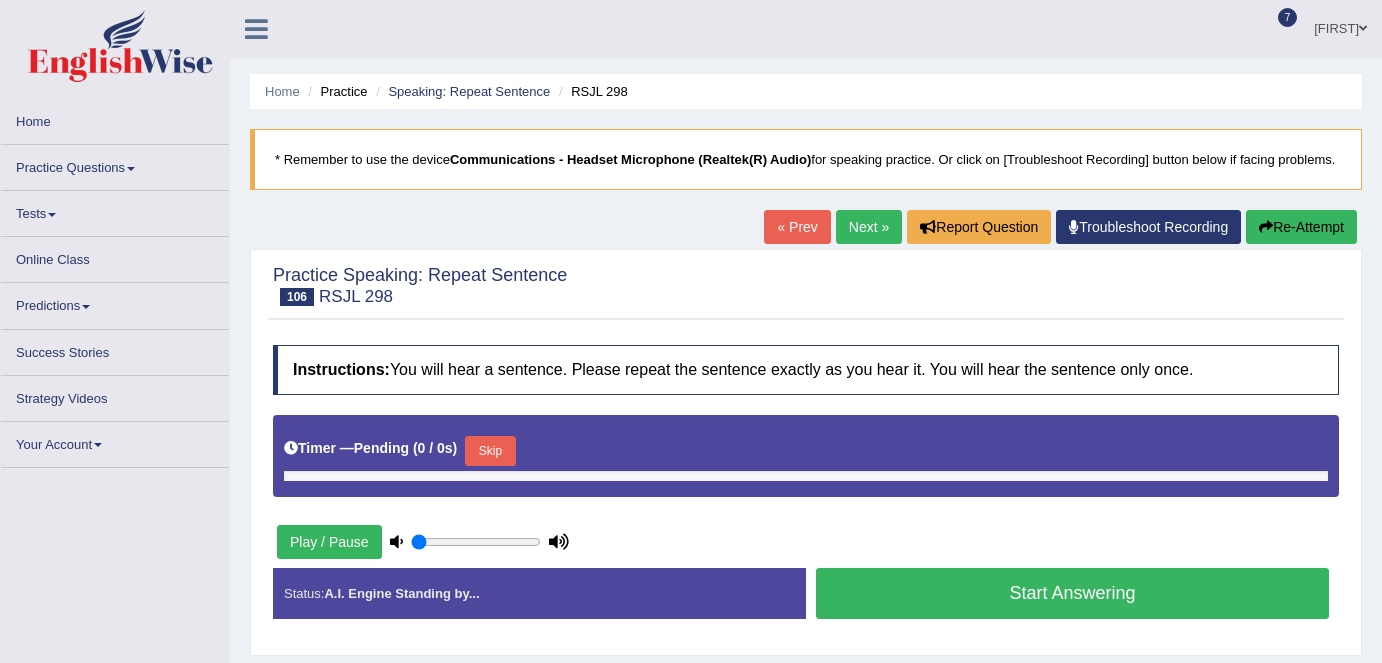 scroll, scrollTop: 0, scrollLeft: 0, axis: both 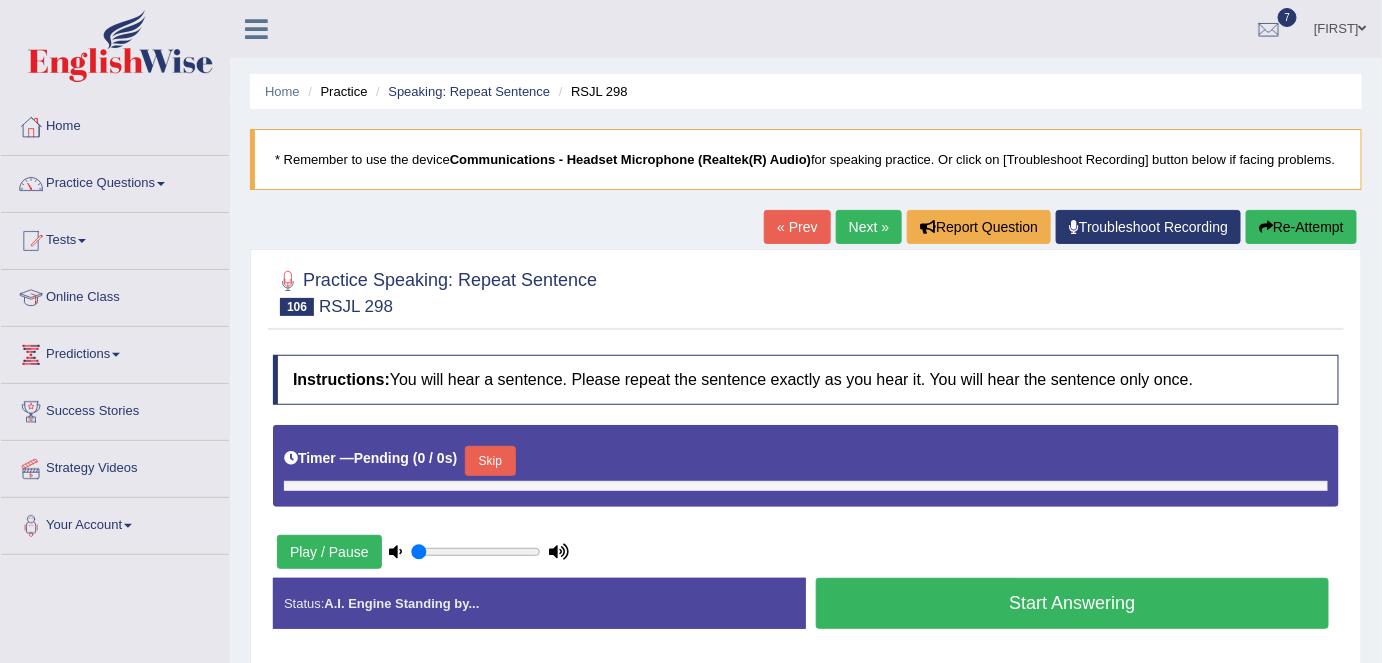type on "0.45" 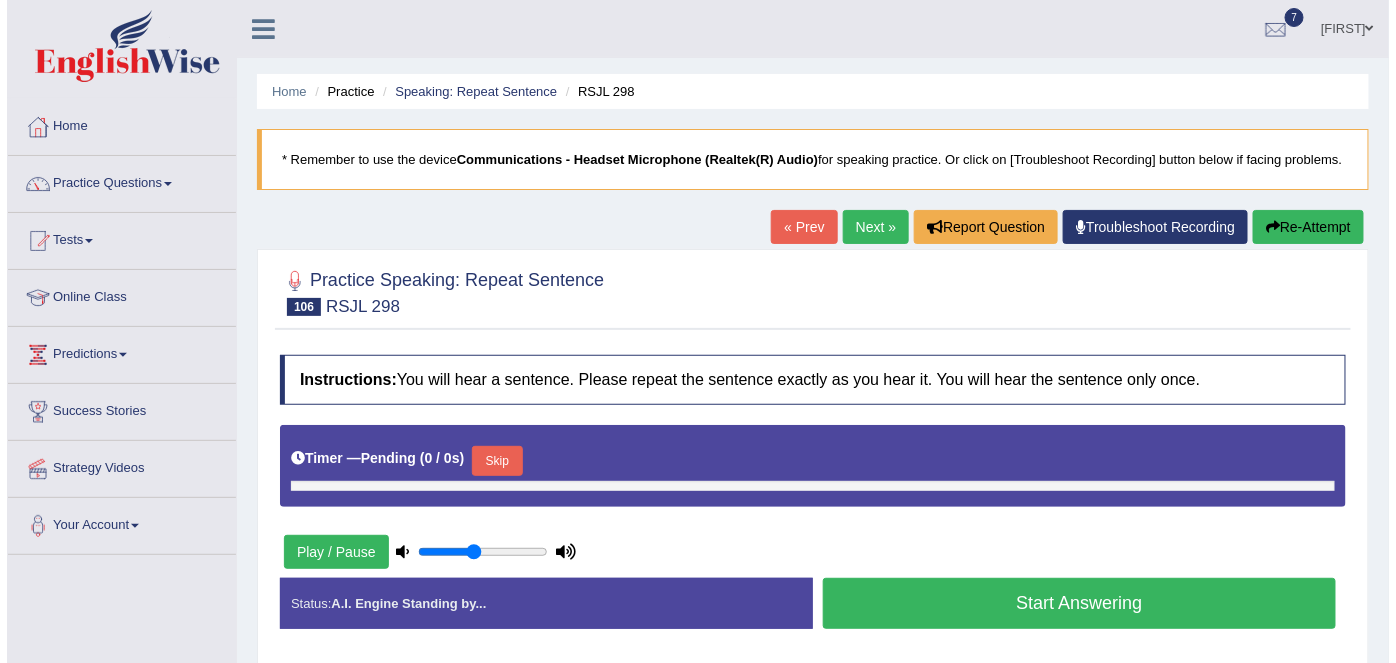 scroll, scrollTop: 0, scrollLeft: 0, axis: both 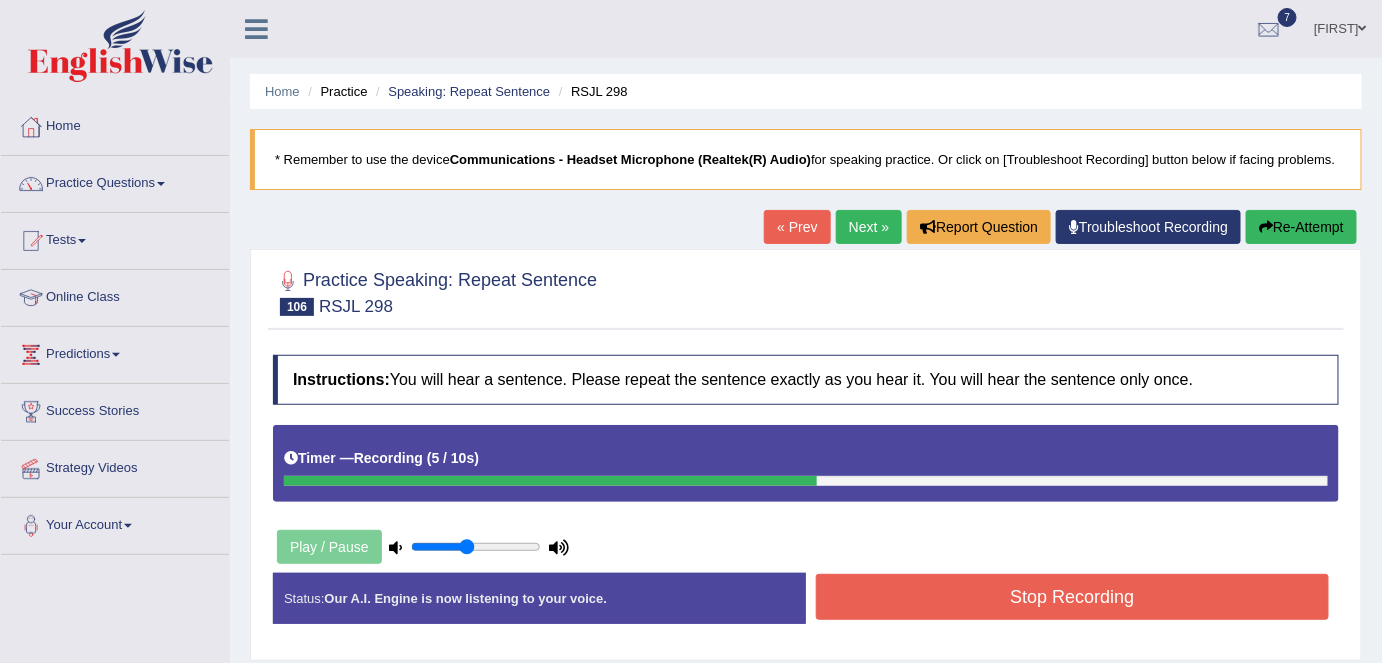 click on "Stop Recording" at bounding box center (1072, 597) 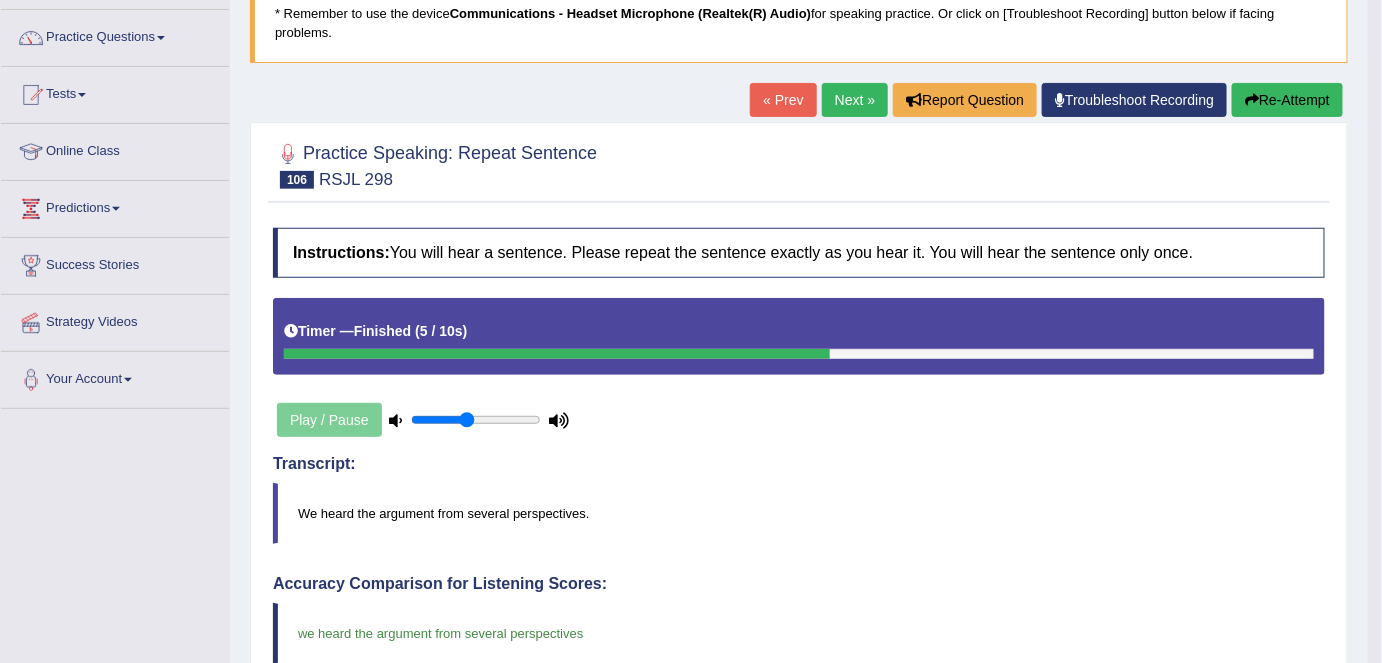 scroll, scrollTop: 0, scrollLeft: 0, axis: both 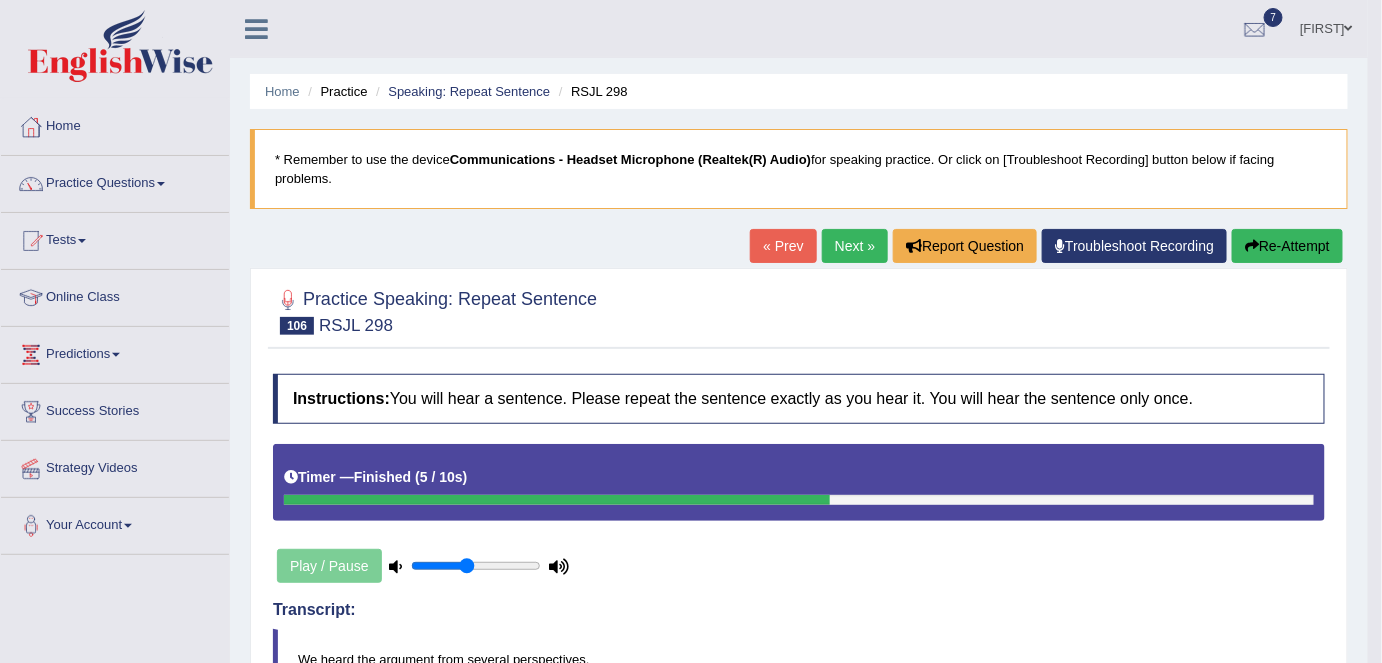 click on "Next »" at bounding box center (855, 246) 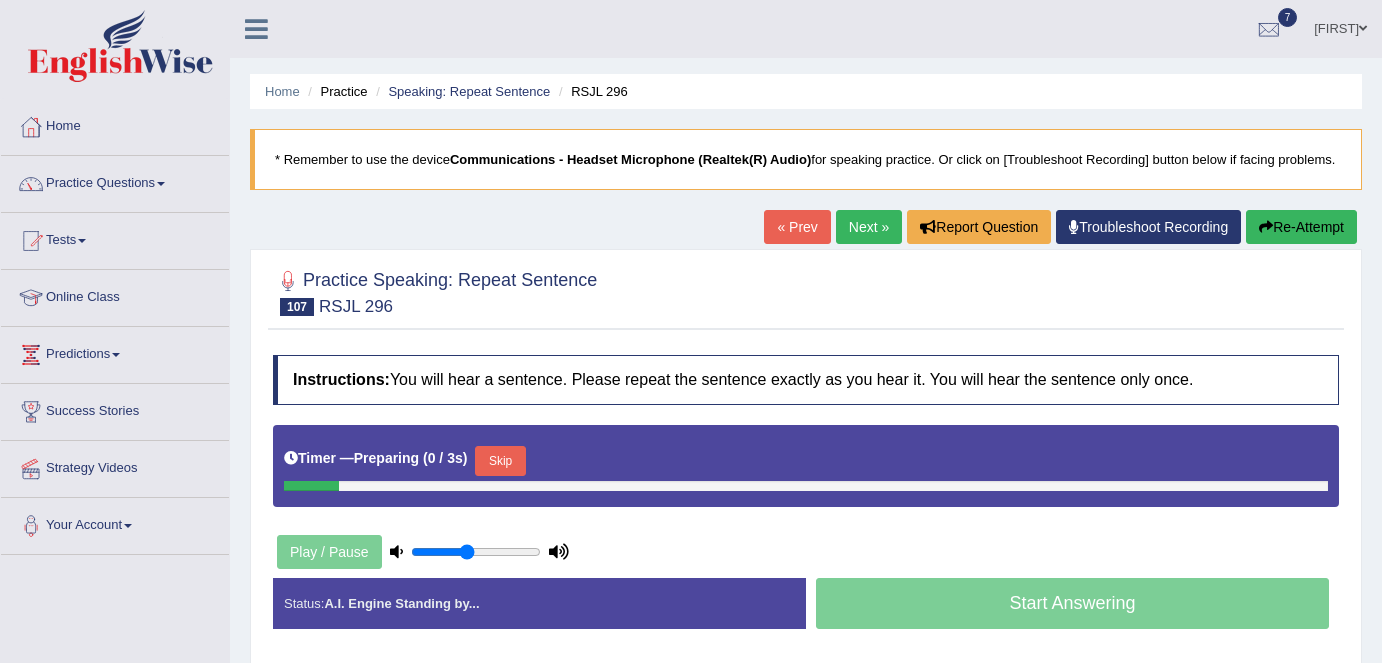 scroll, scrollTop: 0, scrollLeft: 0, axis: both 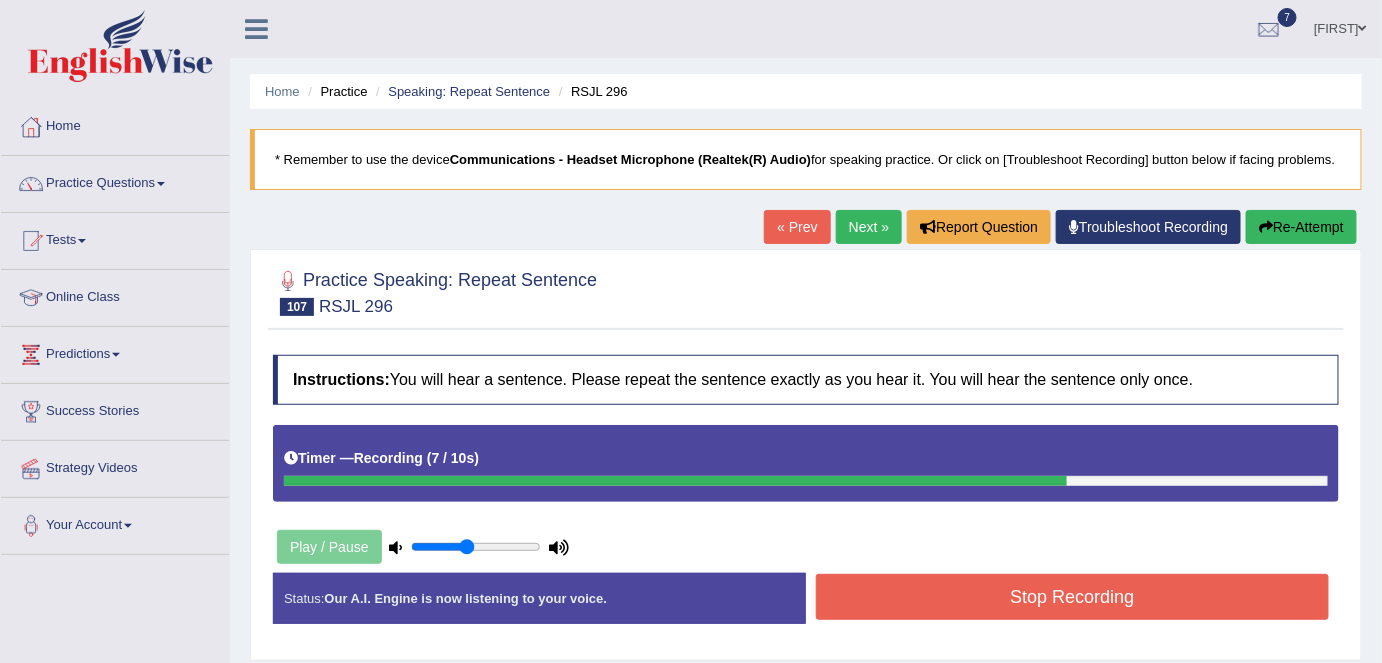 click on "Stop Recording" at bounding box center (1072, 597) 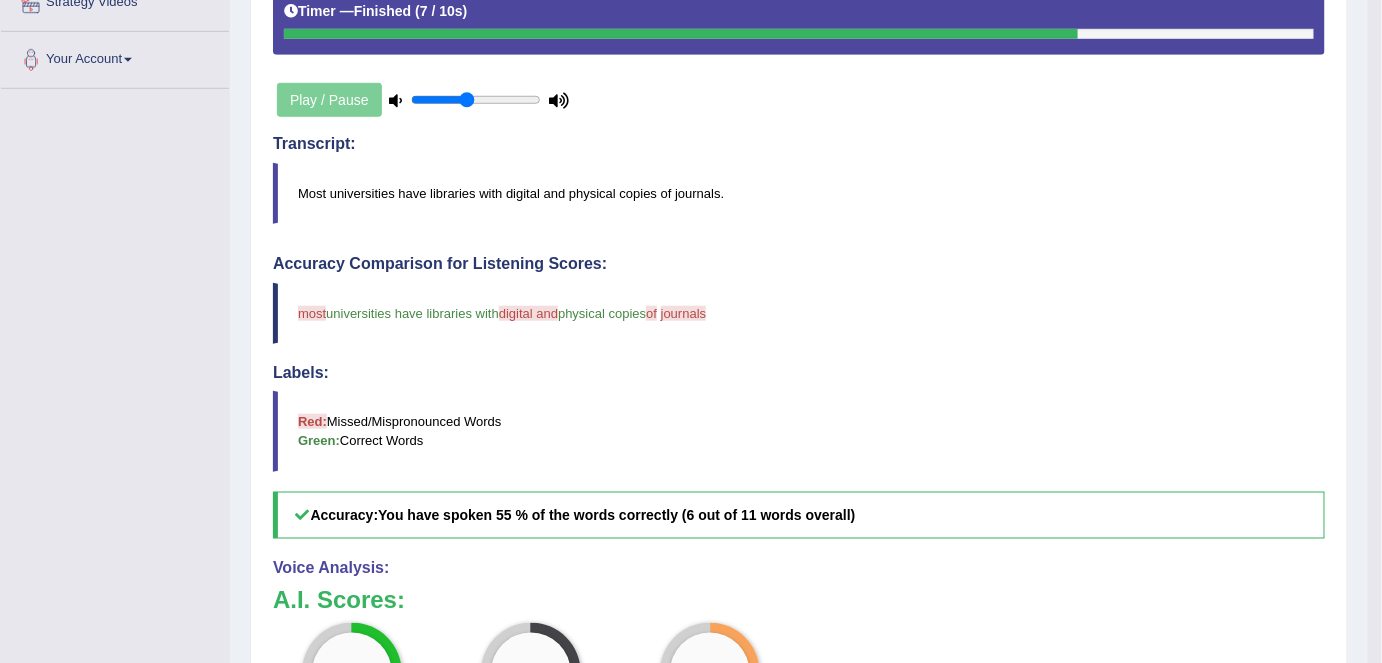 scroll, scrollTop: 467, scrollLeft: 0, axis: vertical 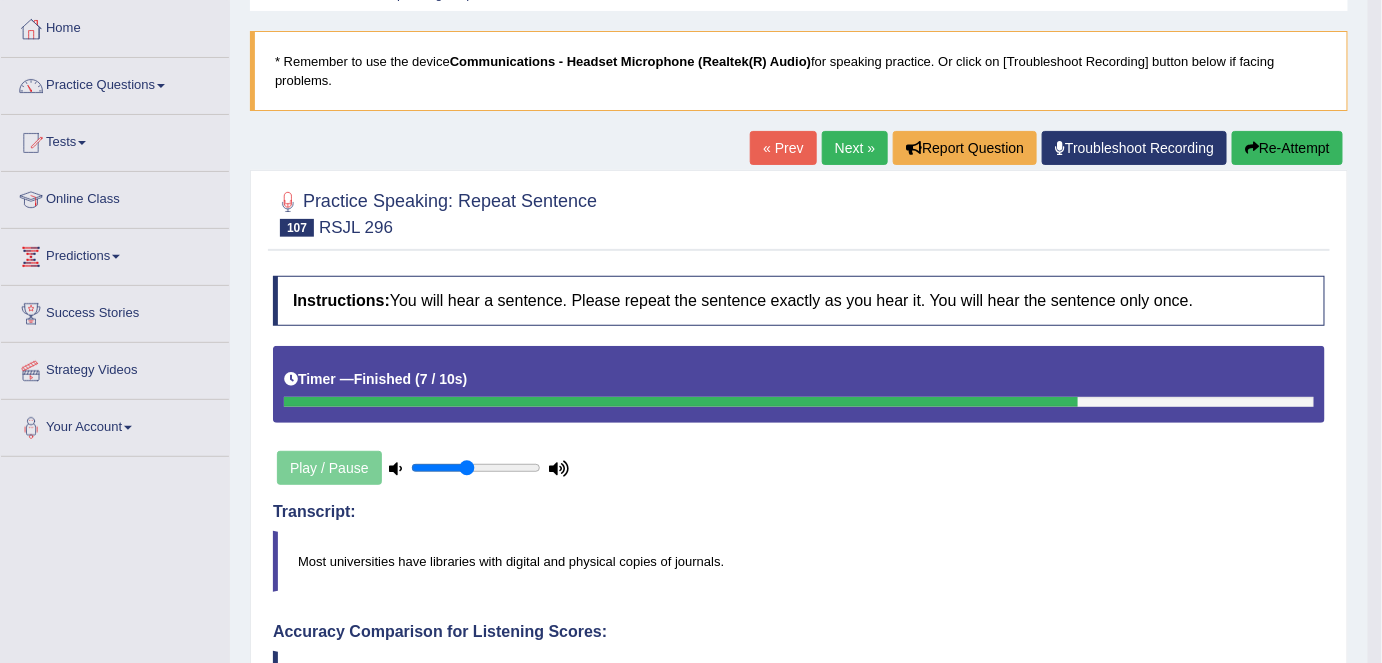 click on "Re-Attempt" at bounding box center (1287, 148) 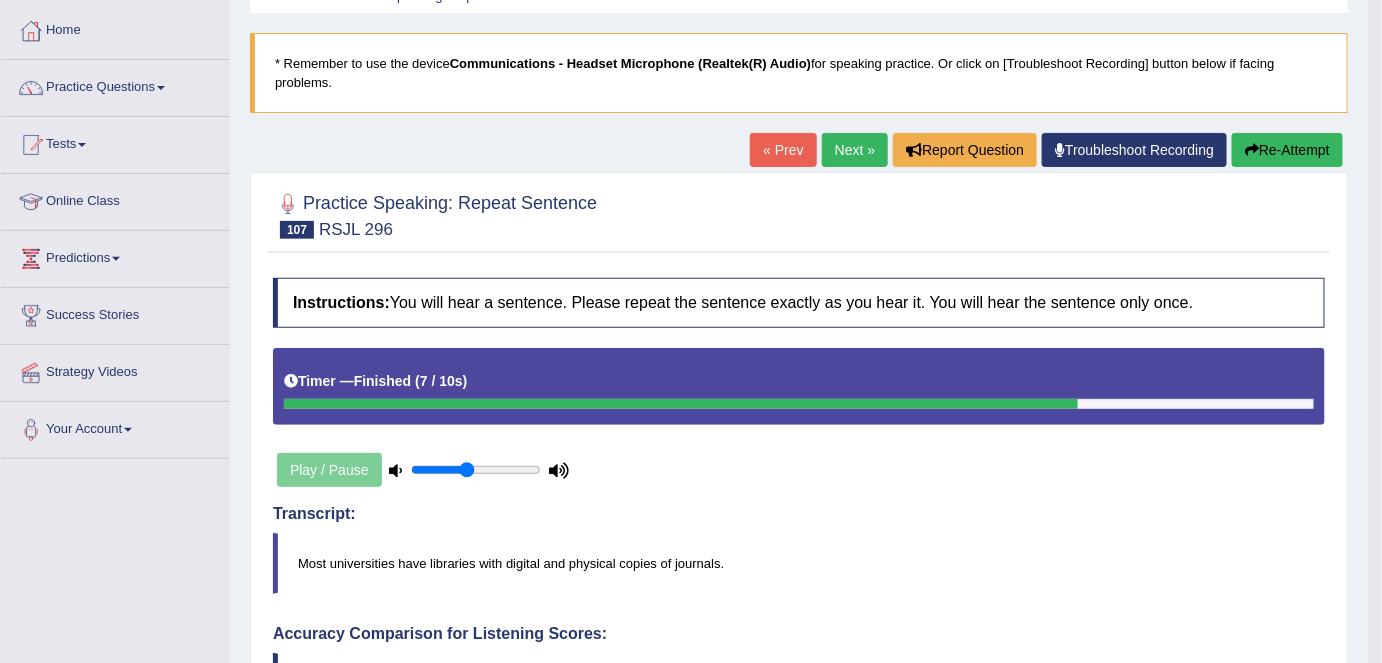 scroll, scrollTop: 95, scrollLeft: 0, axis: vertical 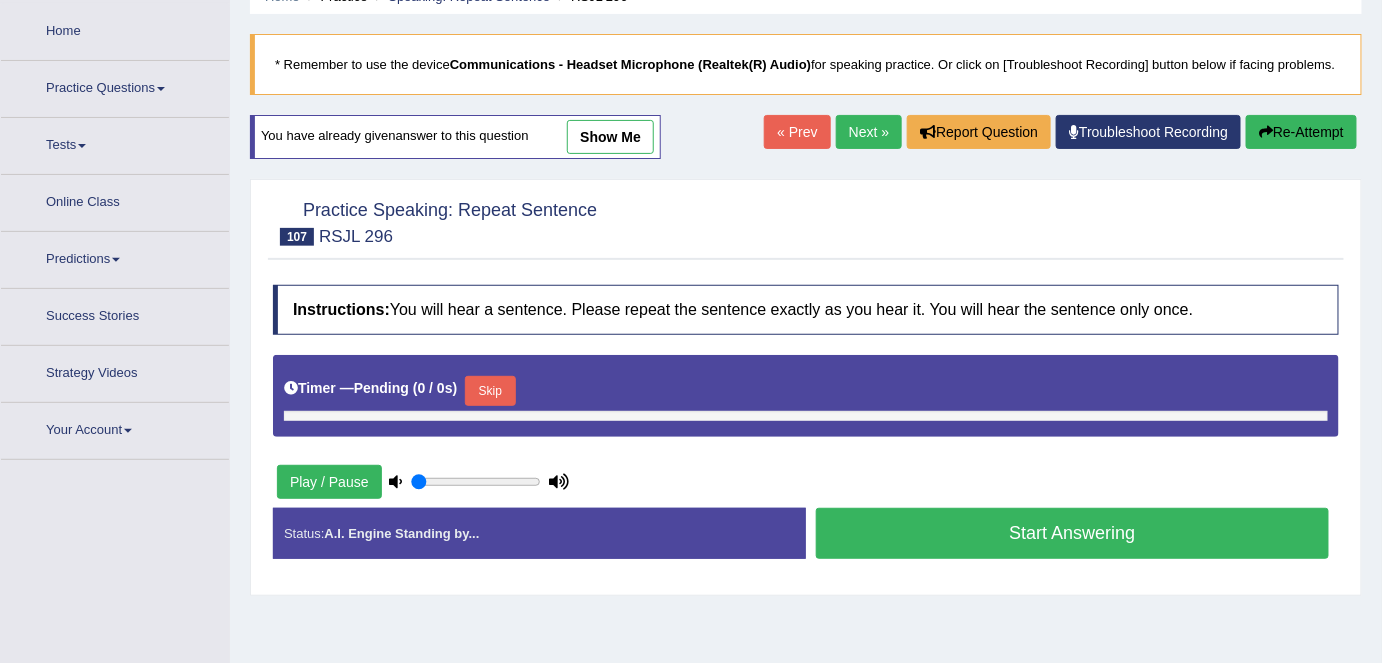 type on "0.45" 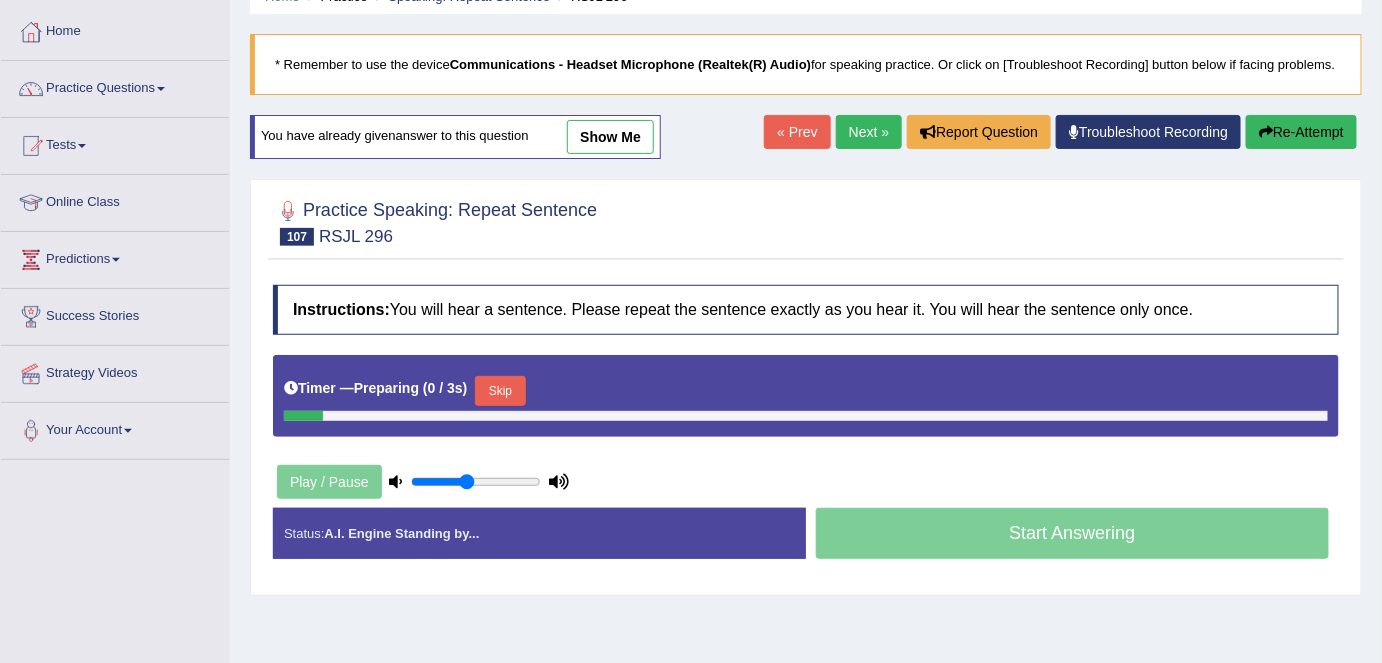 scroll, scrollTop: 95, scrollLeft: 0, axis: vertical 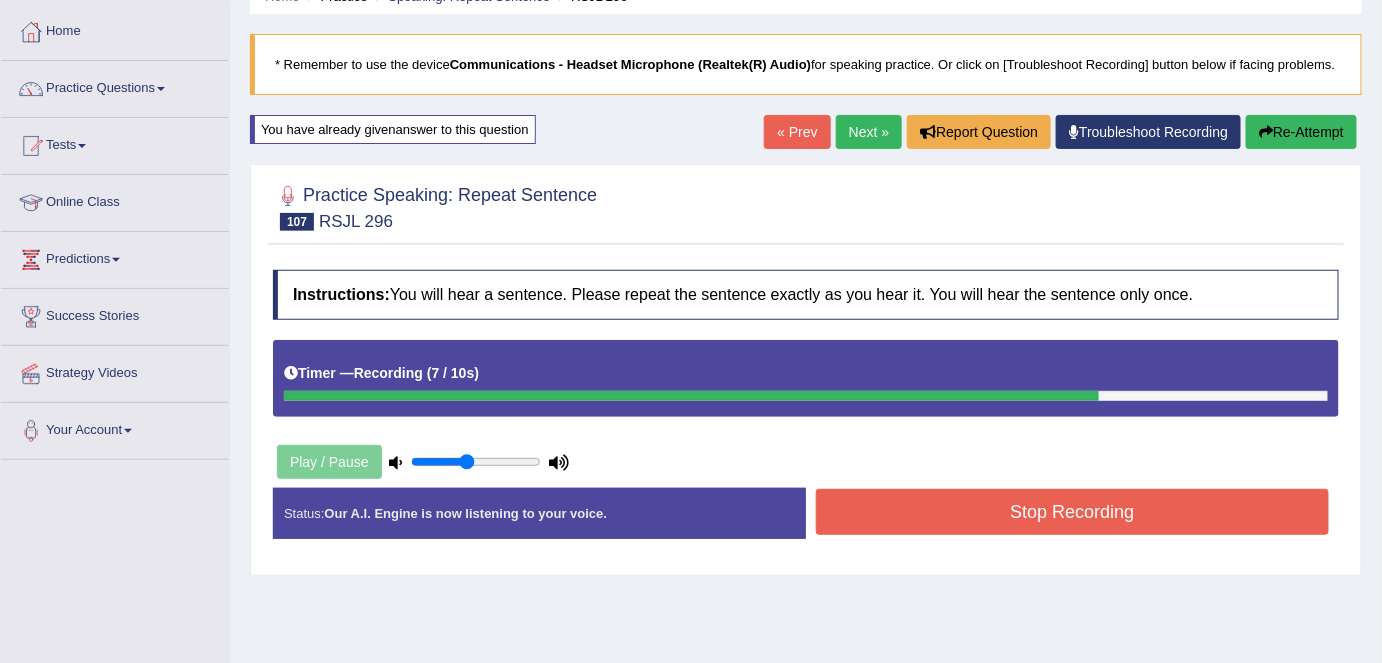 click on "Stop Recording" at bounding box center [1072, 512] 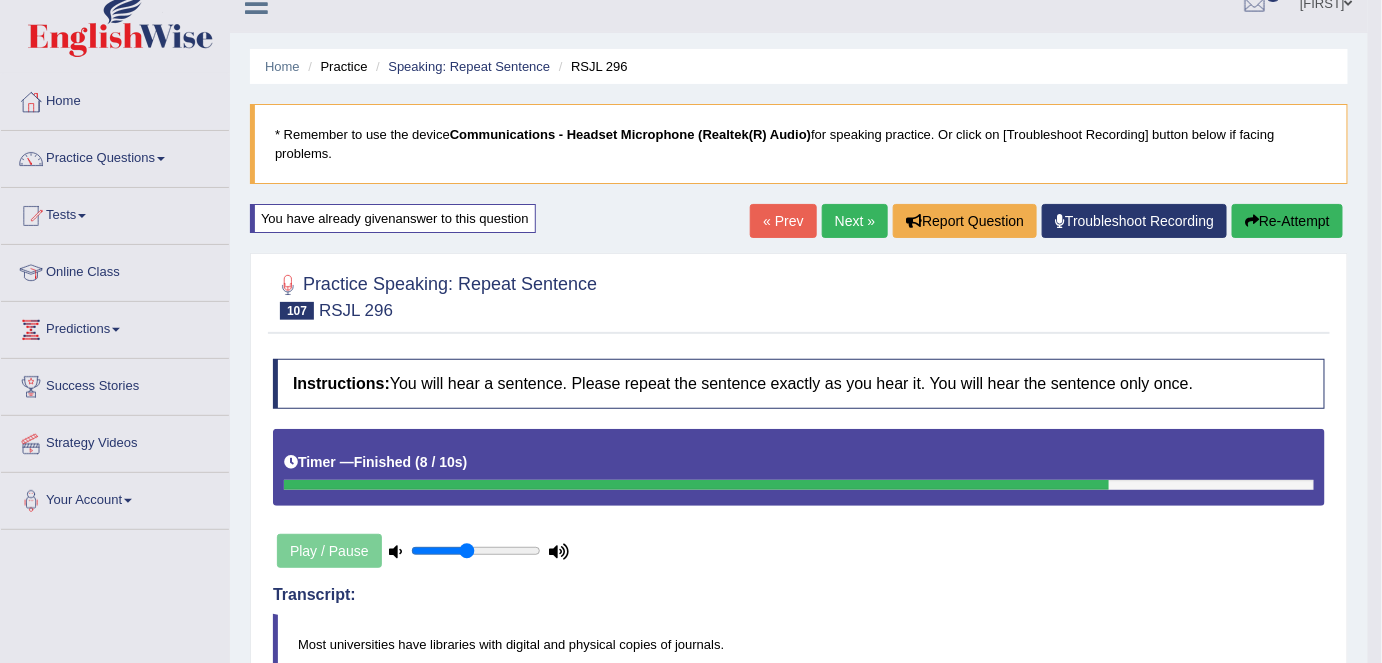 scroll, scrollTop: 13, scrollLeft: 0, axis: vertical 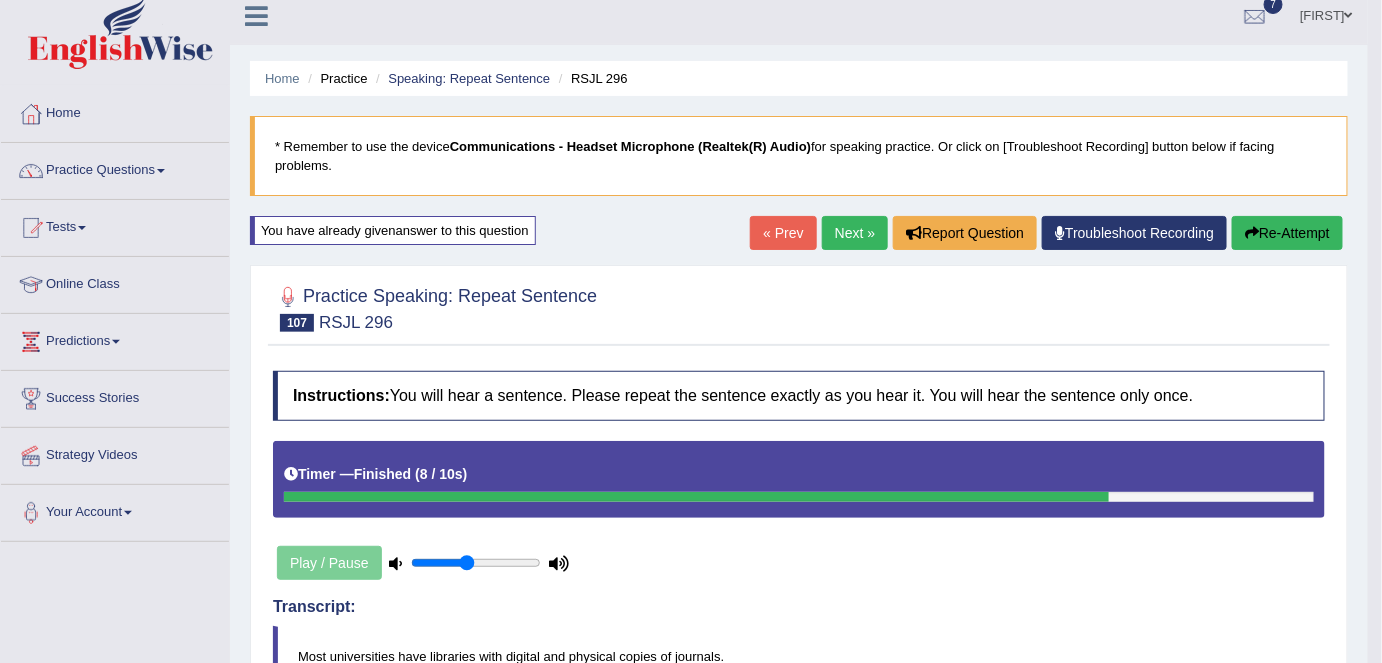click on "Next »" at bounding box center [855, 233] 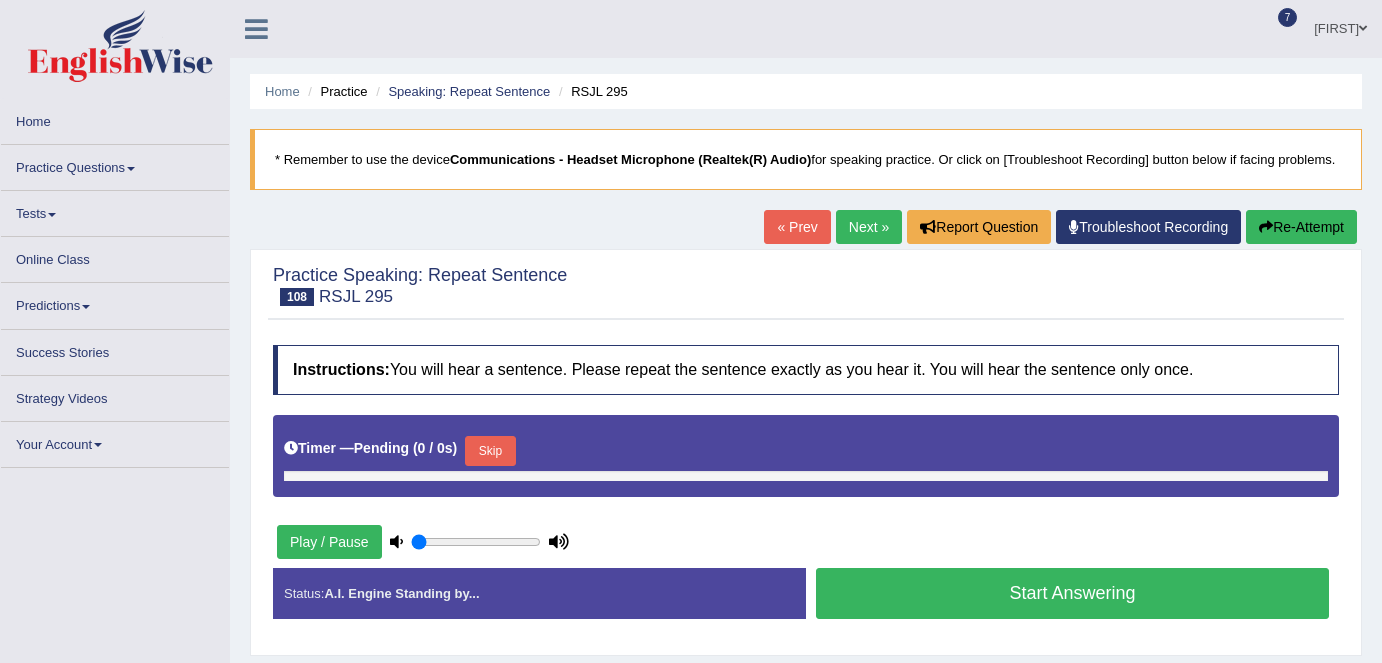 scroll, scrollTop: 0, scrollLeft: 0, axis: both 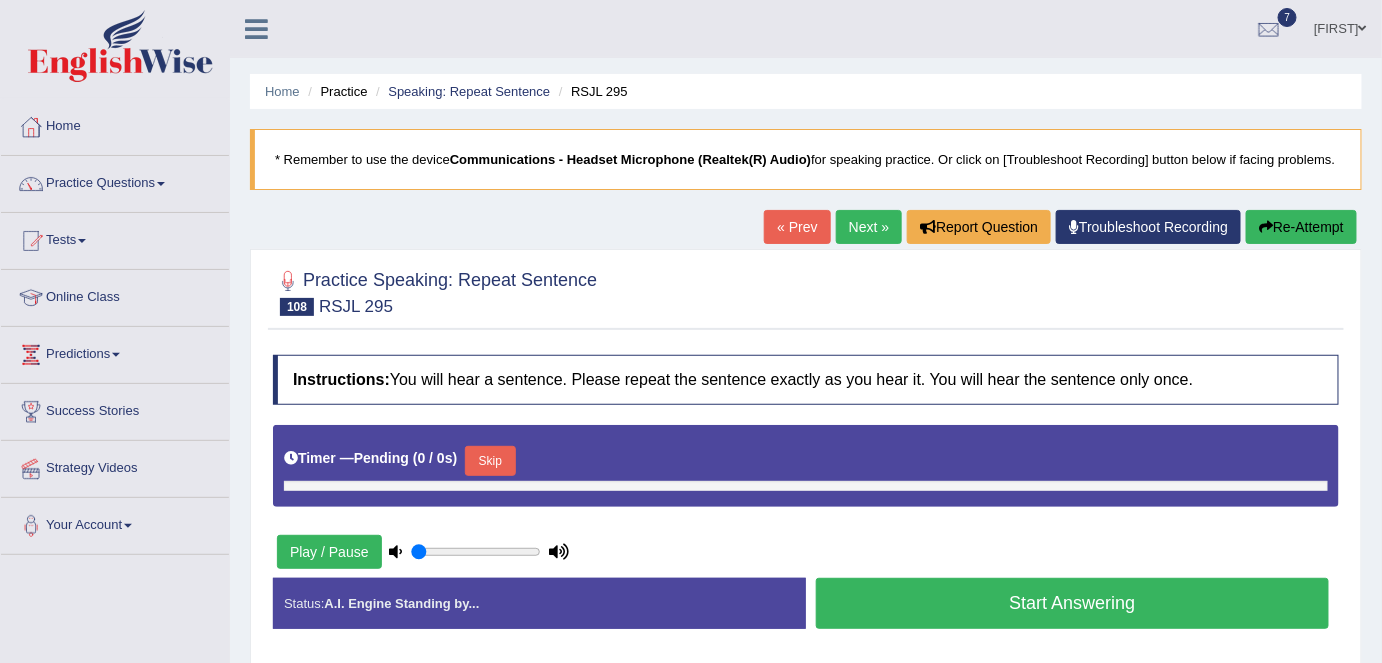 type on "0.45" 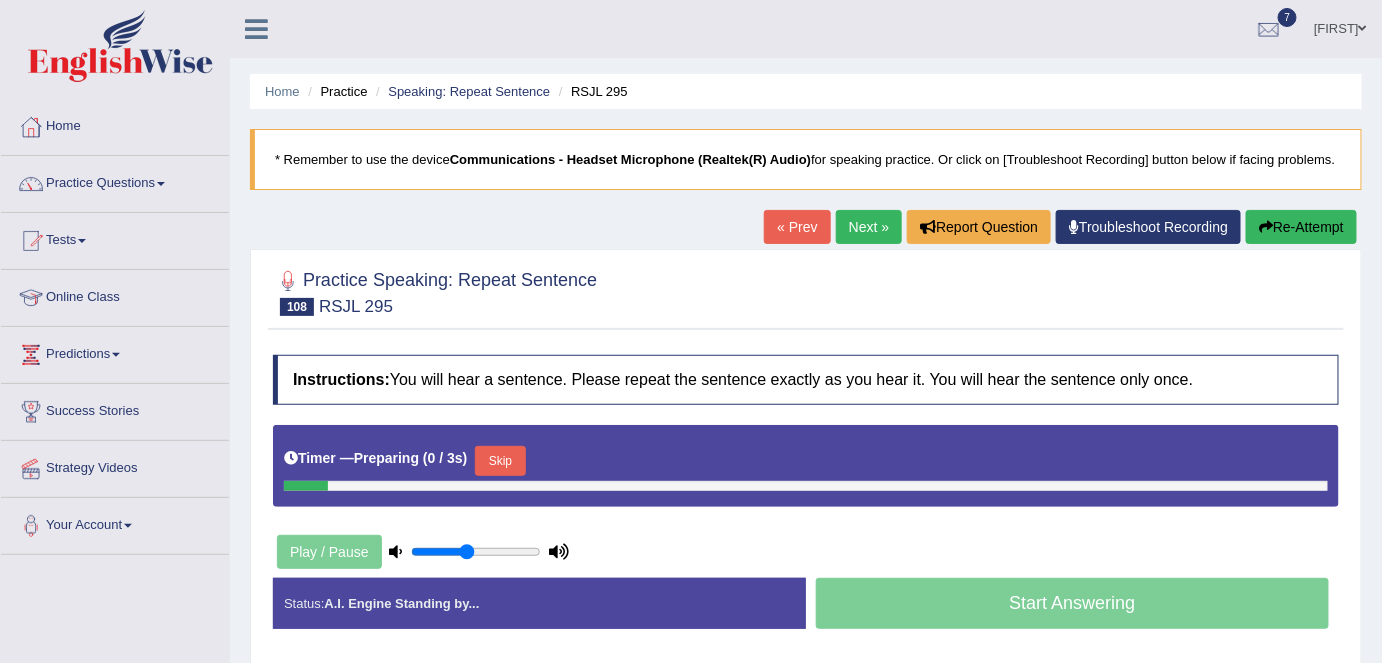 scroll, scrollTop: 0, scrollLeft: 0, axis: both 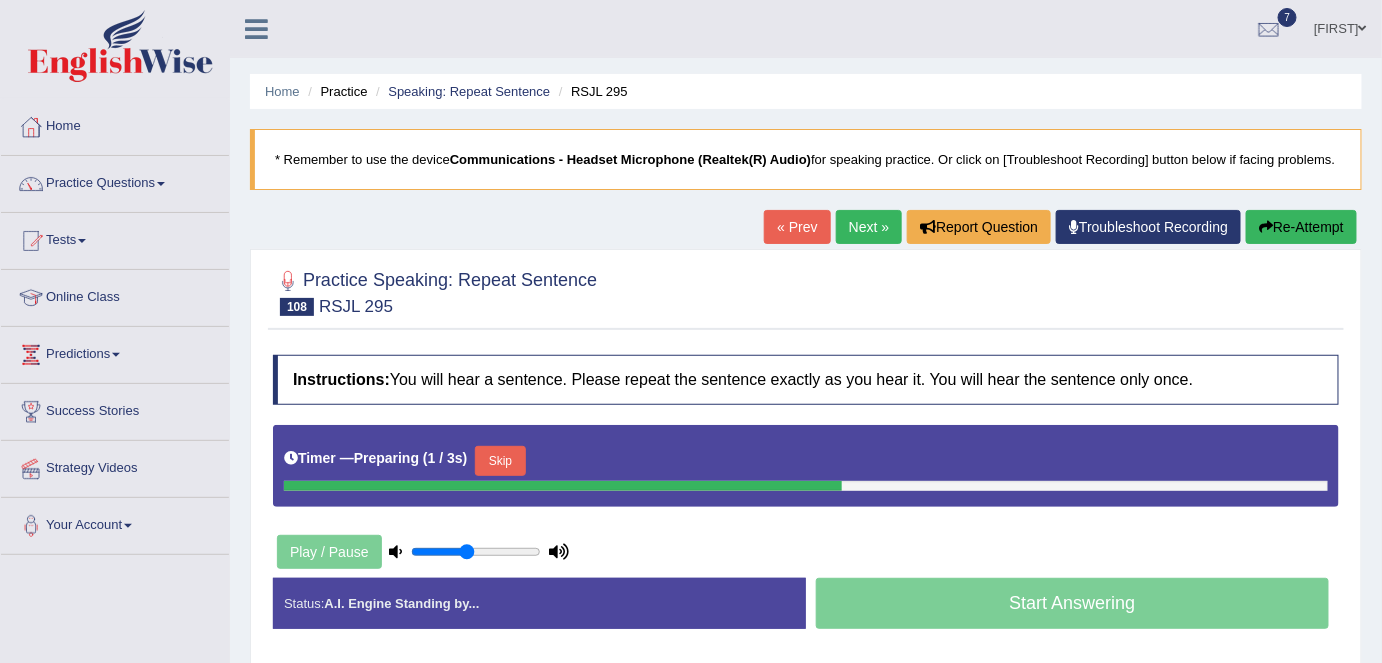 click on "Skip" at bounding box center (500, 461) 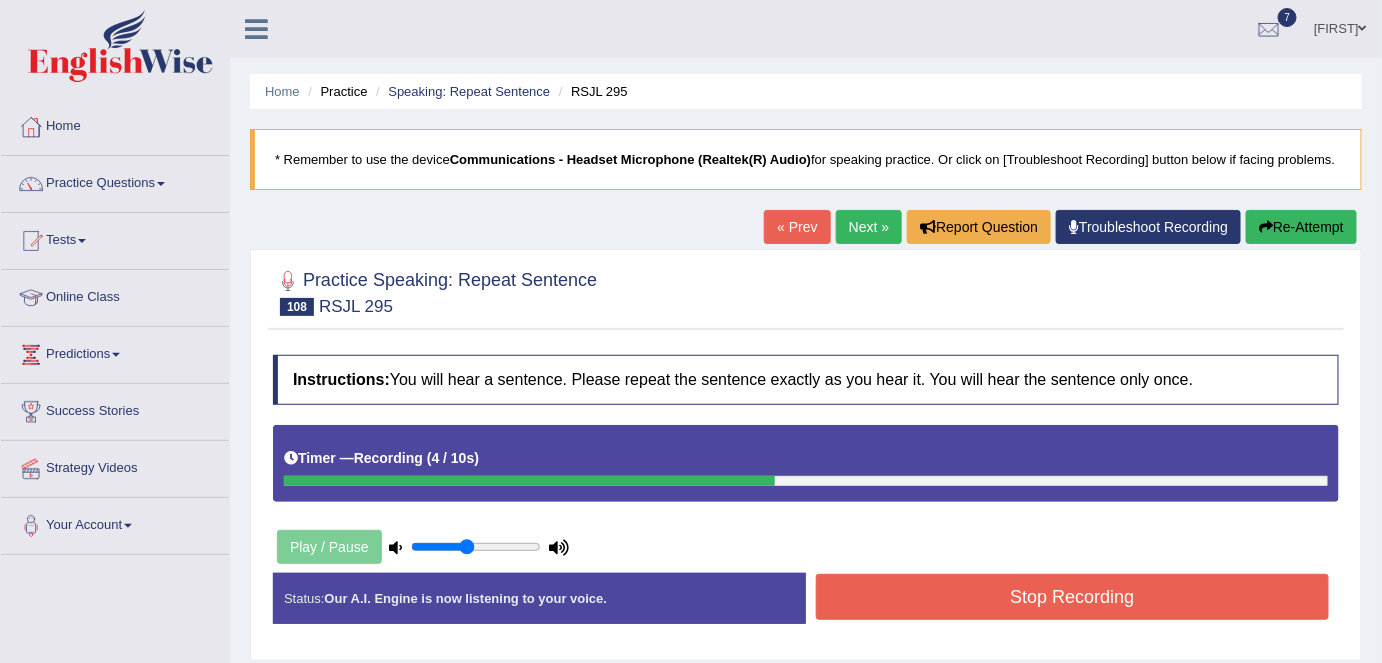 click on "Stop Recording" at bounding box center [1072, 597] 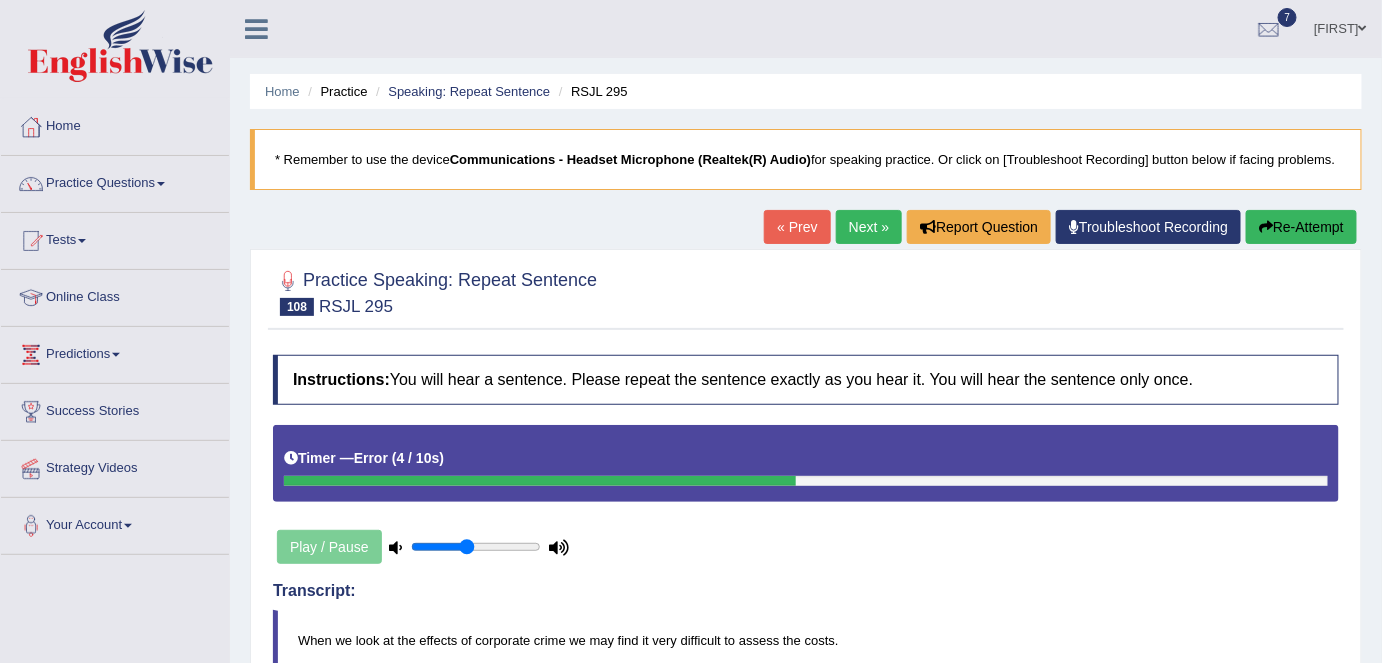 click on "Re-Attempt" at bounding box center [1301, 227] 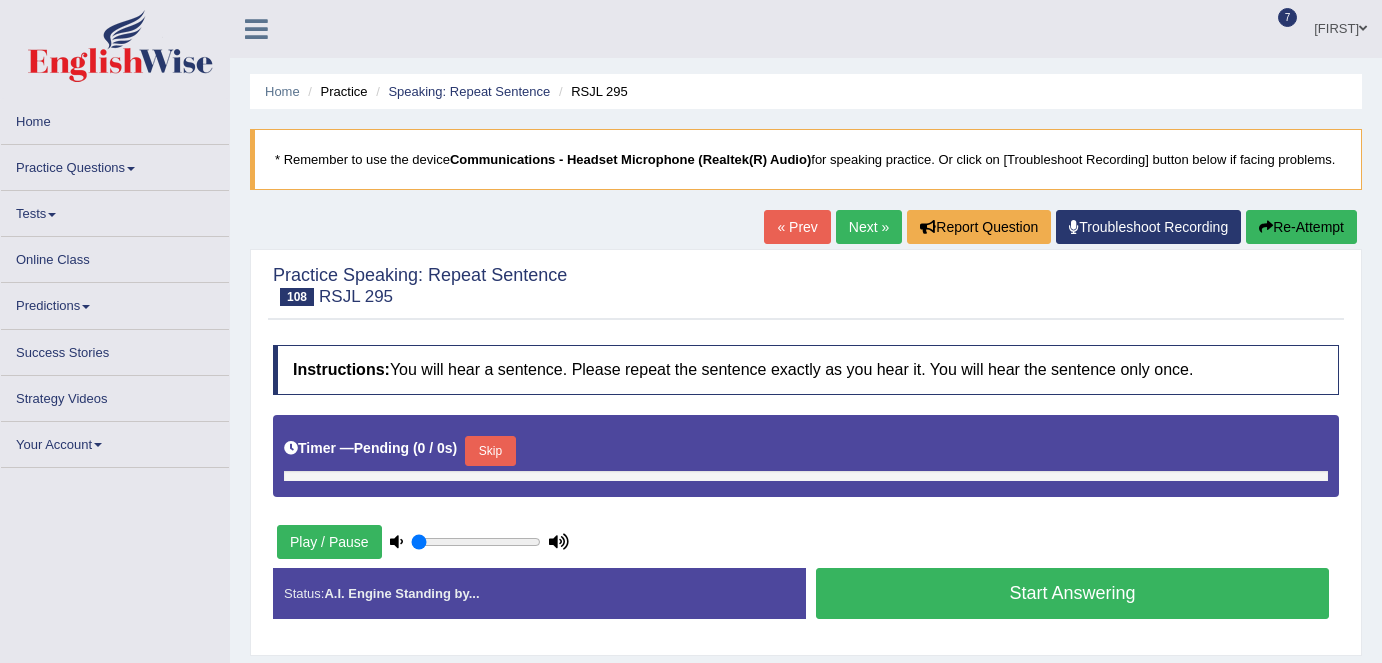 scroll, scrollTop: 0, scrollLeft: 0, axis: both 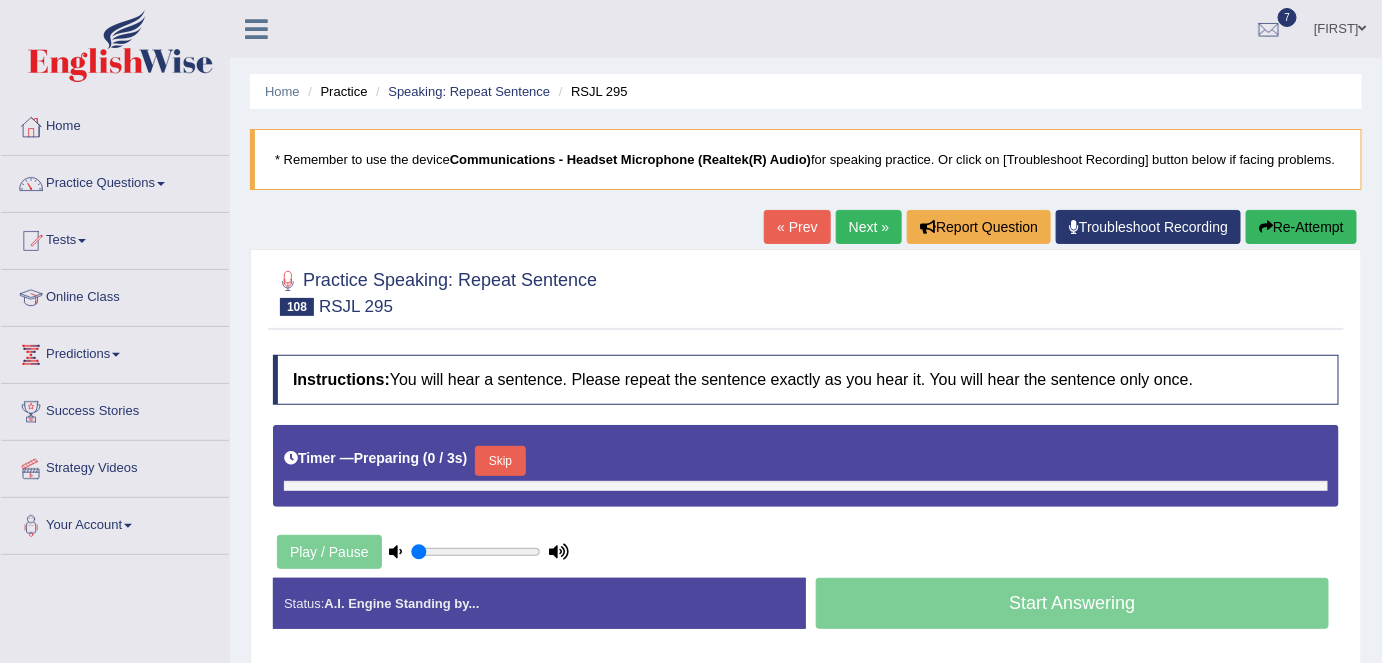 type on "0.45" 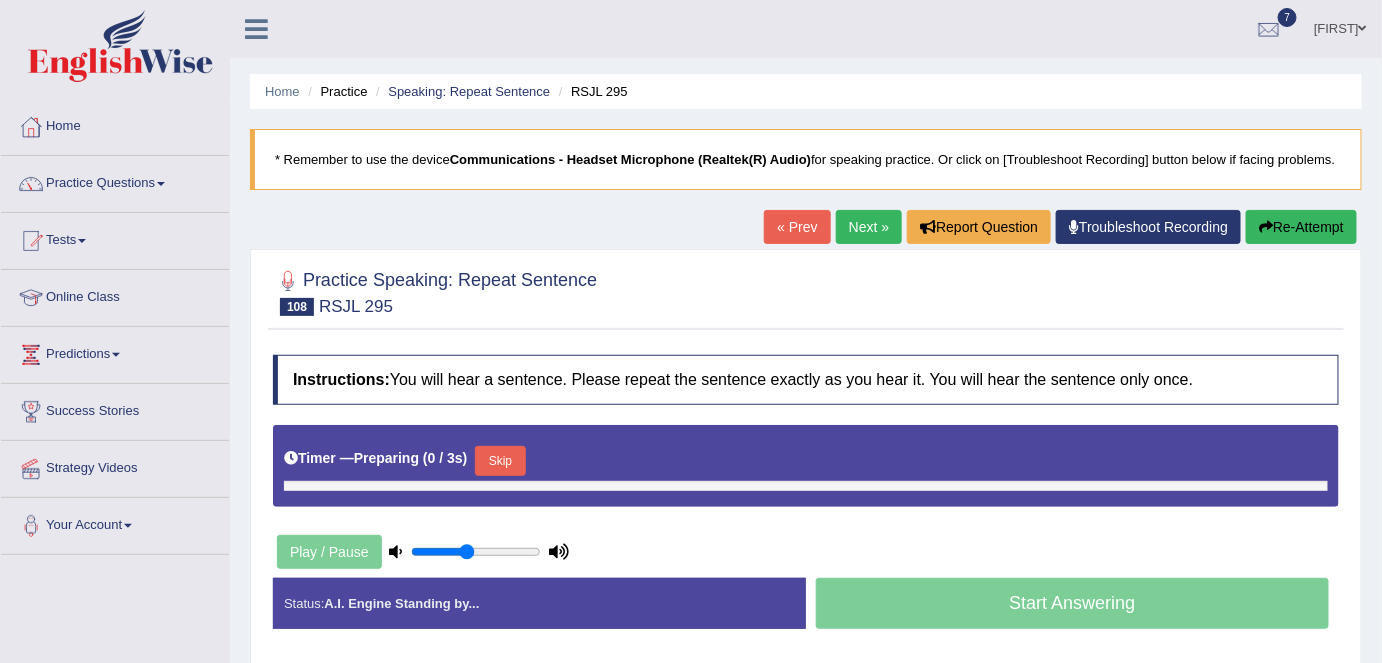 scroll, scrollTop: 0, scrollLeft: 0, axis: both 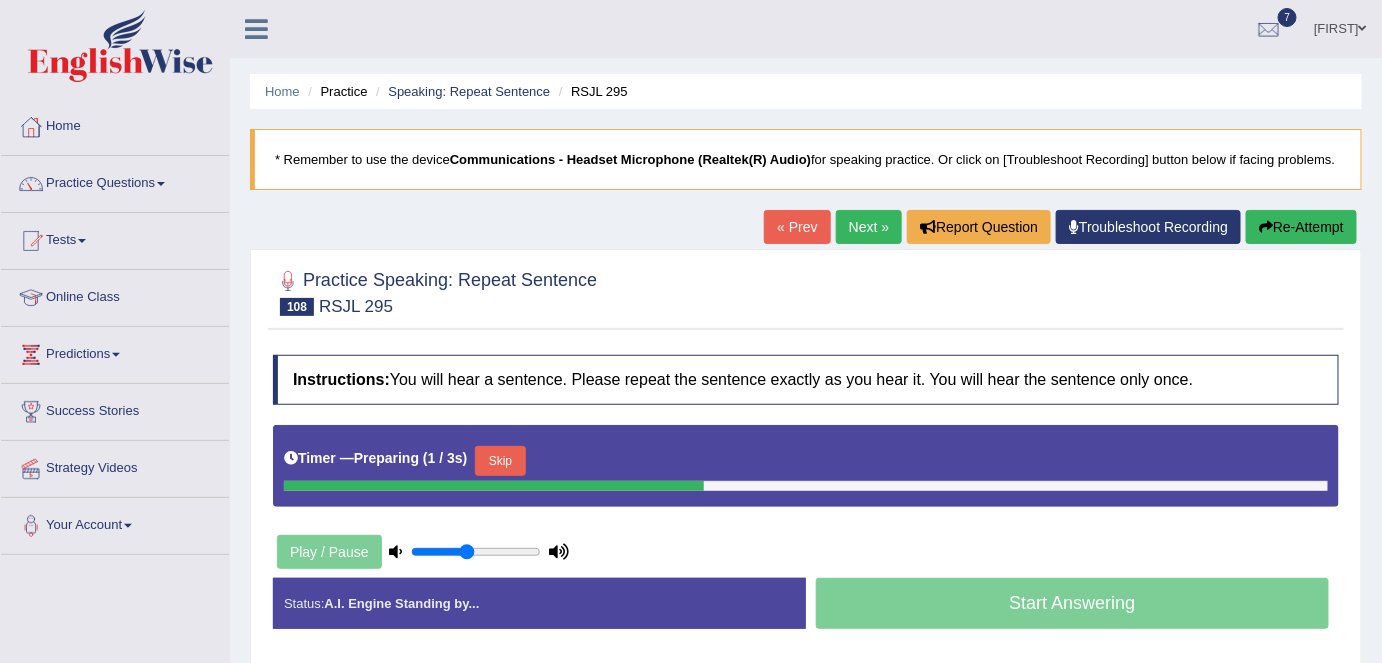 click on "Skip" at bounding box center (500, 461) 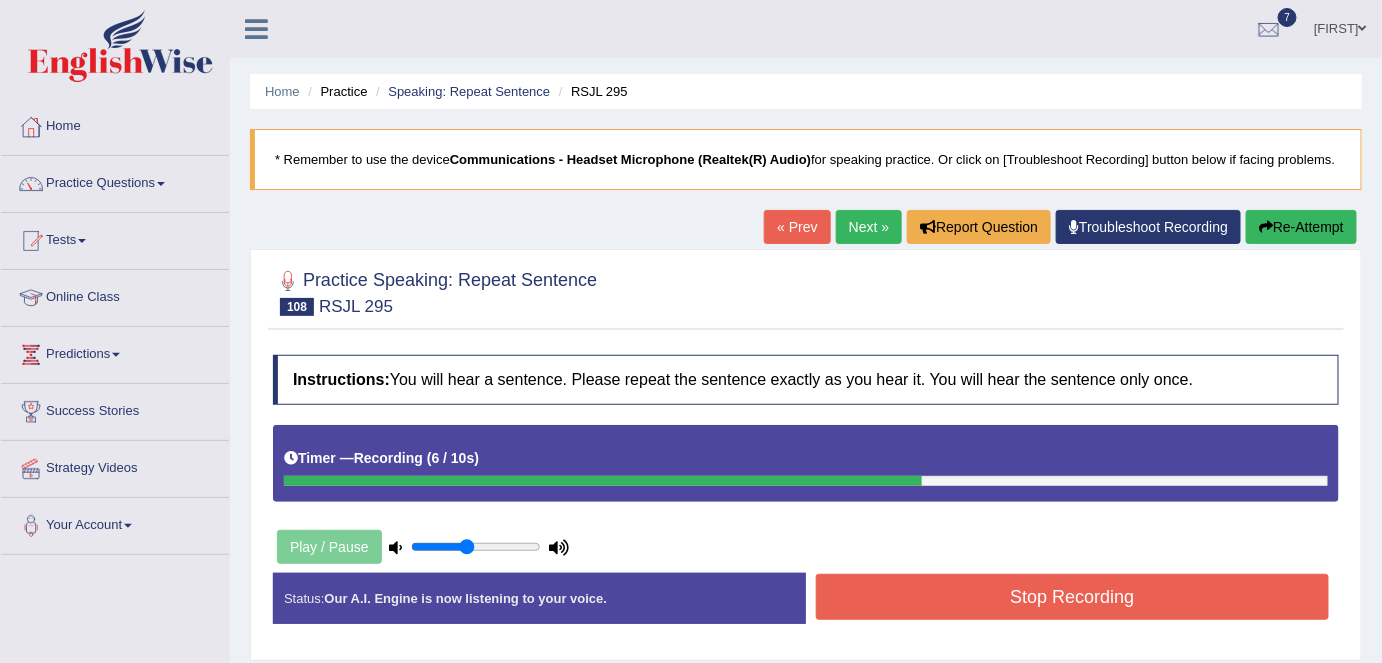 click on "Stop Recording" at bounding box center (1072, 597) 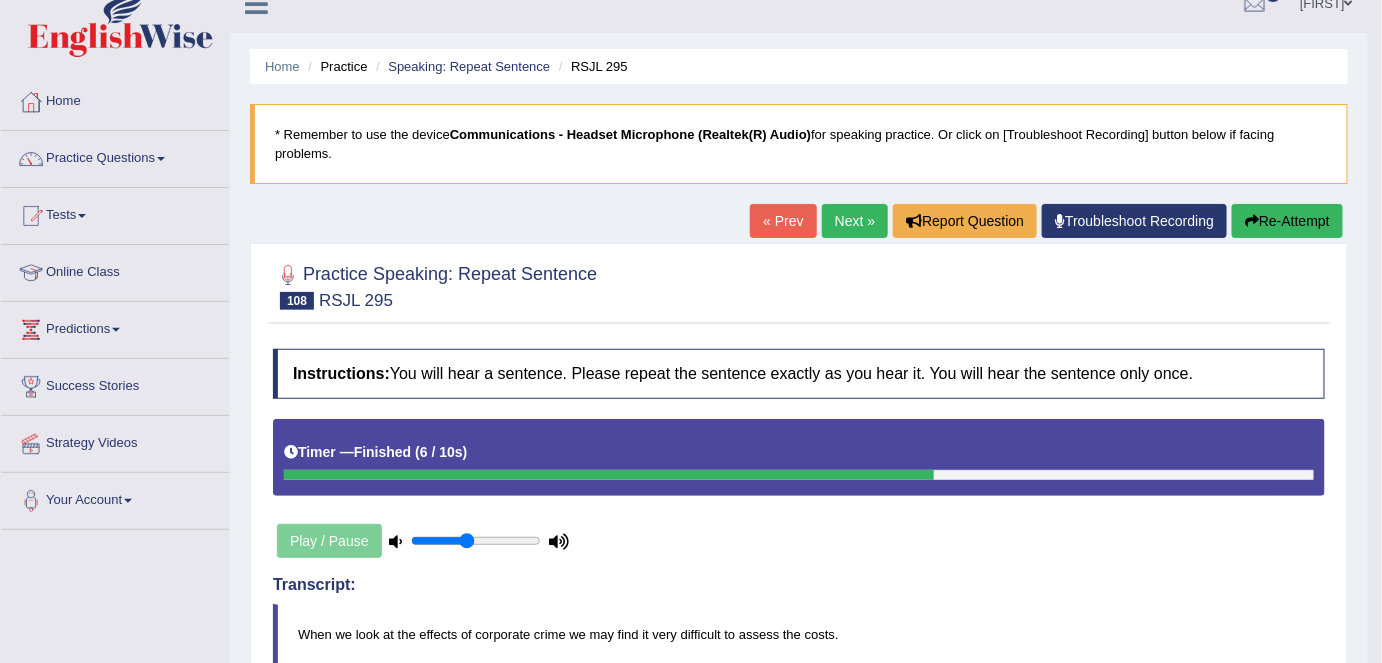 scroll, scrollTop: 0, scrollLeft: 0, axis: both 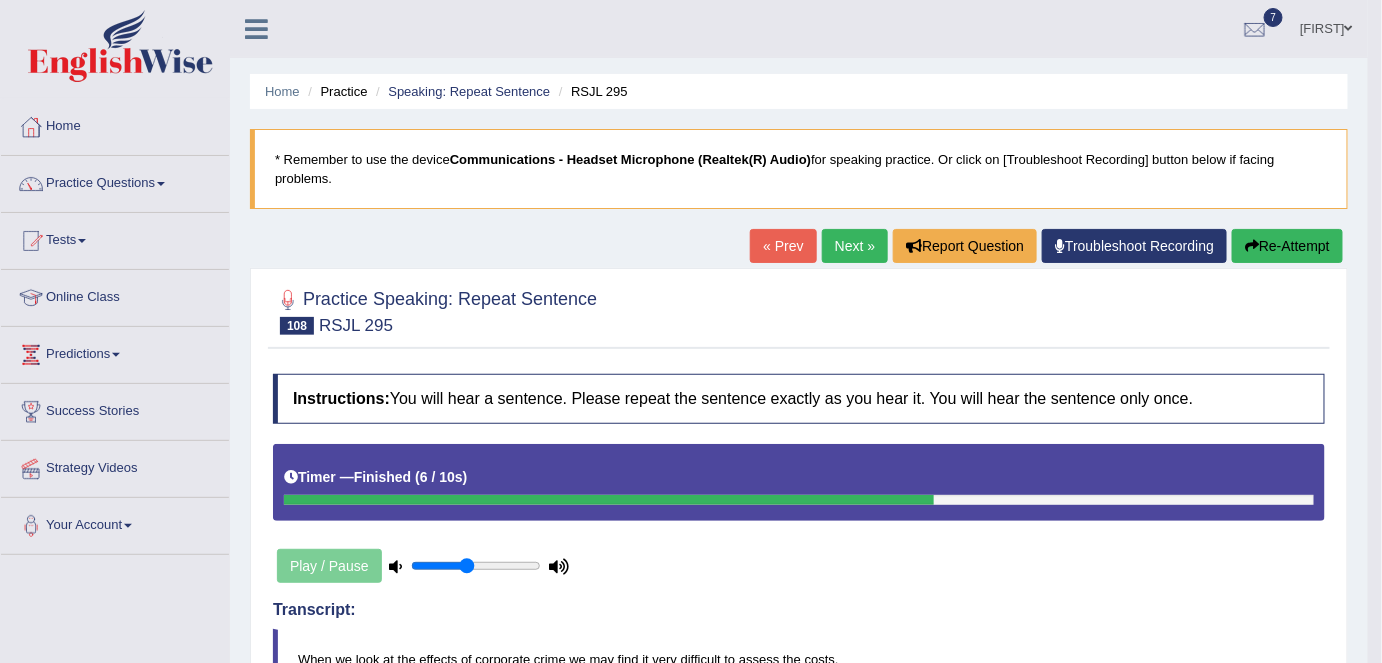 click on "Next »" at bounding box center [855, 246] 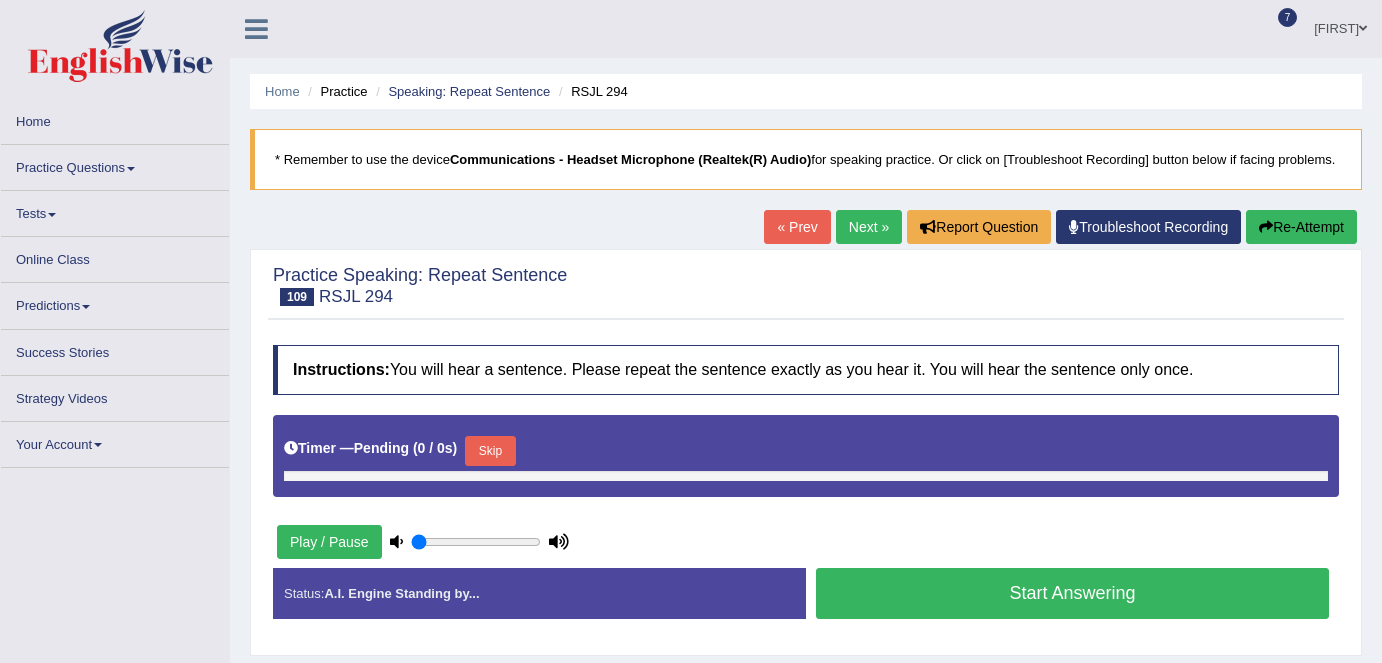 scroll, scrollTop: 0, scrollLeft: 0, axis: both 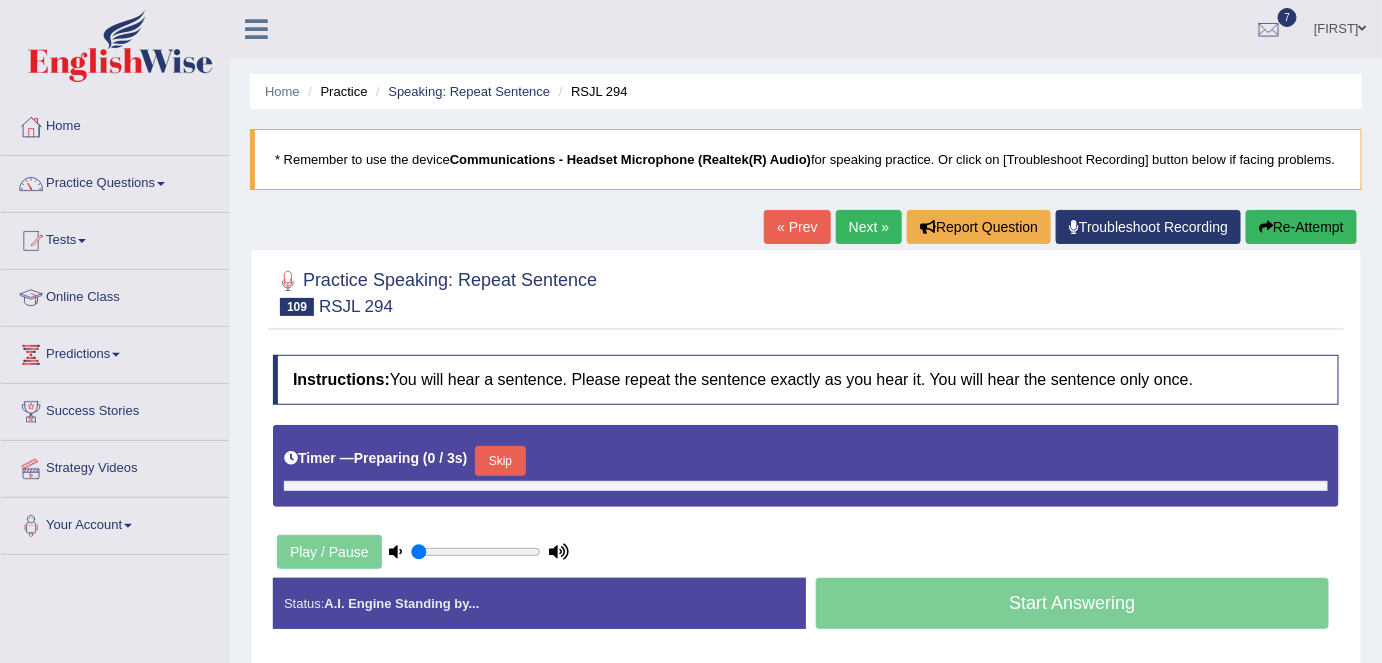 type on "0.45" 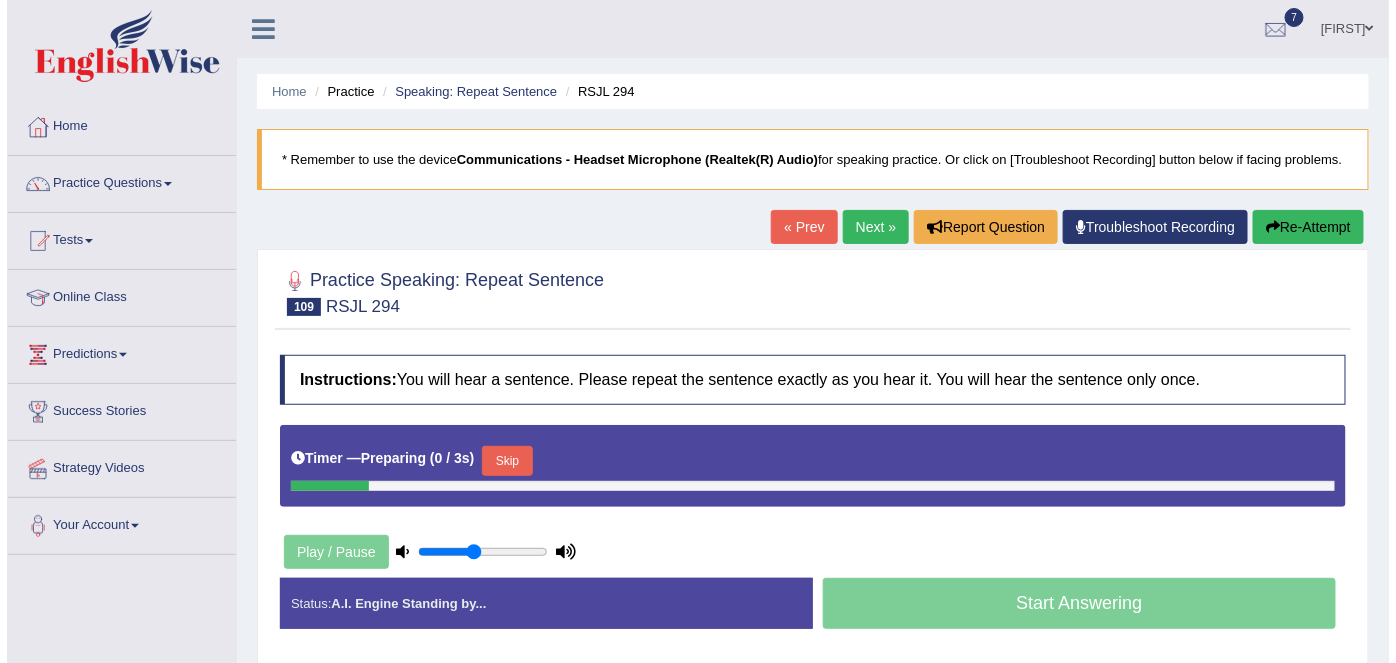 scroll, scrollTop: 0, scrollLeft: 0, axis: both 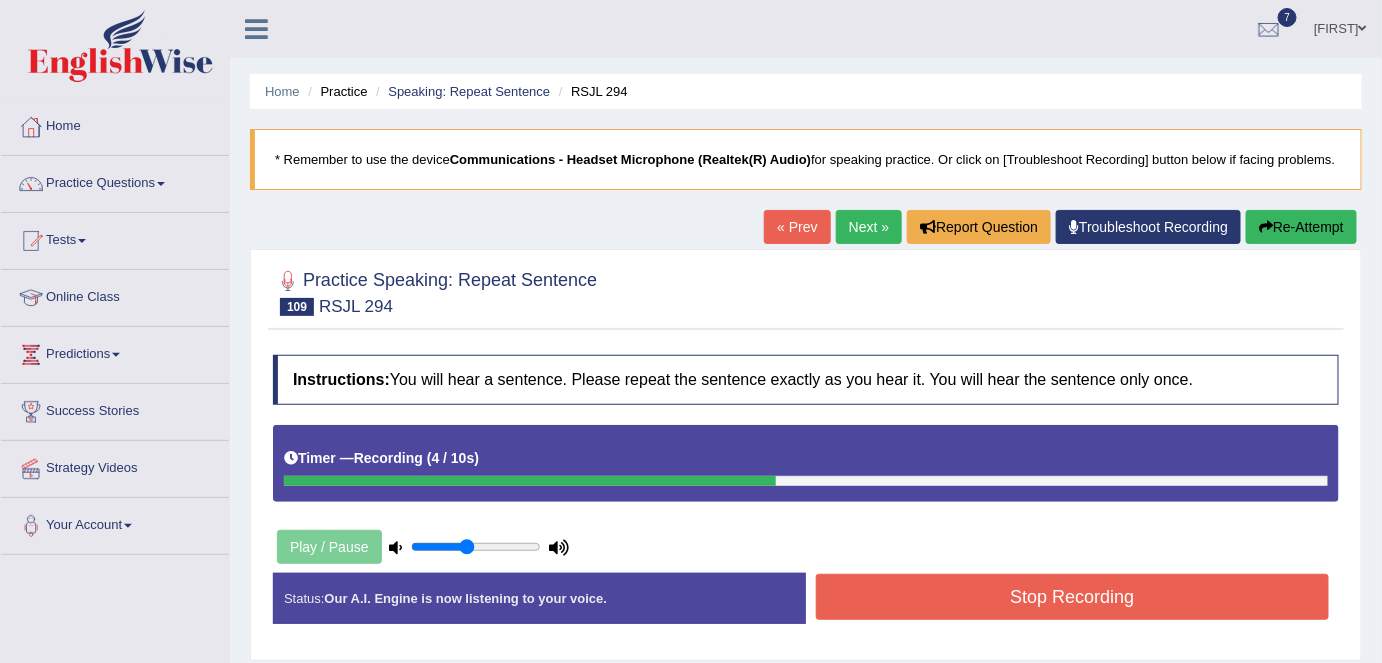 click on "Stop Recording" at bounding box center (1072, 597) 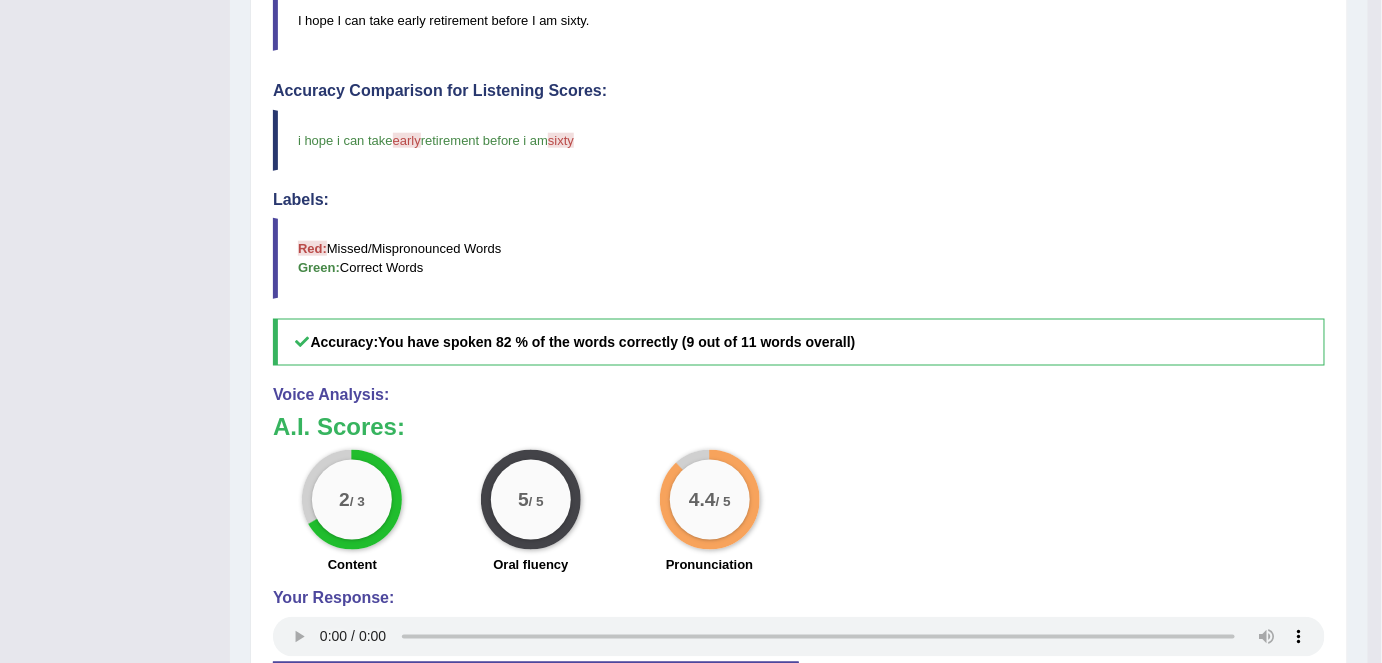 scroll, scrollTop: 0, scrollLeft: 0, axis: both 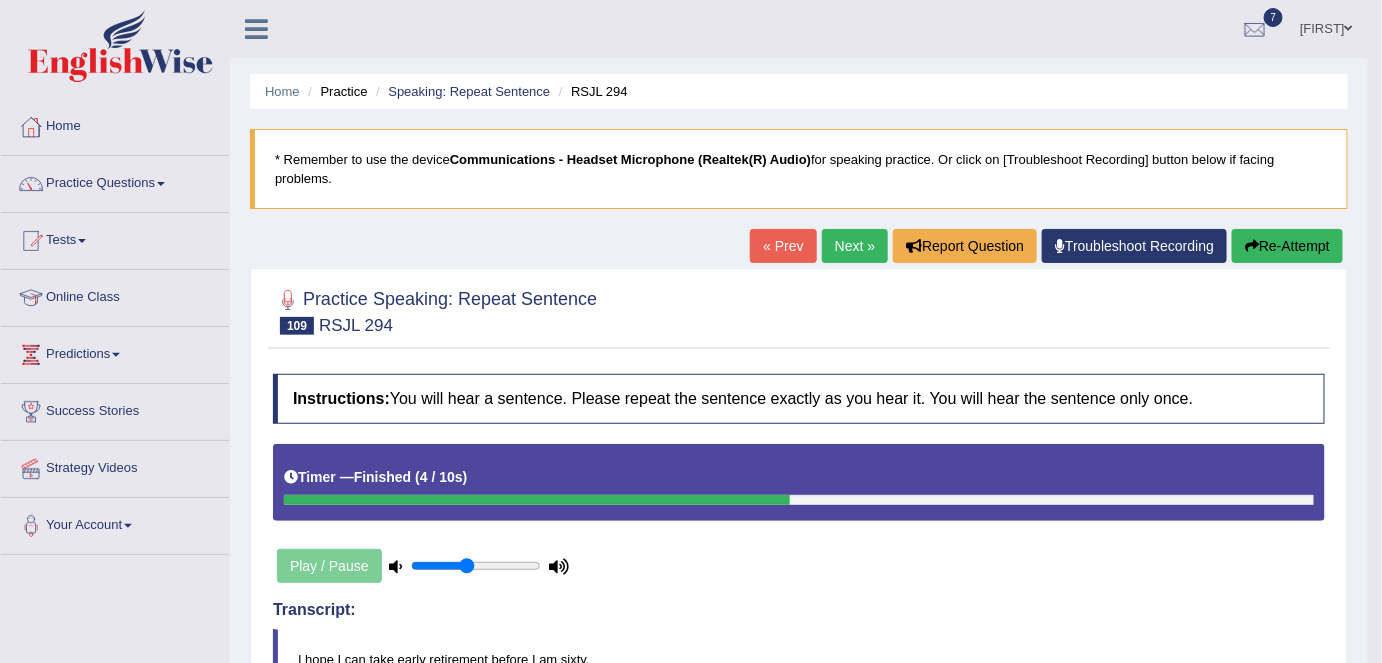click on "Next »" at bounding box center (855, 246) 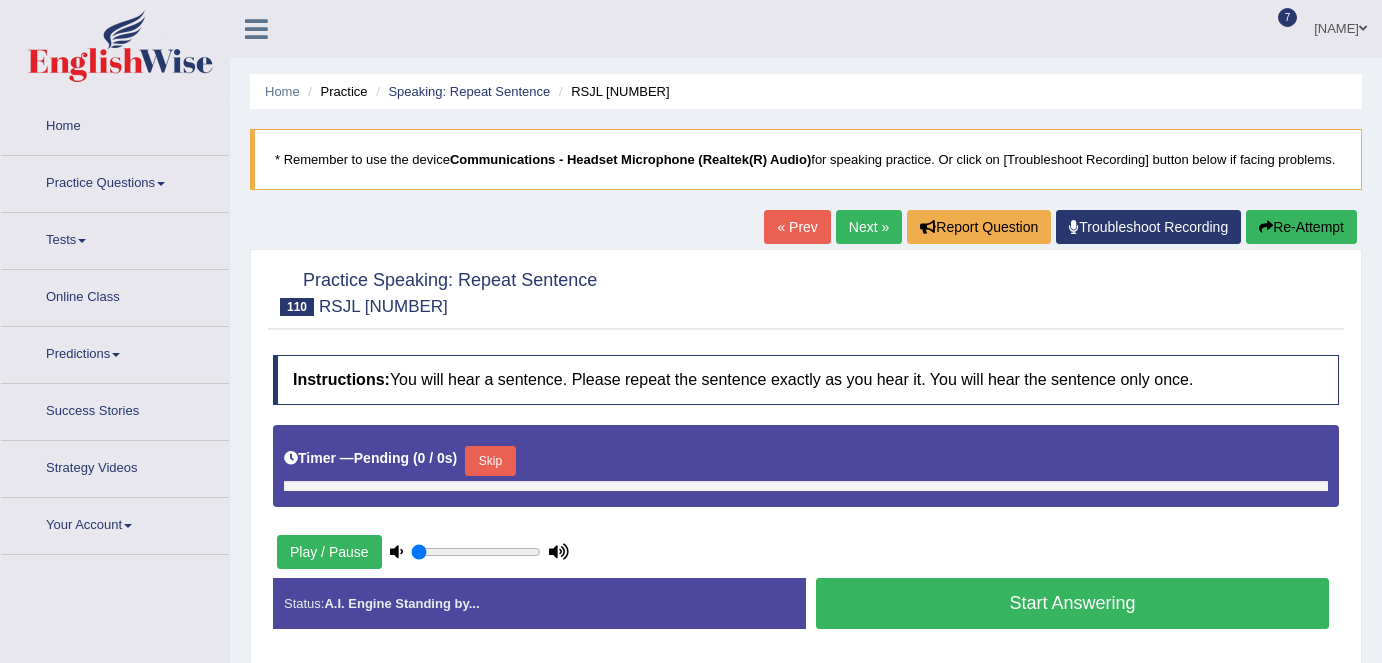 type on "0.45" 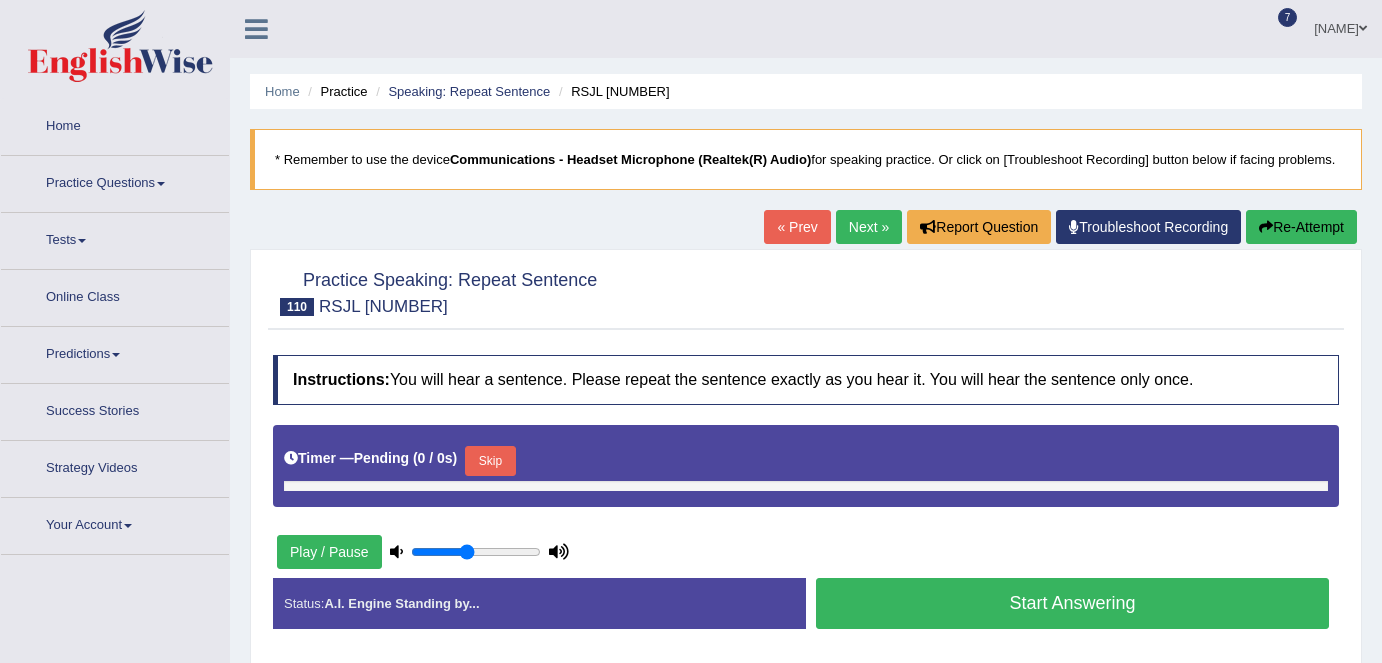 scroll, scrollTop: 0, scrollLeft: 0, axis: both 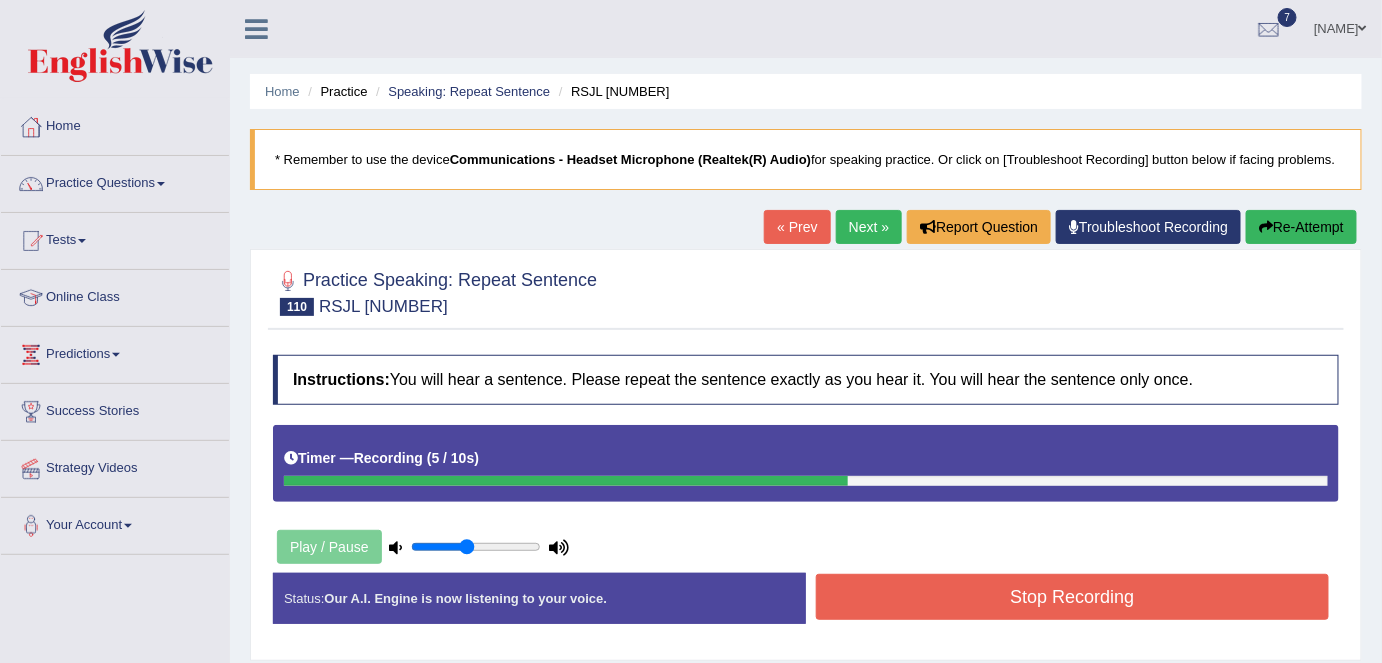 click on "Stop Recording" at bounding box center [1072, 597] 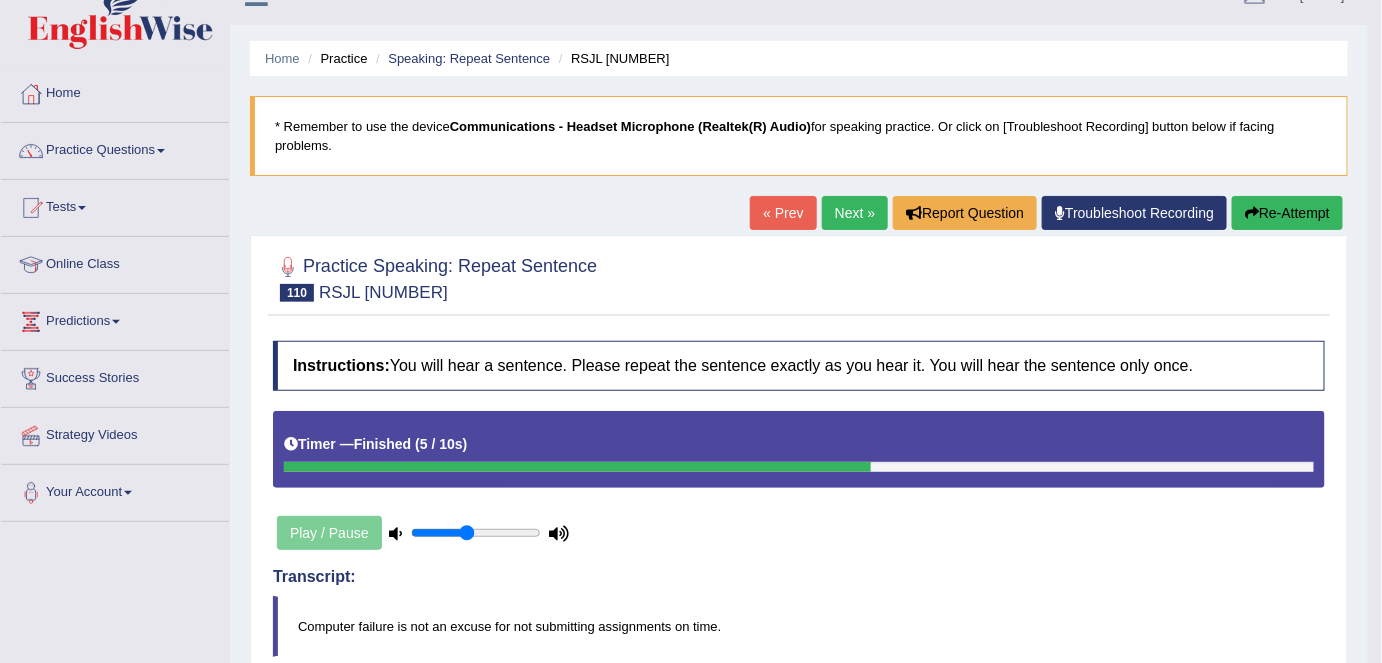 scroll, scrollTop: 0, scrollLeft: 0, axis: both 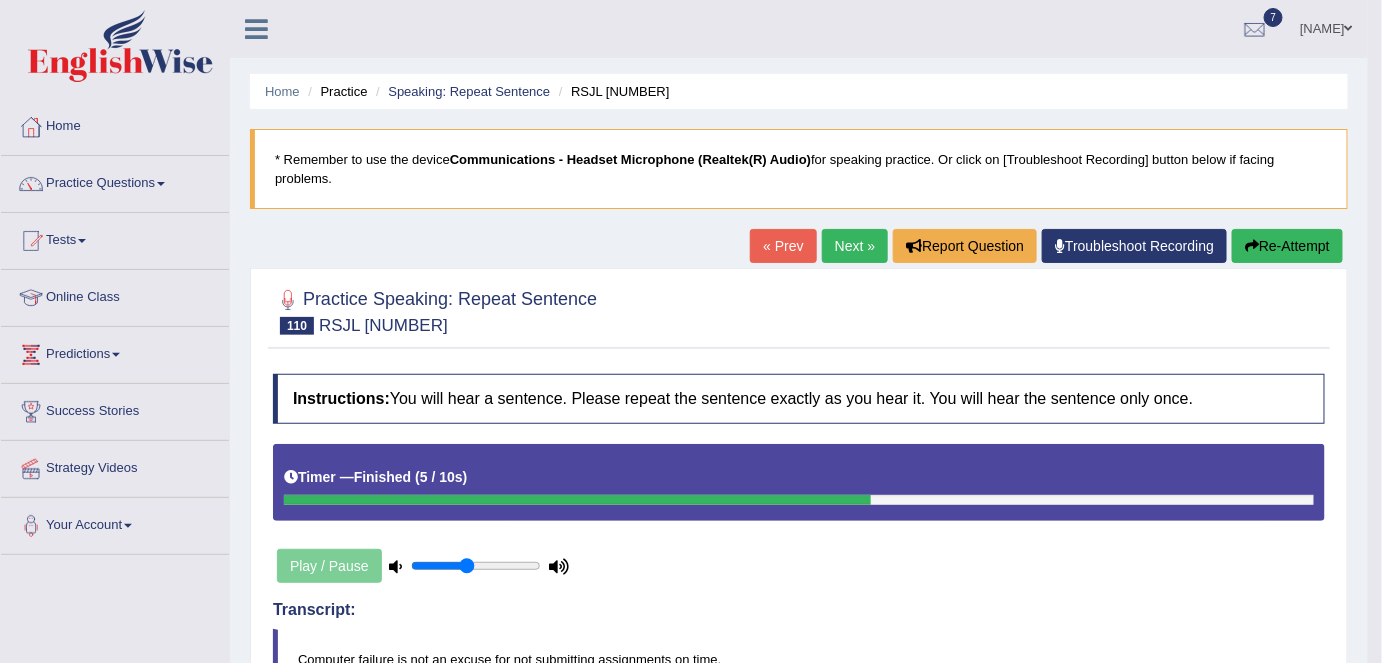 click on "Next »" at bounding box center (855, 246) 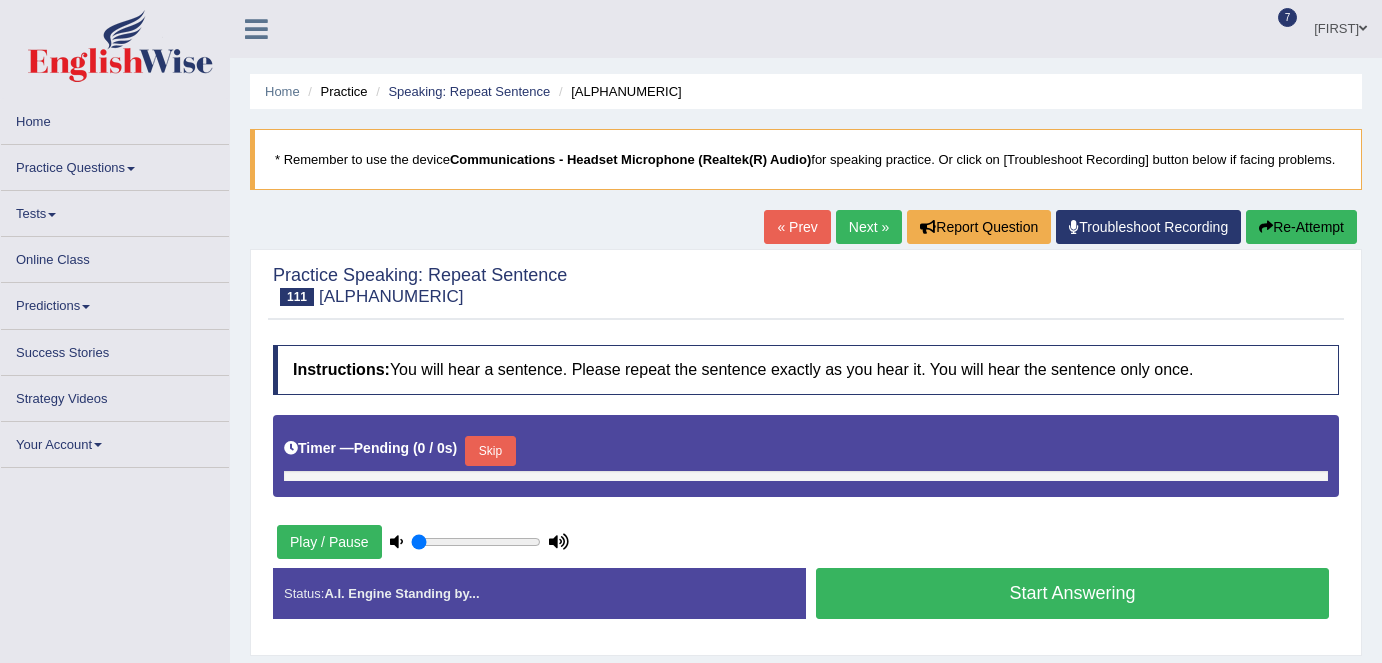 scroll, scrollTop: 0, scrollLeft: 0, axis: both 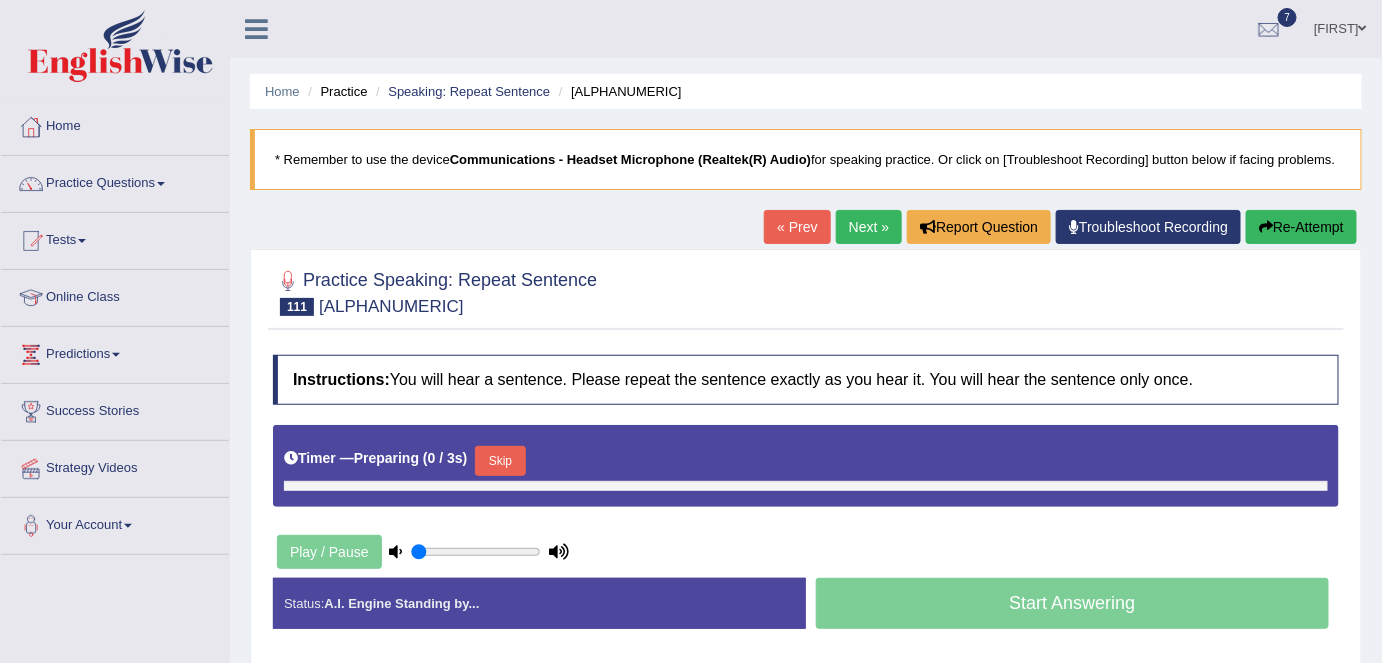 type on "0.45" 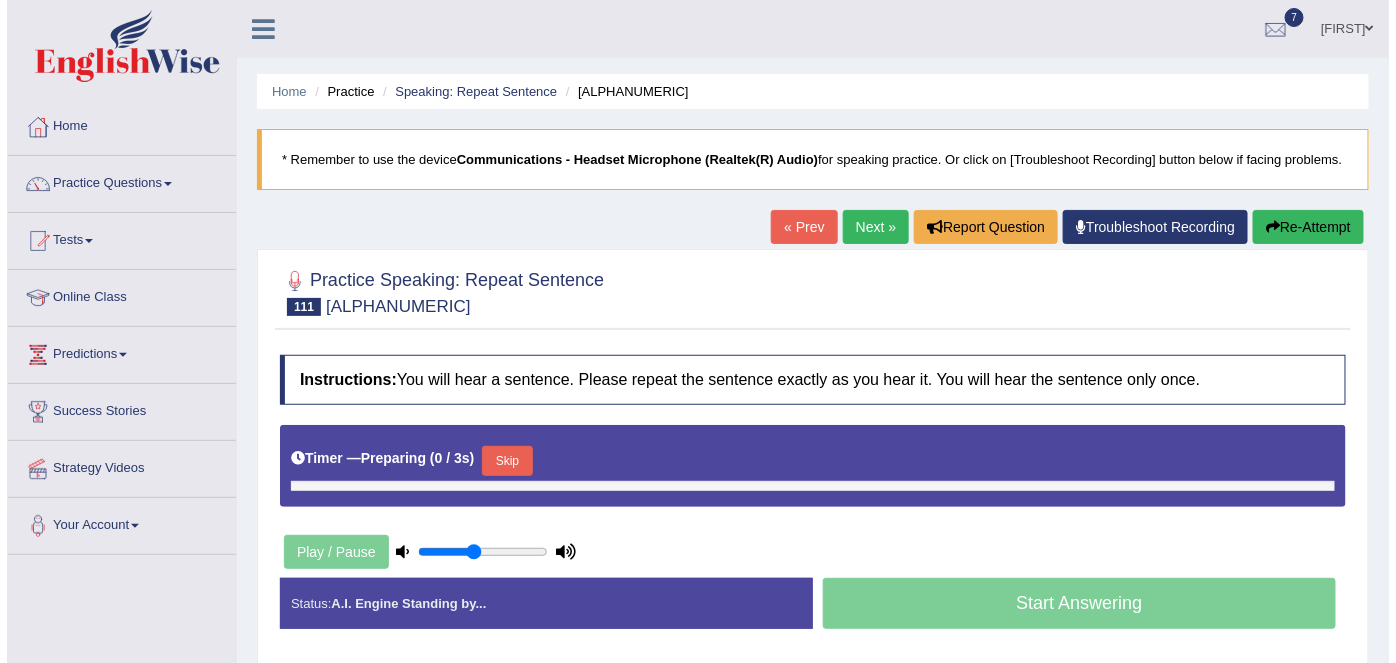 scroll, scrollTop: 0, scrollLeft: 0, axis: both 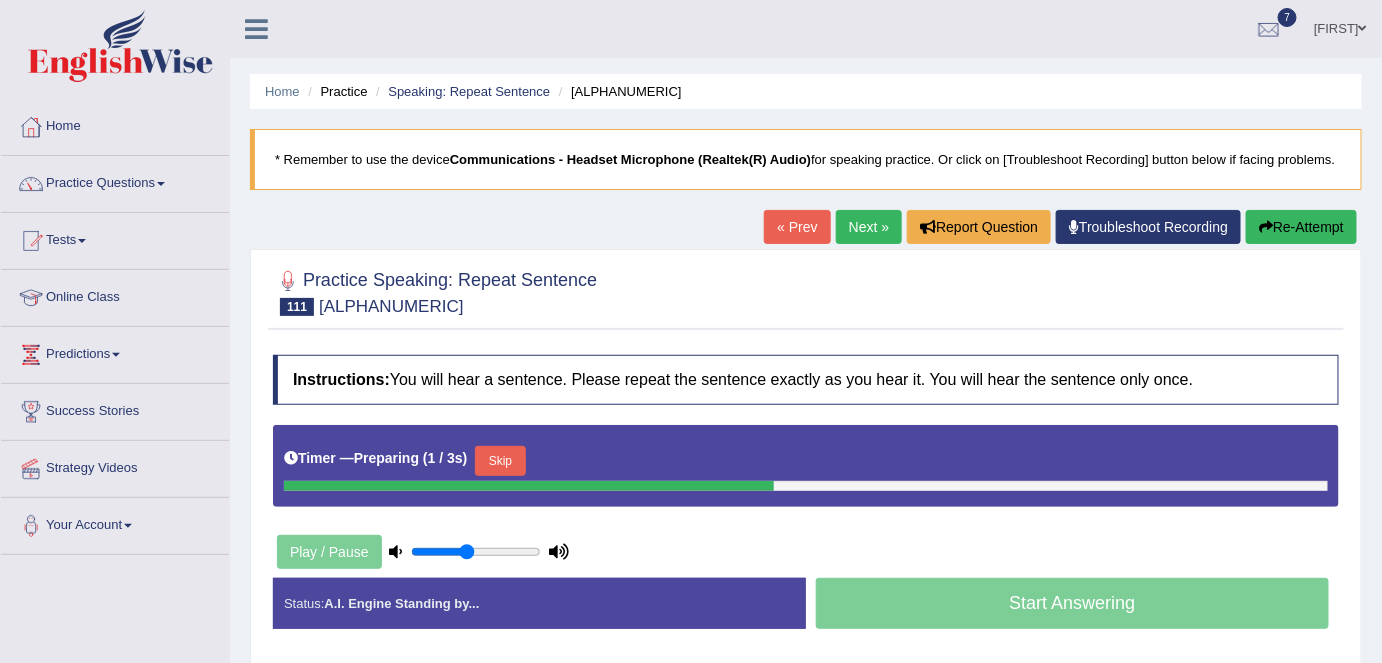 click on "Skip" at bounding box center [500, 461] 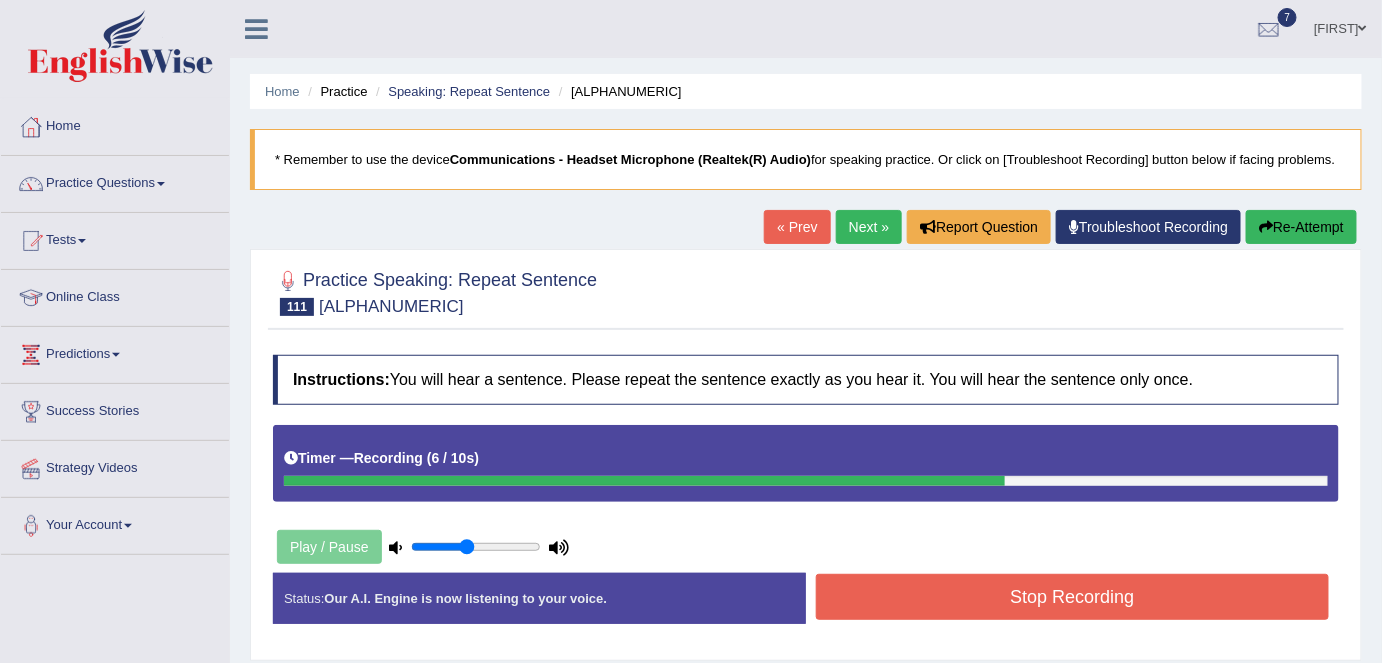 click on "Stop Recording" at bounding box center (1072, 597) 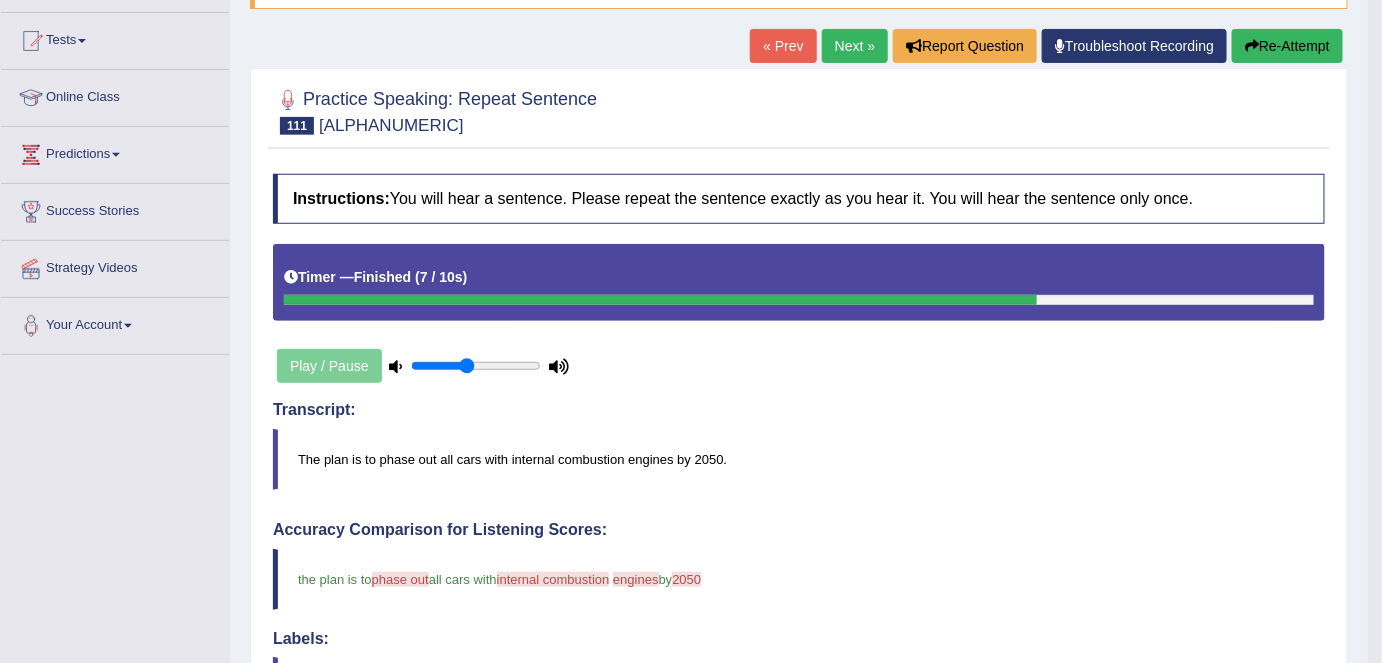 scroll, scrollTop: 200, scrollLeft: 0, axis: vertical 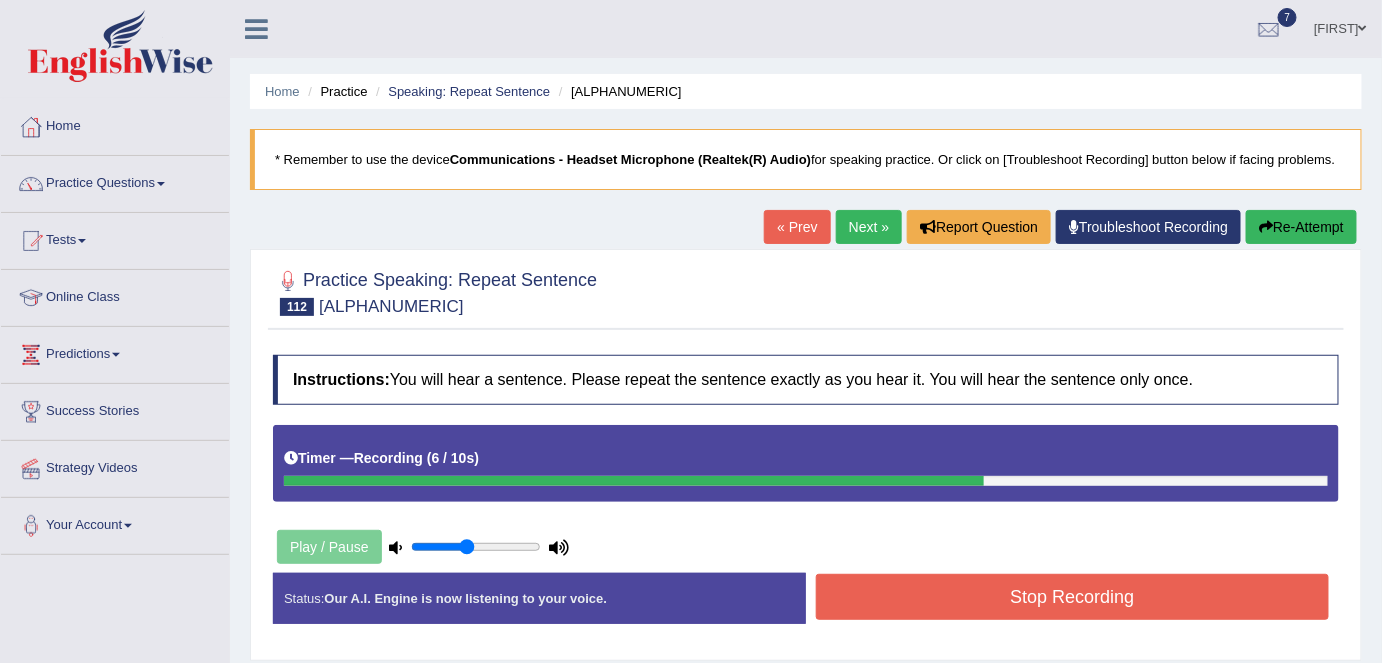 click on "Stop Recording" at bounding box center [1072, 597] 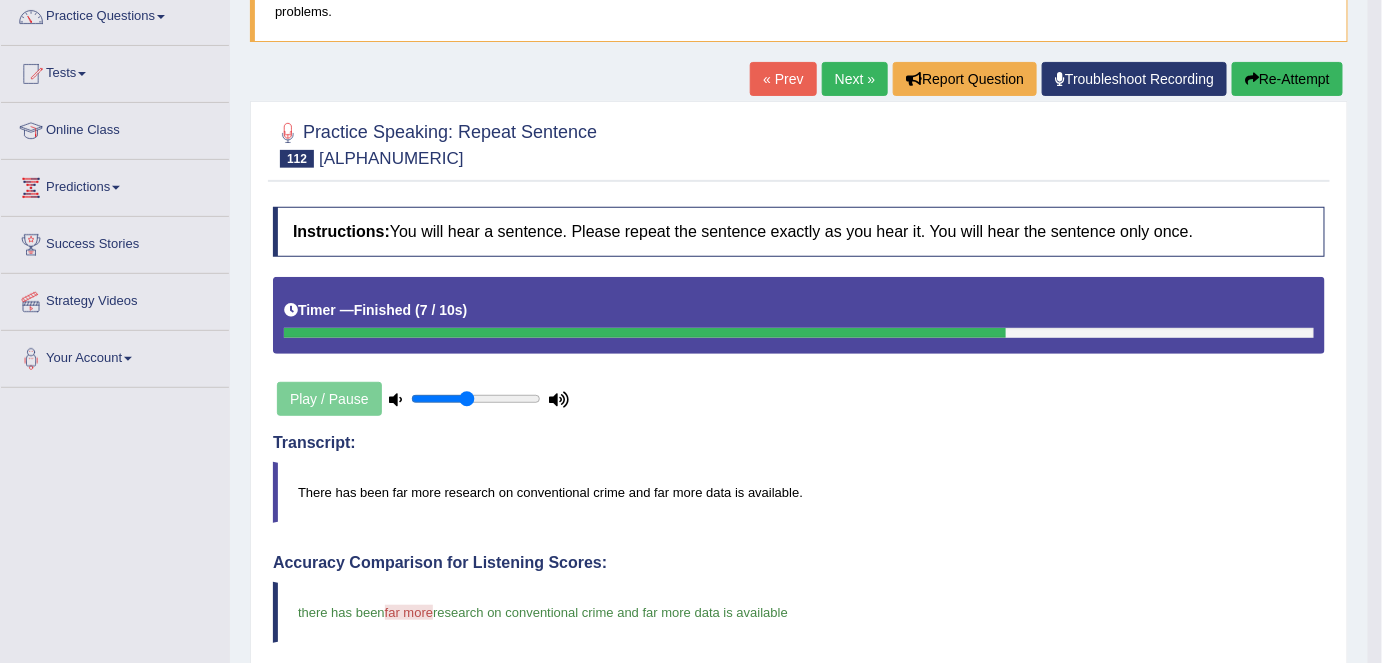 scroll, scrollTop: 152, scrollLeft: 0, axis: vertical 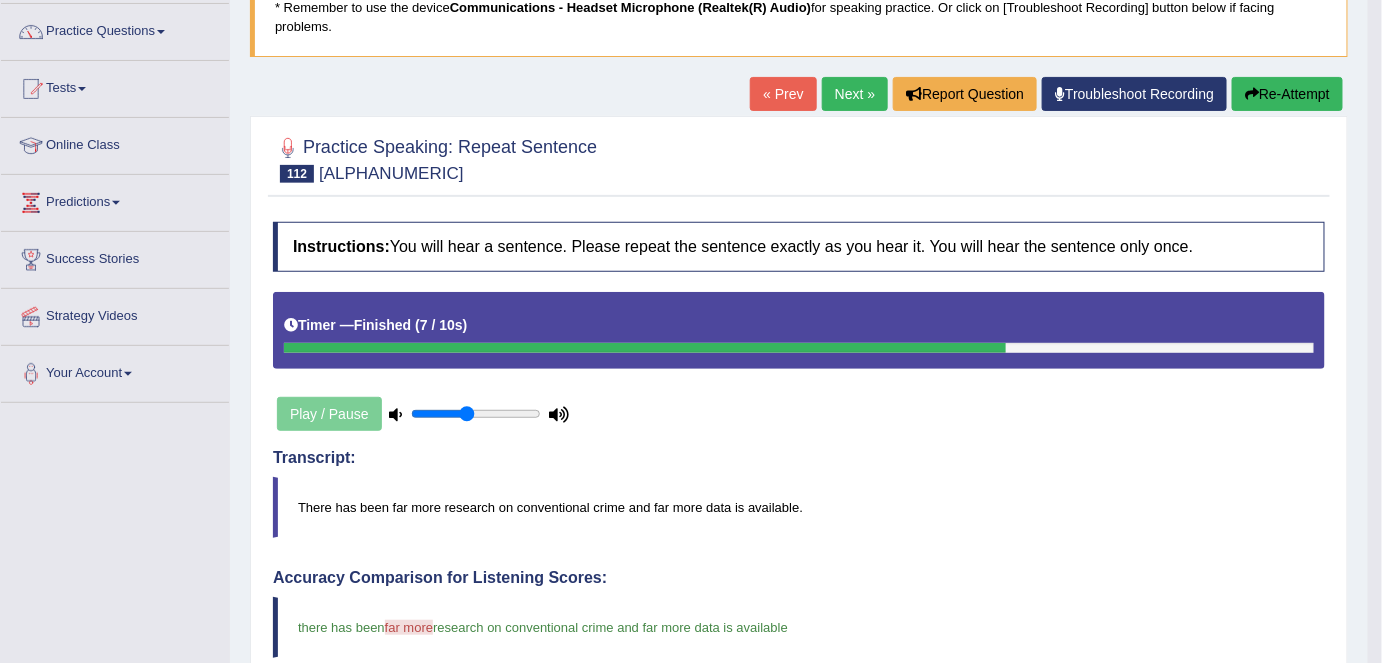 click on "Next »" at bounding box center (855, 94) 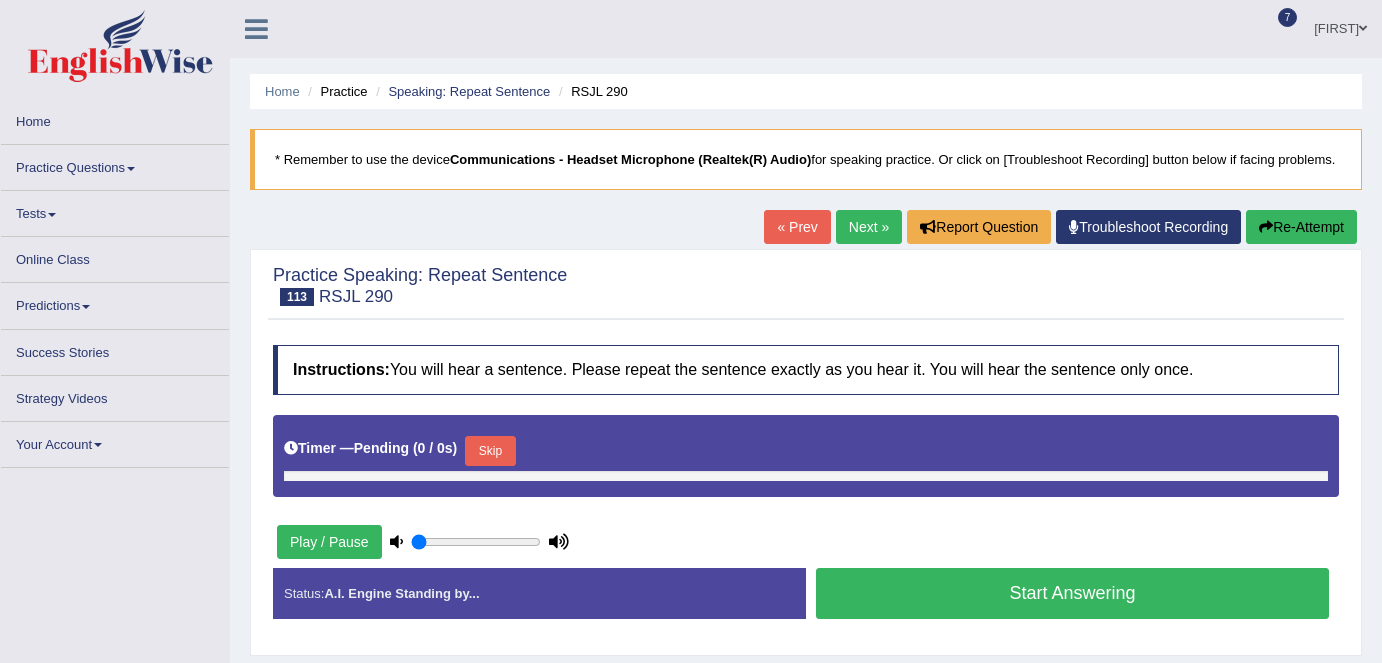 scroll, scrollTop: 0, scrollLeft: 0, axis: both 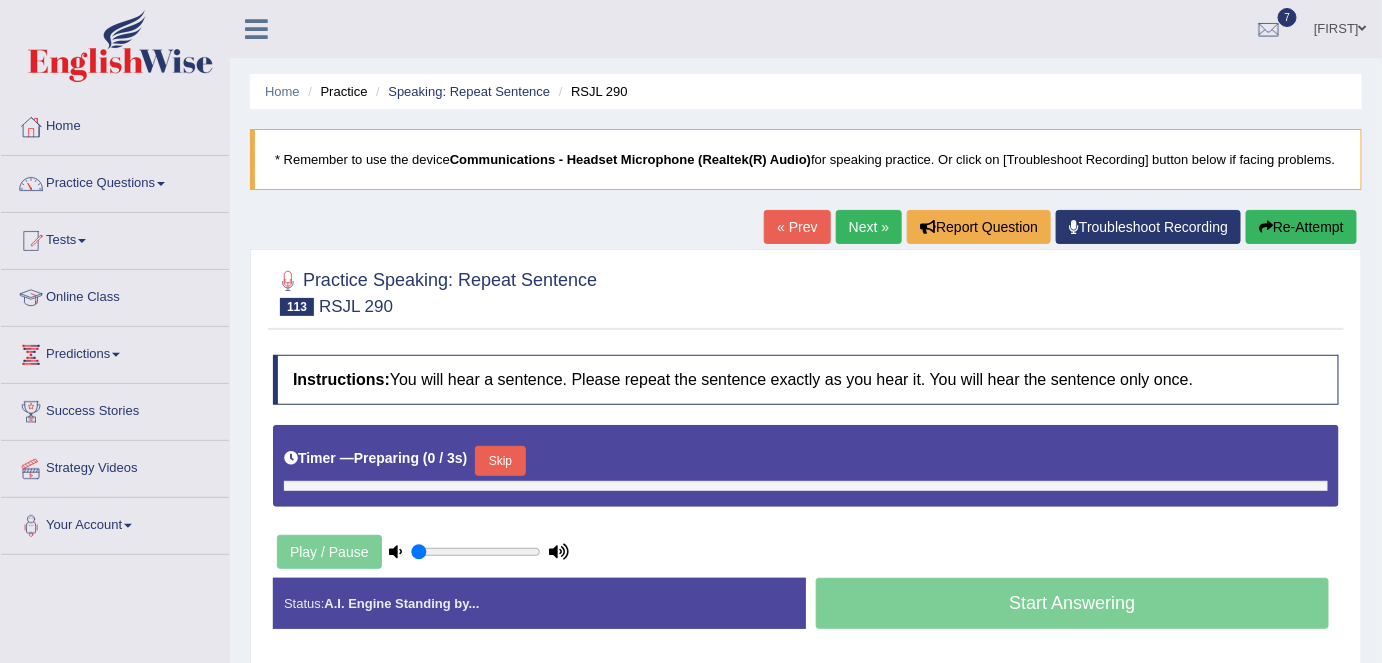 type on "0.45" 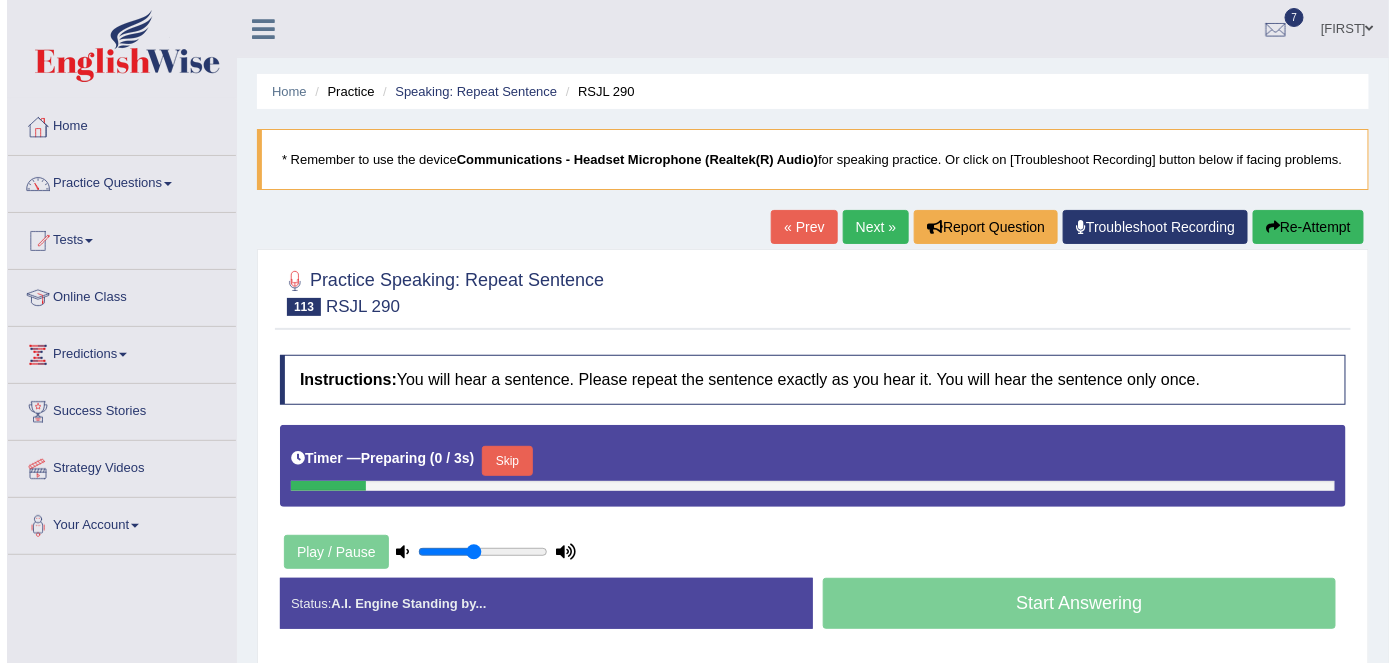 scroll, scrollTop: 0, scrollLeft: 0, axis: both 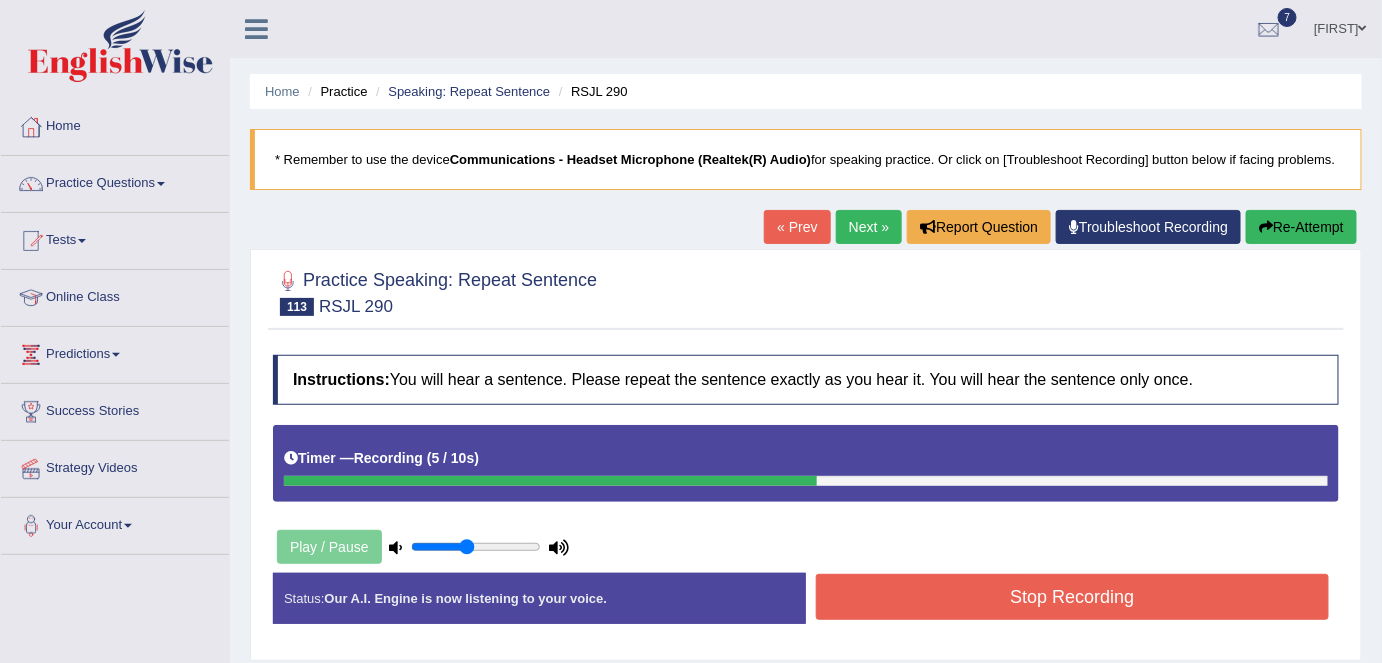 click on "Stop Recording" at bounding box center (1072, 597) 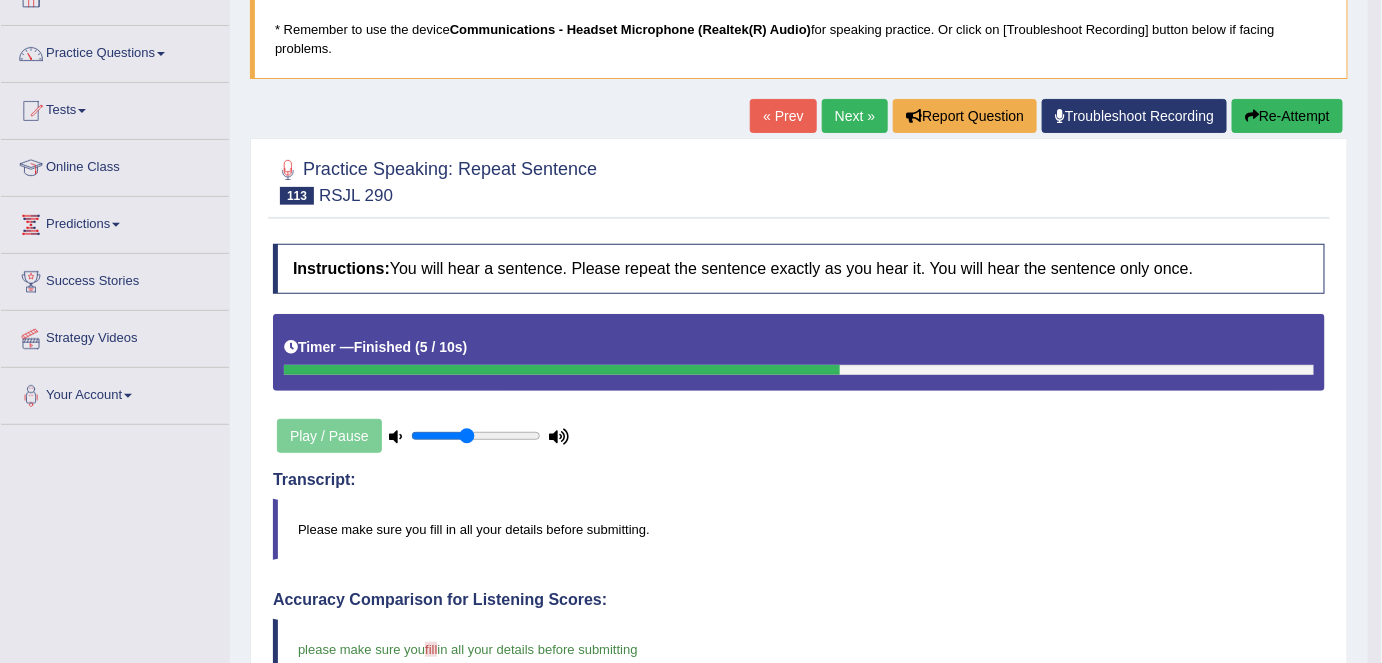 scroll, scrollTop: 0, scrollLeft: 0, axis: both 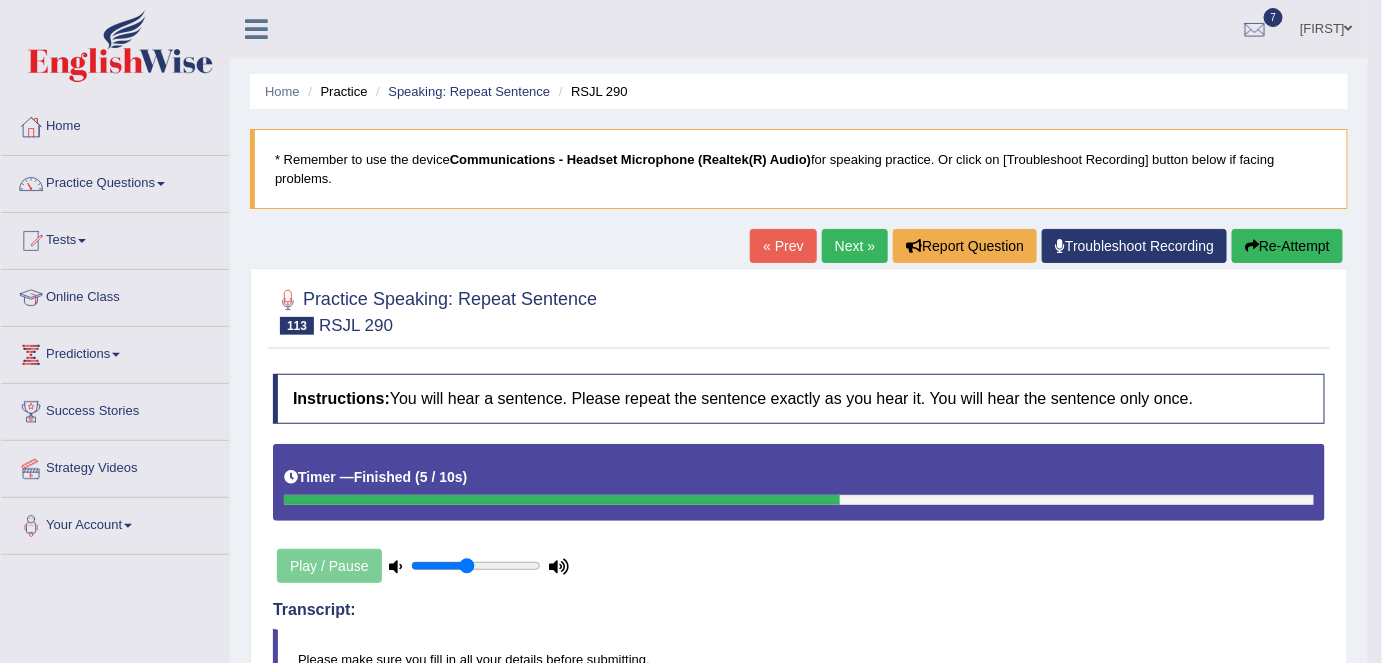 click on "Next »" at bounding box center [855, 246] 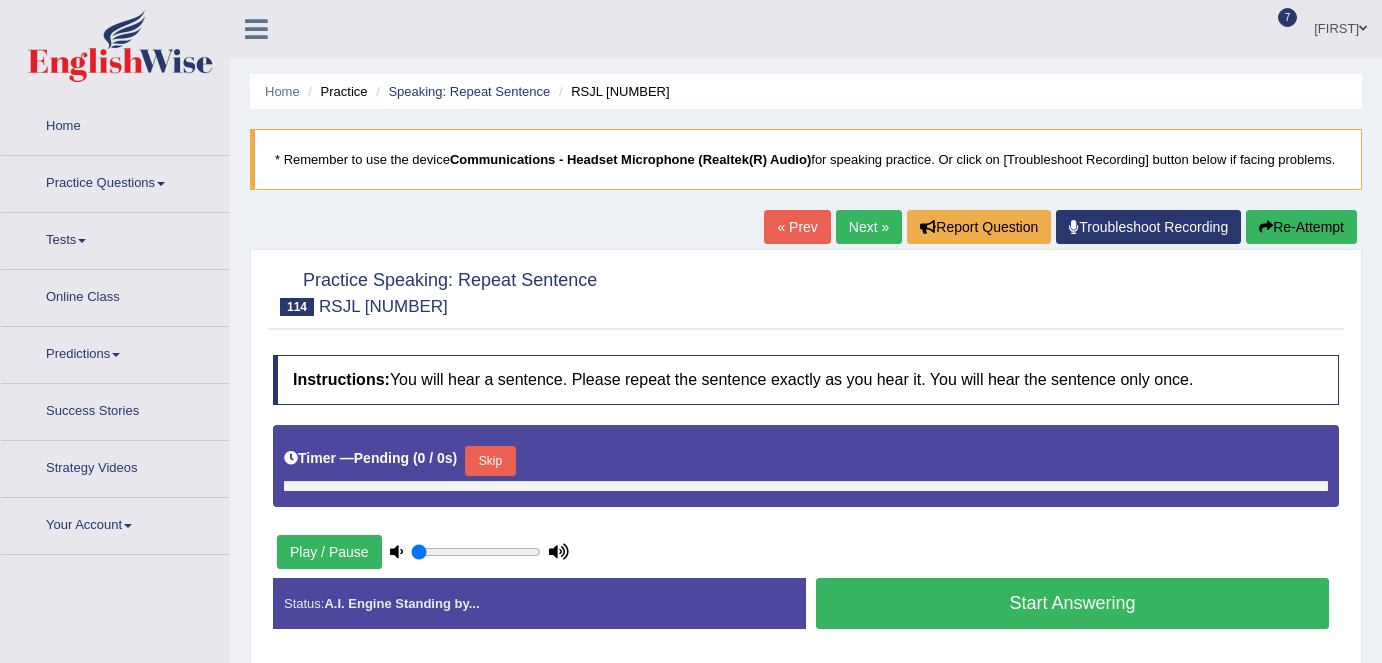 type on "0.45" 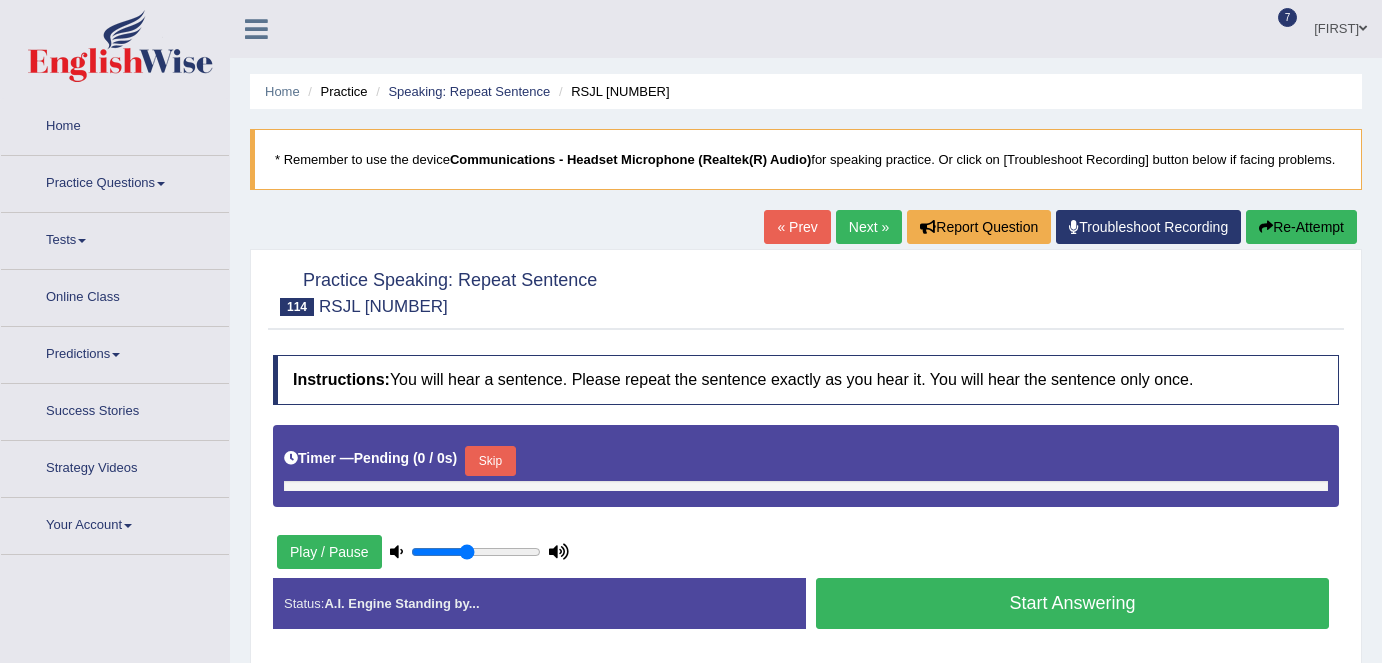 scroll, scrollTop: 0, scrollLeft: 0, axis: both 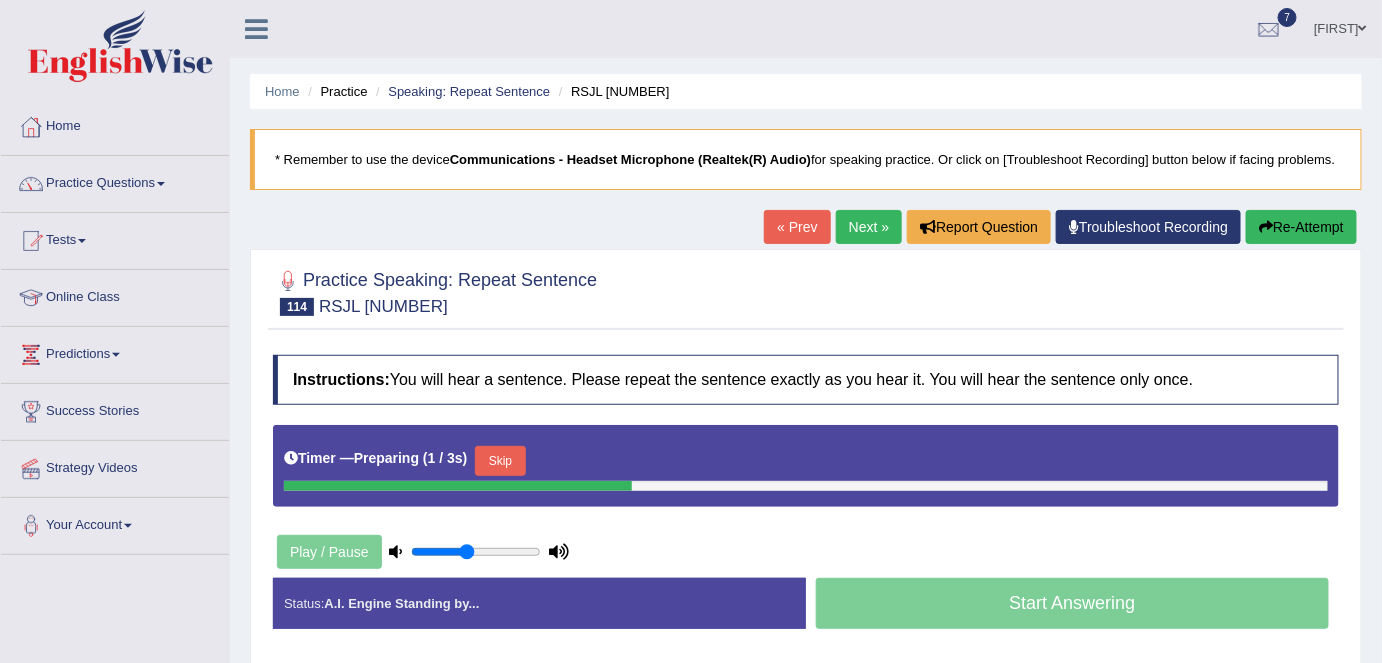 click on "Skip" at bounding box center [500, 461] 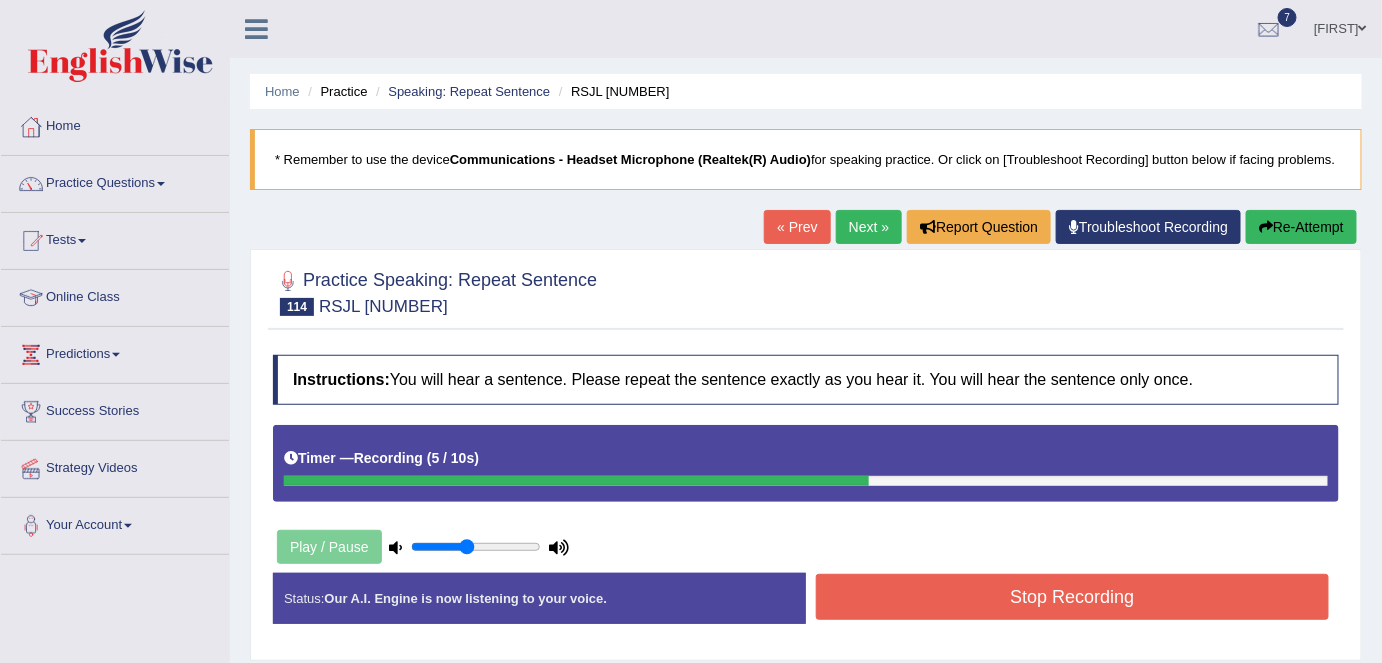 click on "Stop Recording" at bounding box center [1072, 597] 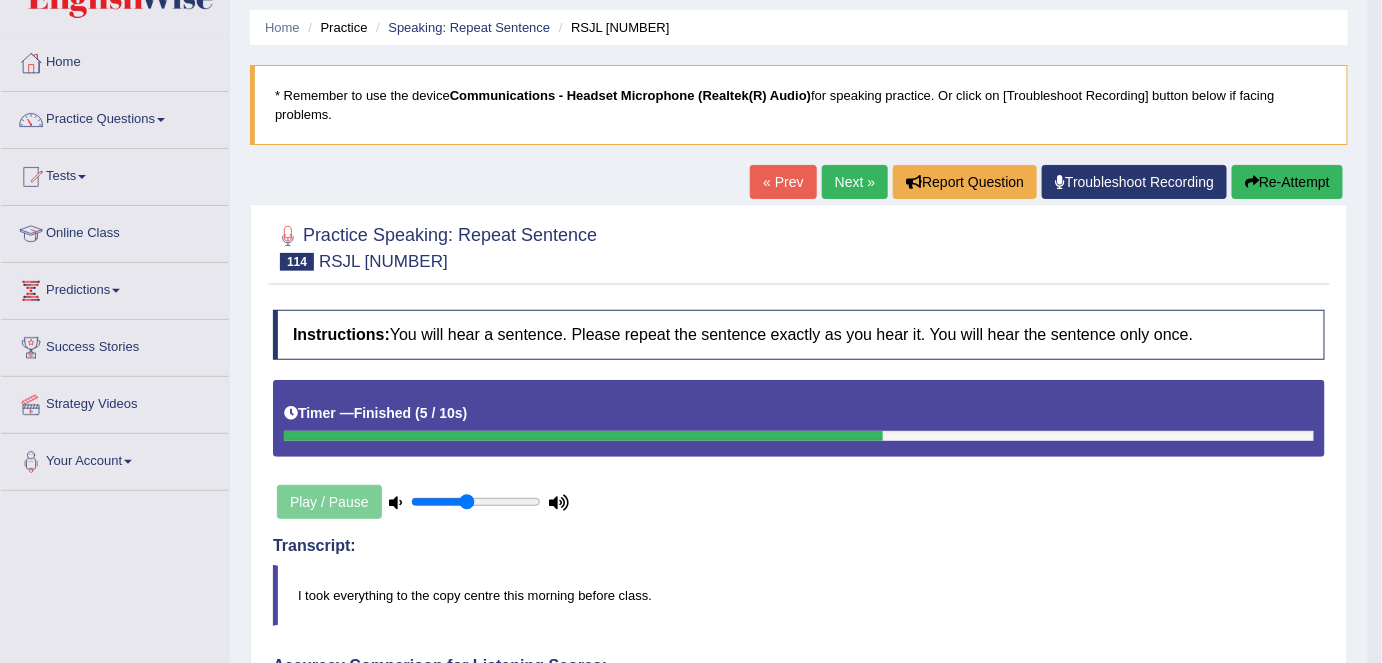 scroll, scrollTop: 0, scrollLeft: 0, axis: both 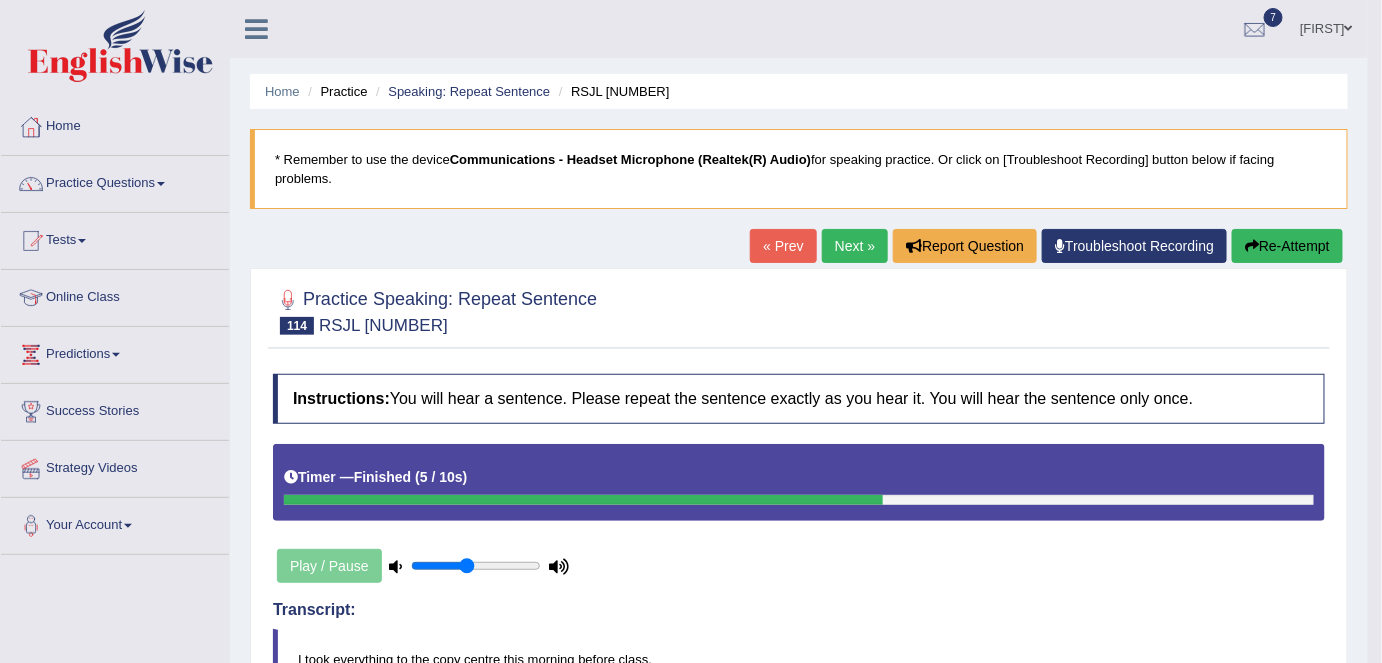 click on "Next »" at bounding box center (855, 246) 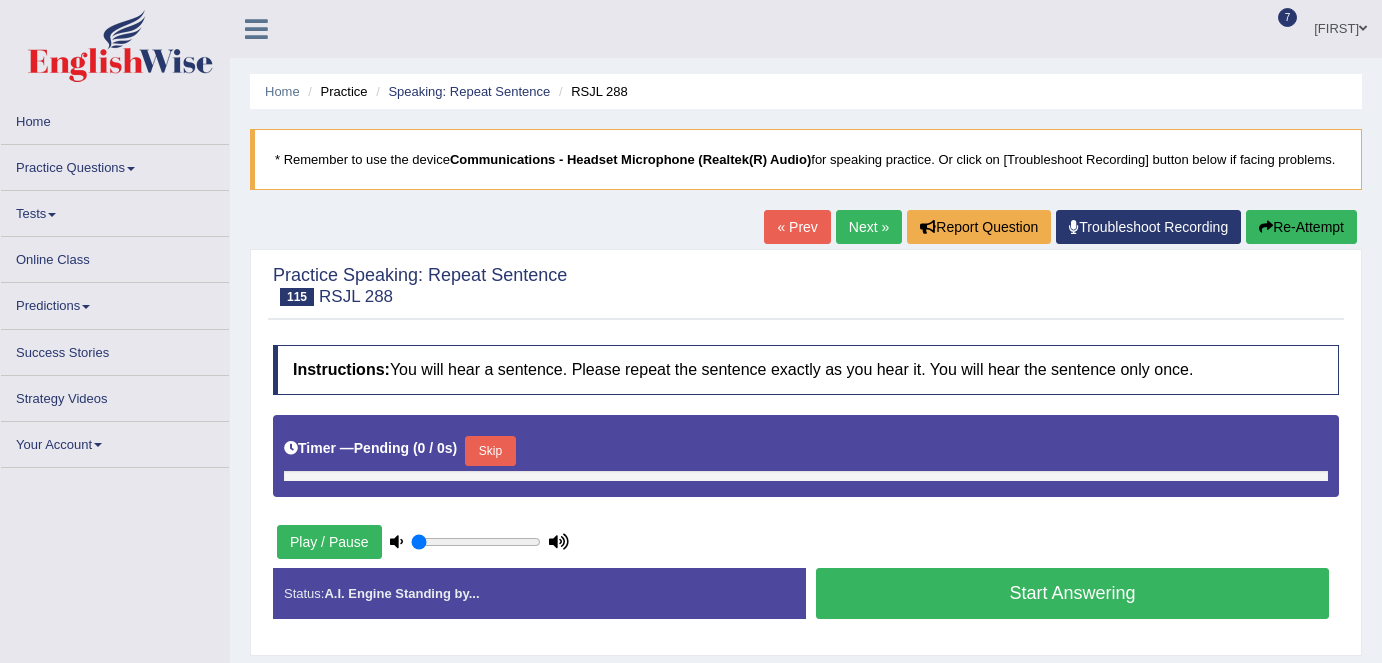 scroll, scrollTop: 0, scrollLeft: 0, axis: both 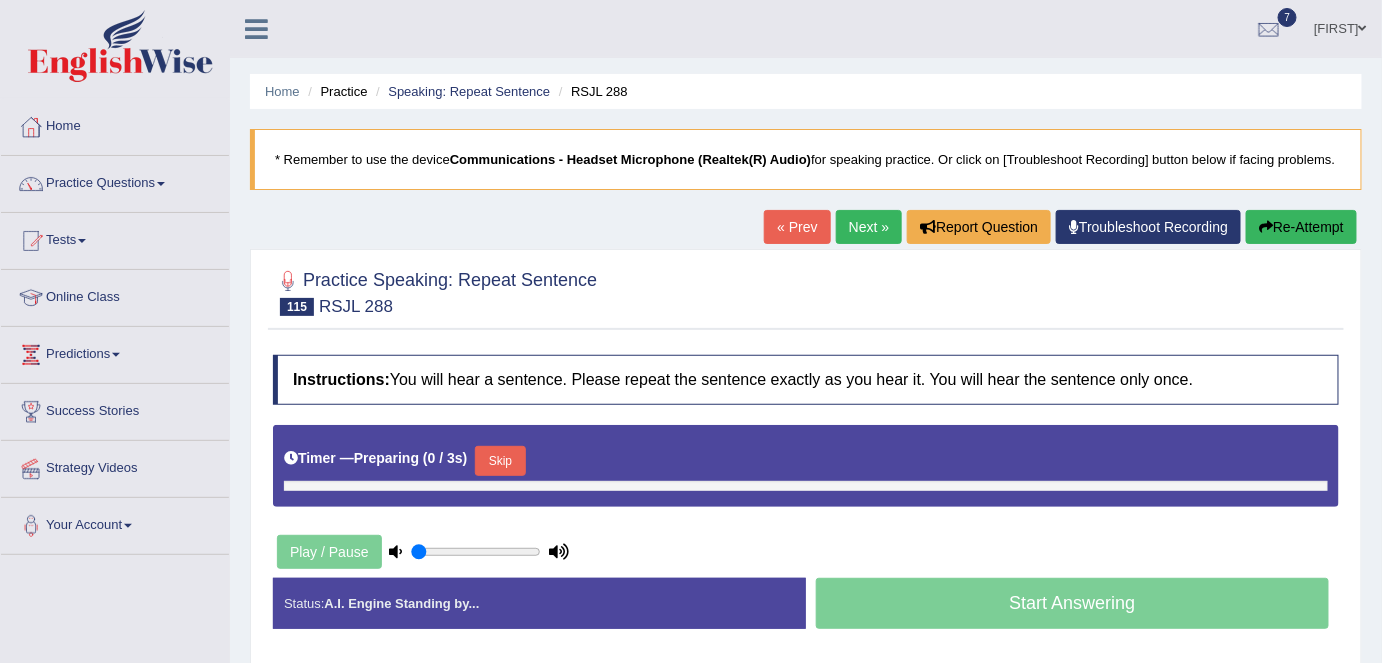 type on "0.45" 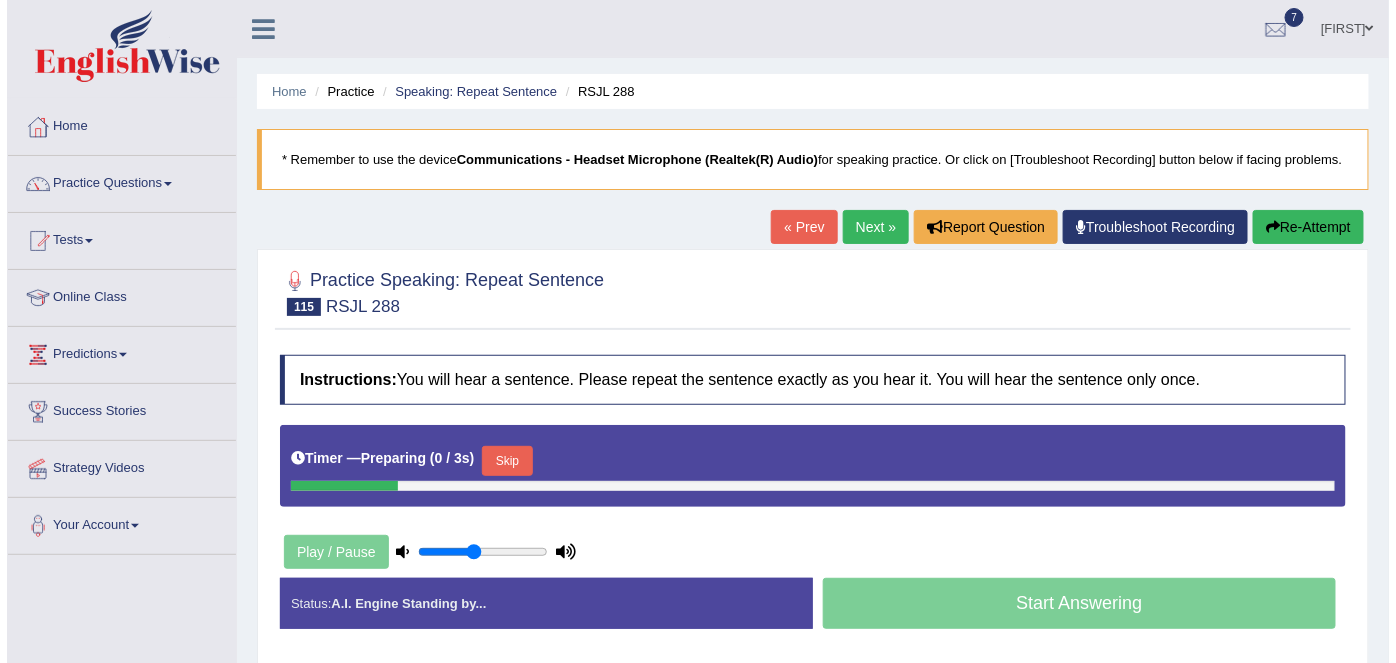 scroll, scrollTop: 0, scrollLeft: 0, axis: both 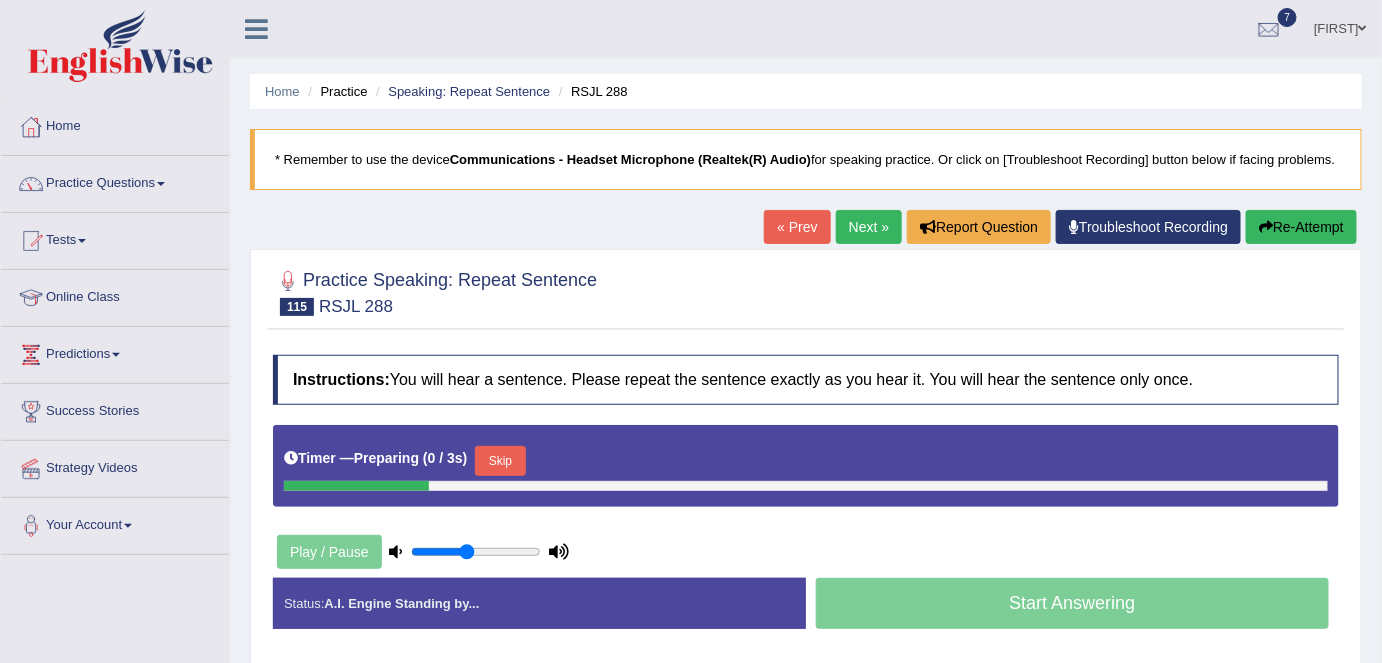 click on "Skip" at bounding box center (500, 461) 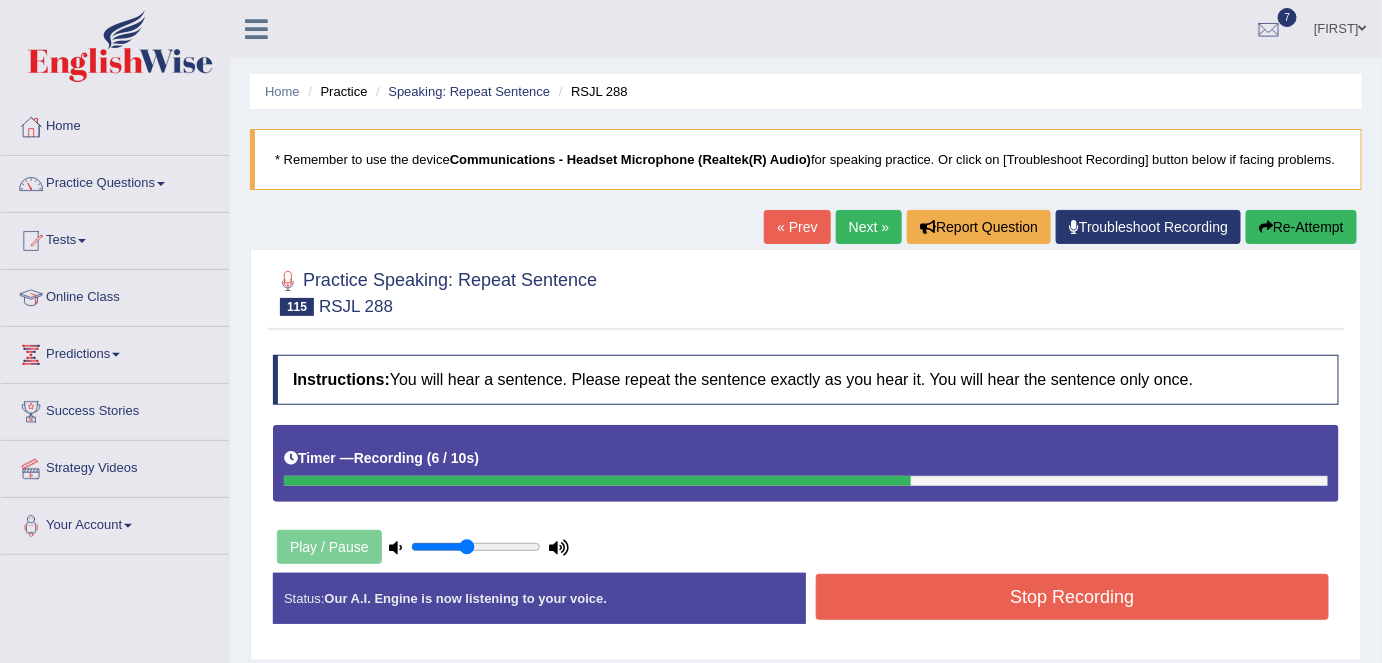click on "Stop Recording" at bounding box center [1072, 597] 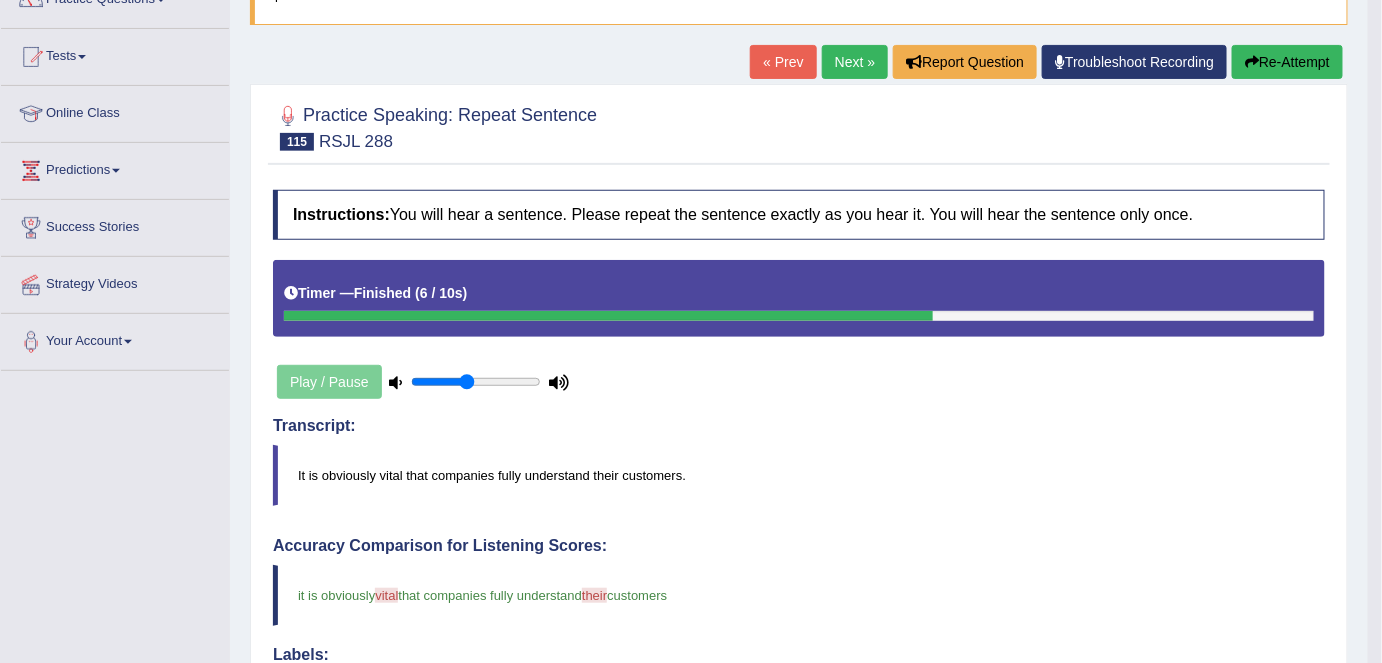 scroll, scrollTop: 0, scrollLeft: 0, axis: both 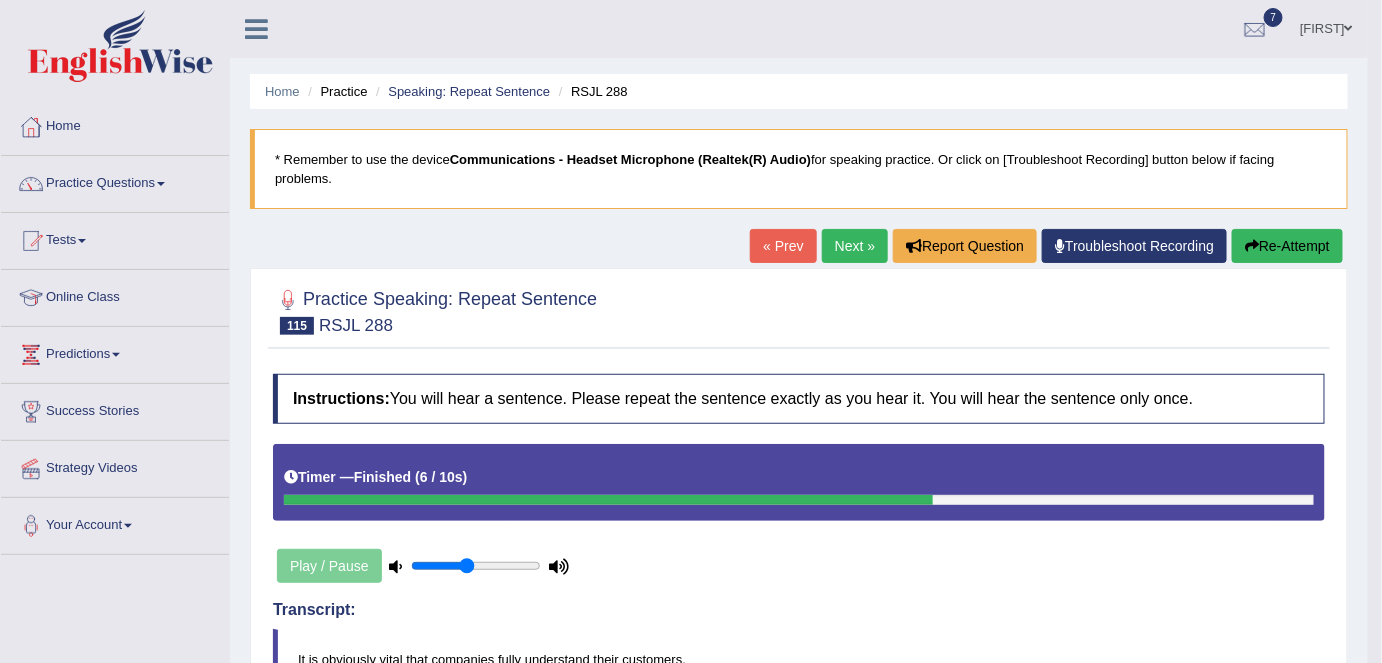 click on "Next »" at bounding box center [855, 246] 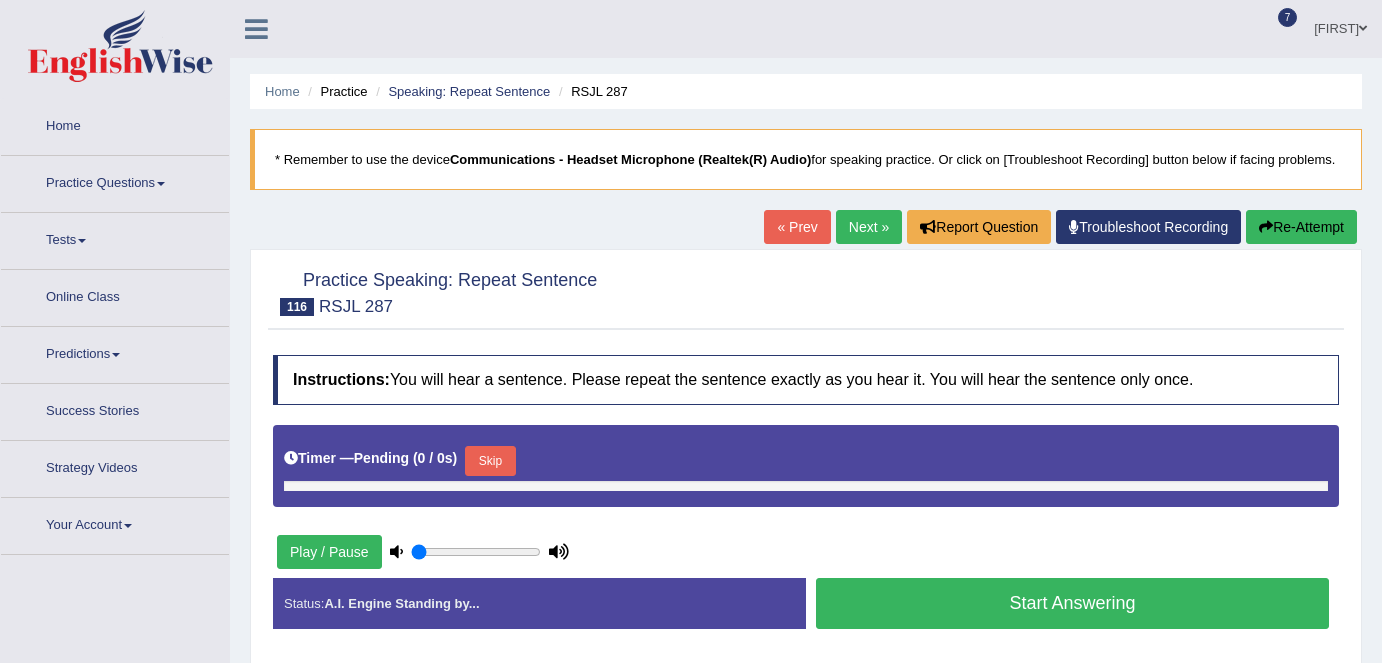 type on "0.45" 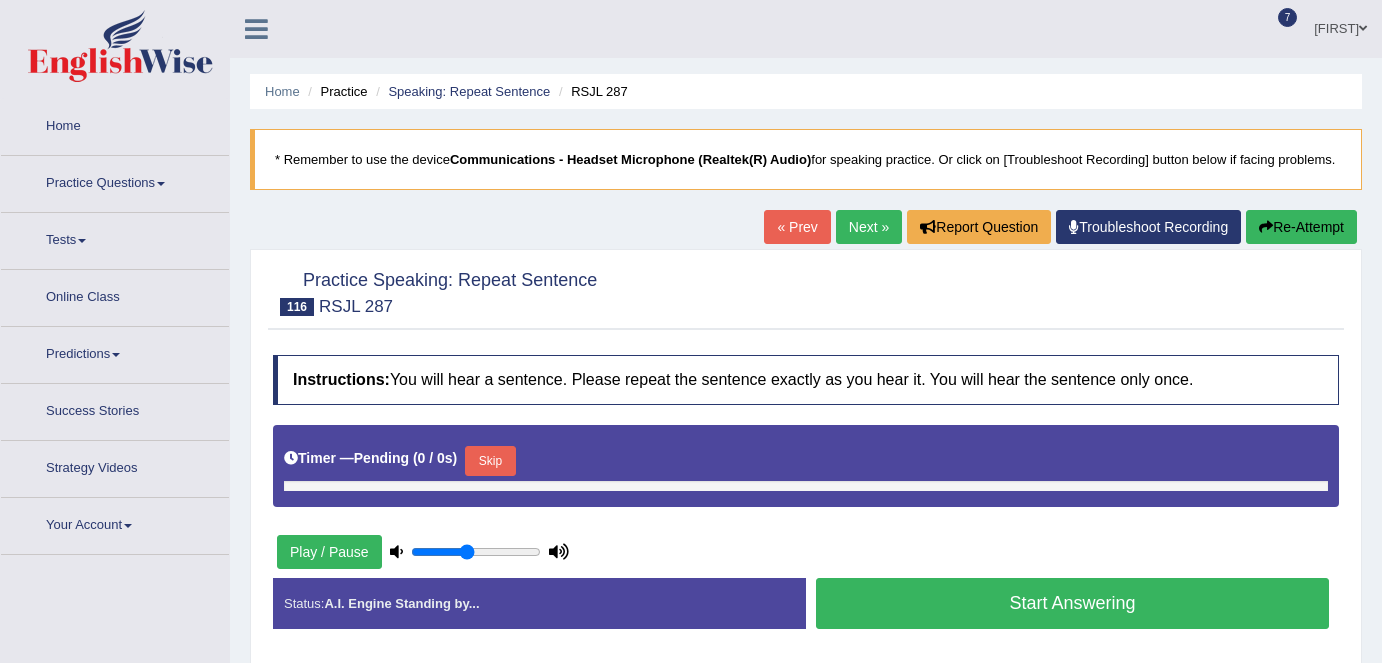 scroll, scrollTop: 0, scrollLeft: 0, axis: both 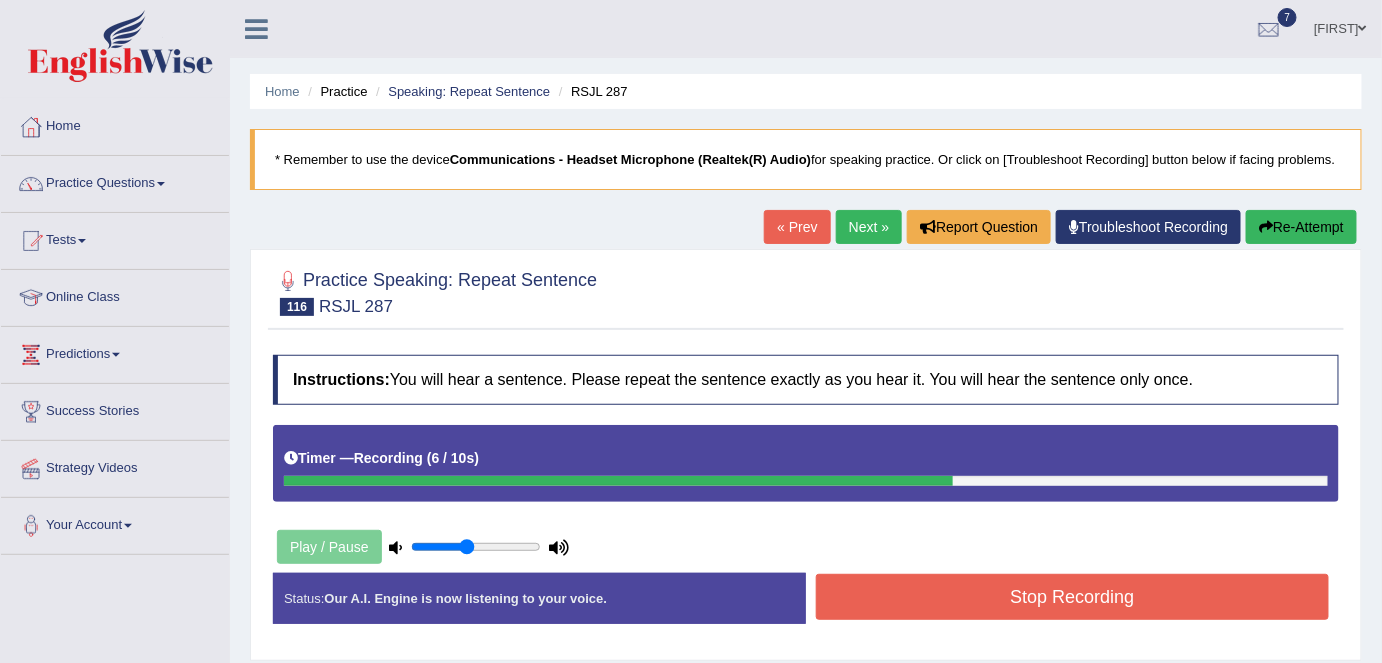 click on "Stop Recording" at bounding box center [1072, 597] 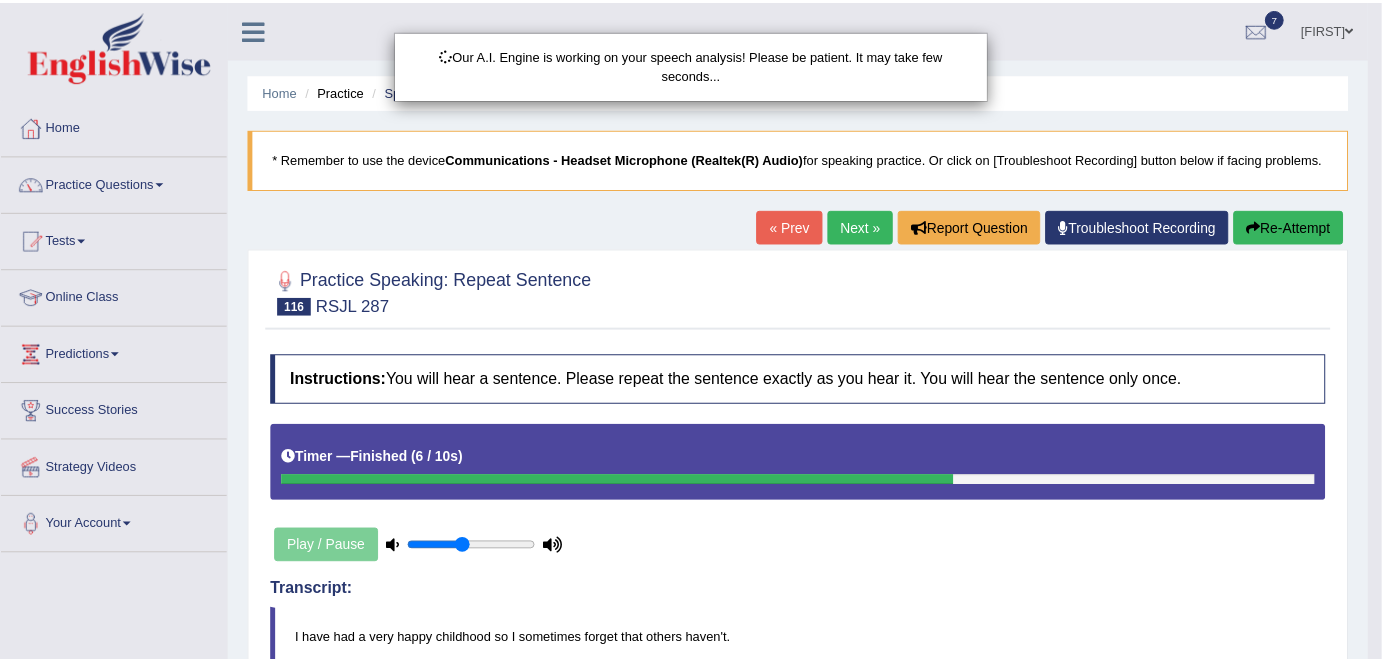 scroll, scrollTop: 13, scrollLeft: 0, axis: vertical 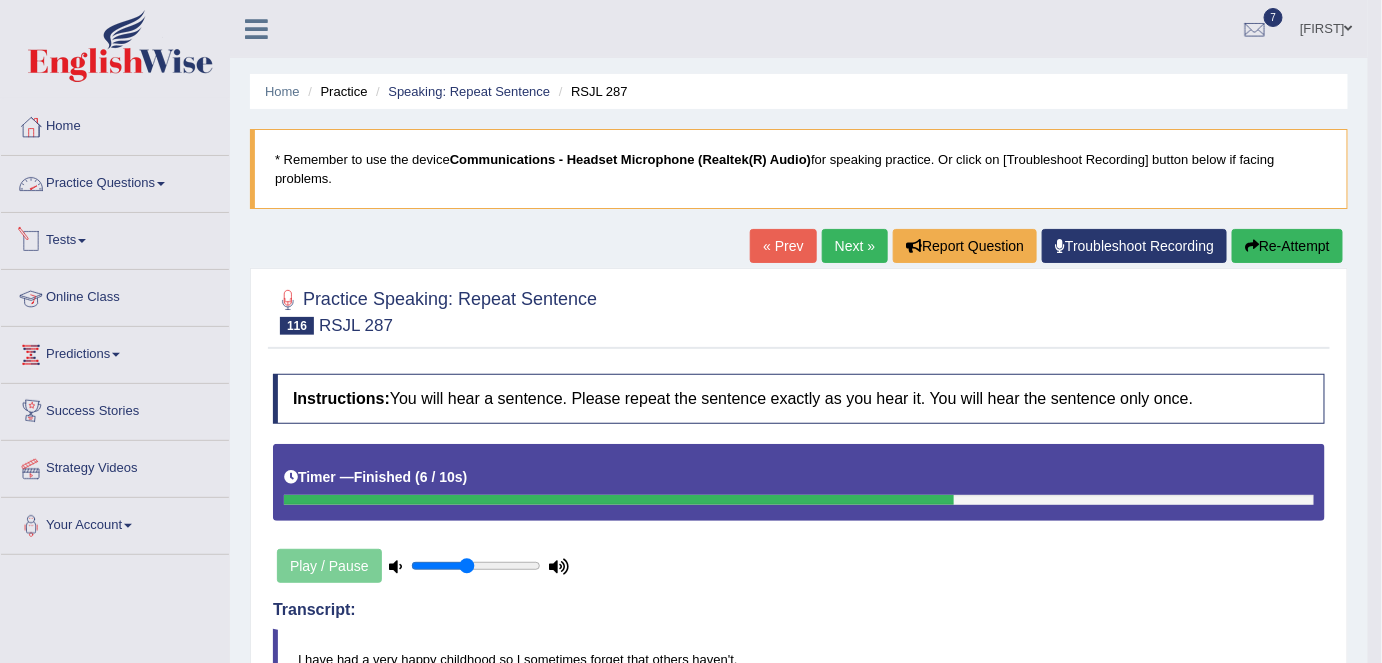 click on "Practice Questions" at bounding box center [115, 181] 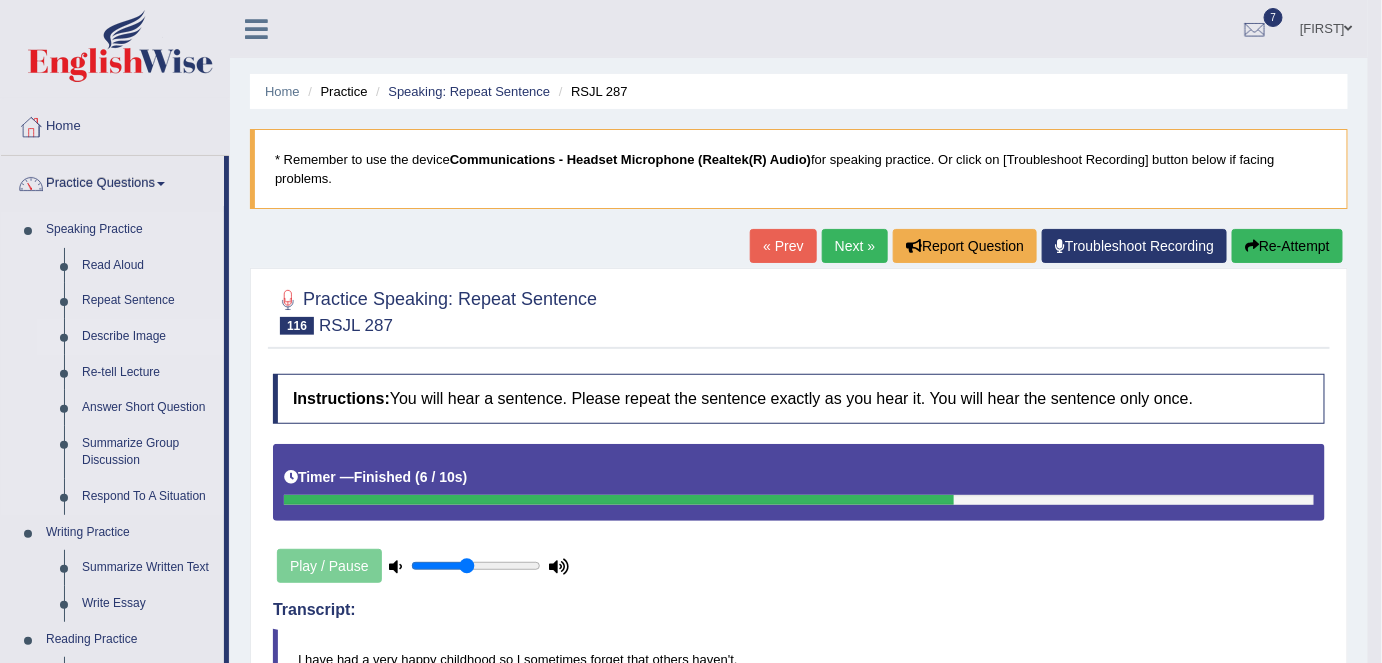 click on "Describe Image" at bounding box center (148, 337) 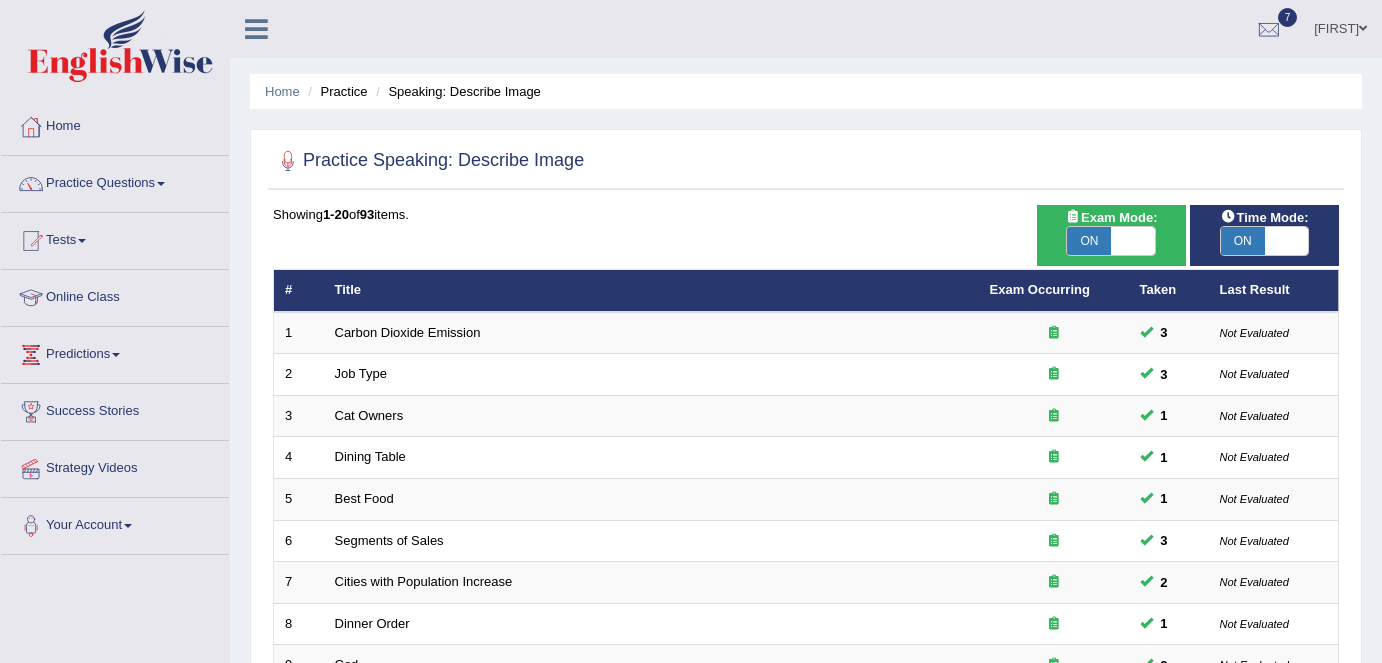scroll, scrollTop: 0, scrollLeft: 0, axis: both 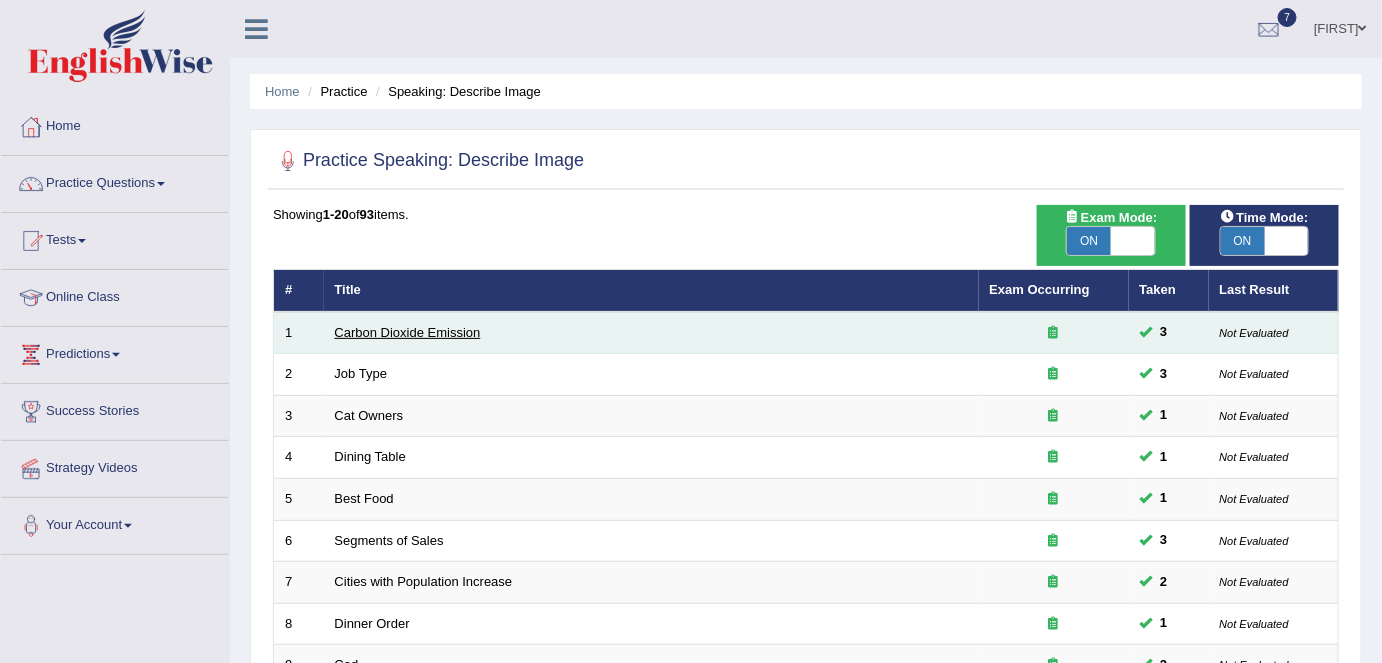 click on "Carbon Dioxide Emission" at bounding box center [408, 332] 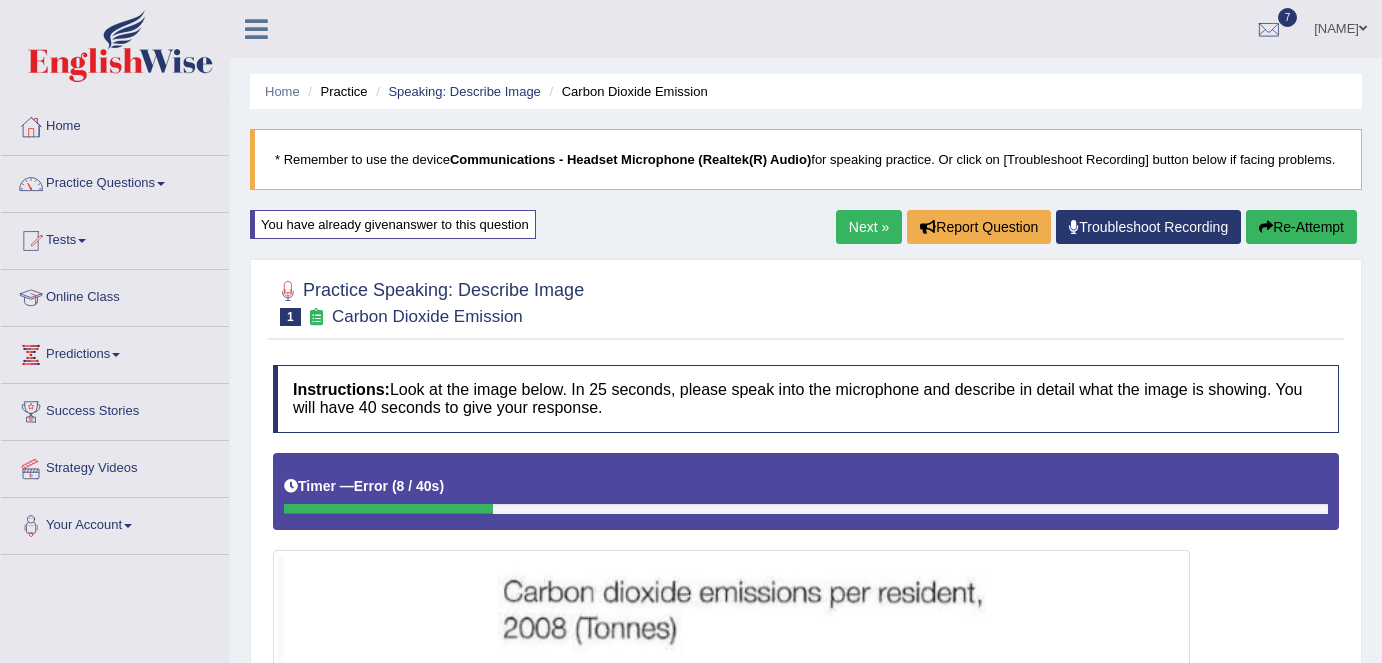 scroll, scrollTop: 0, scrollLeft: 0, axis: both 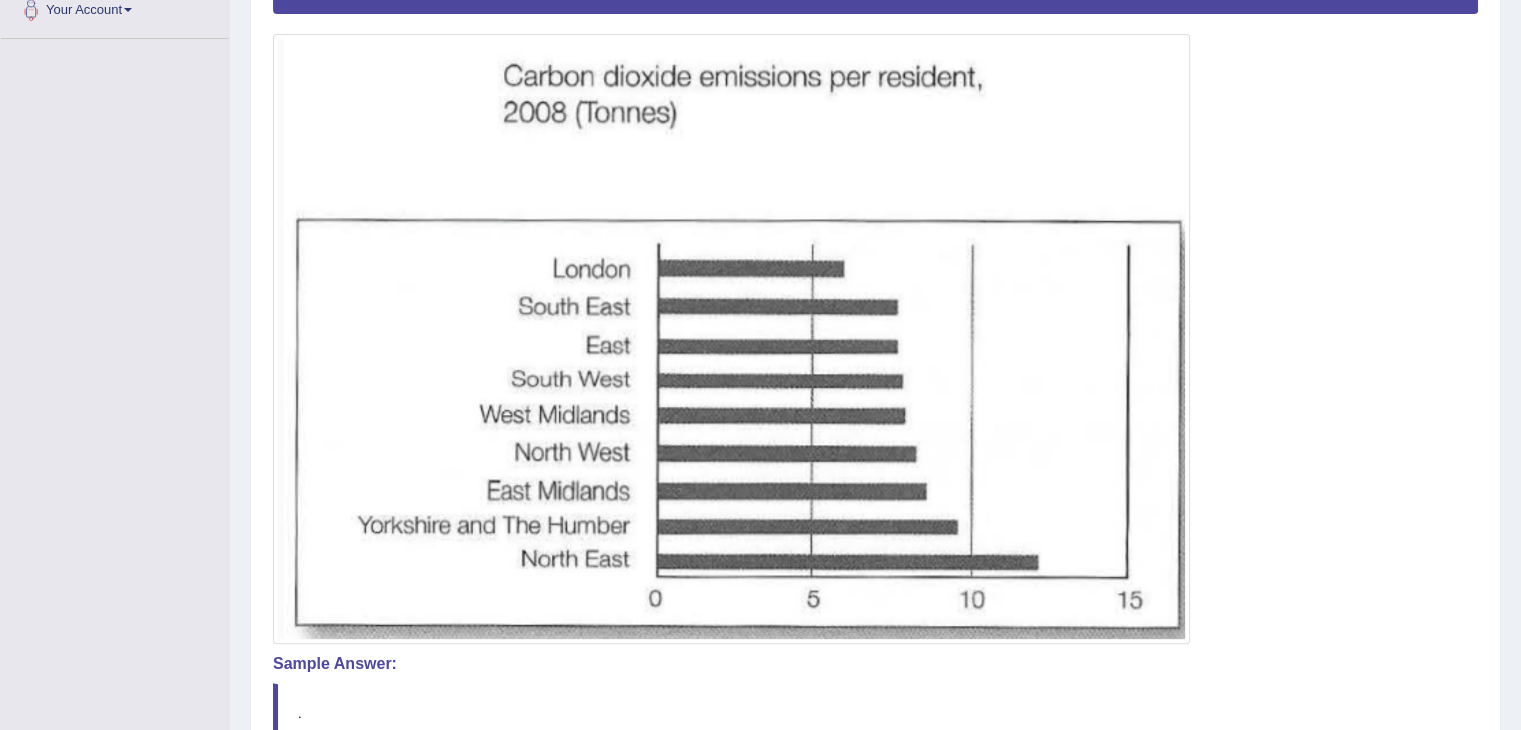 click at bounding box center (875, 290) 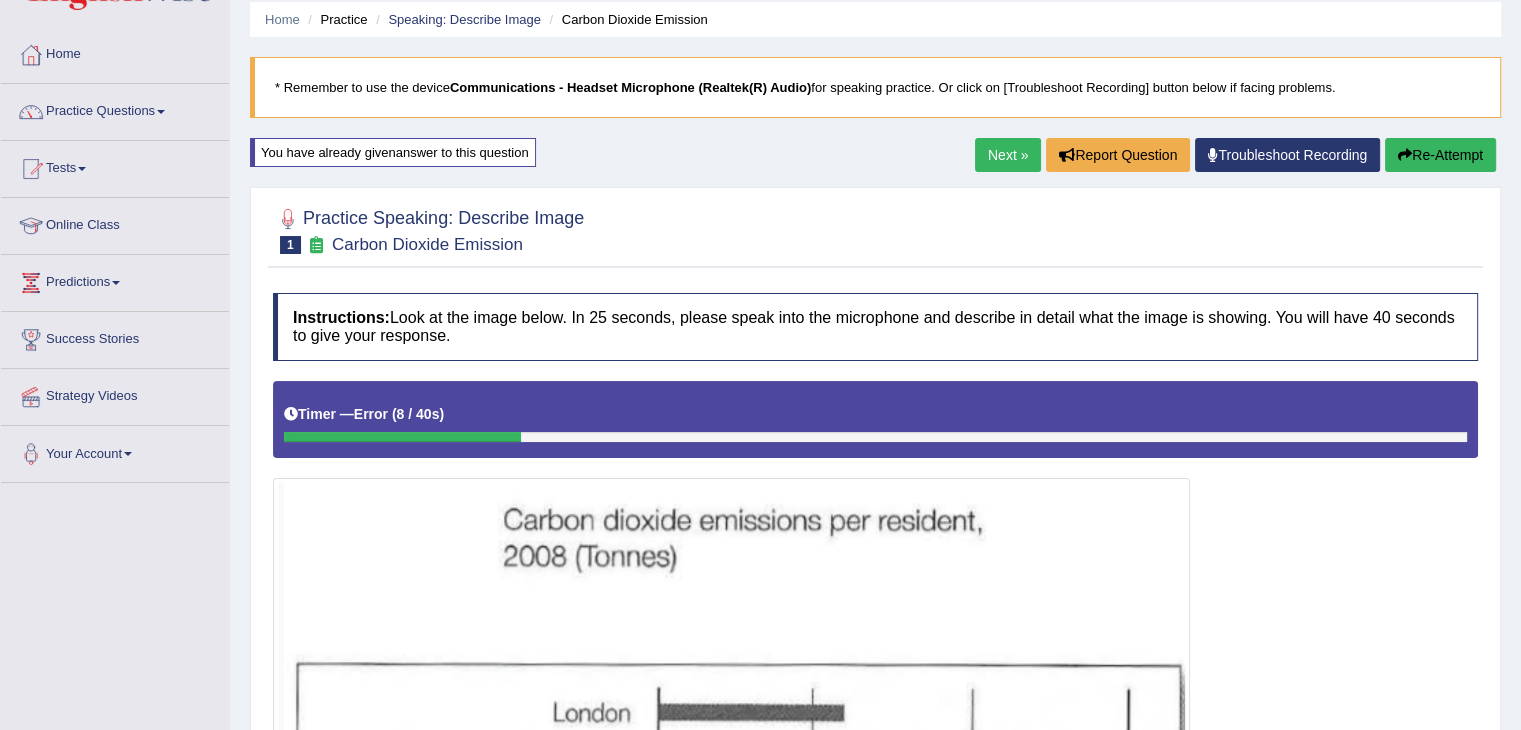 scroll, scrollTop: 67, scrollLeft: 0, axis: vertical 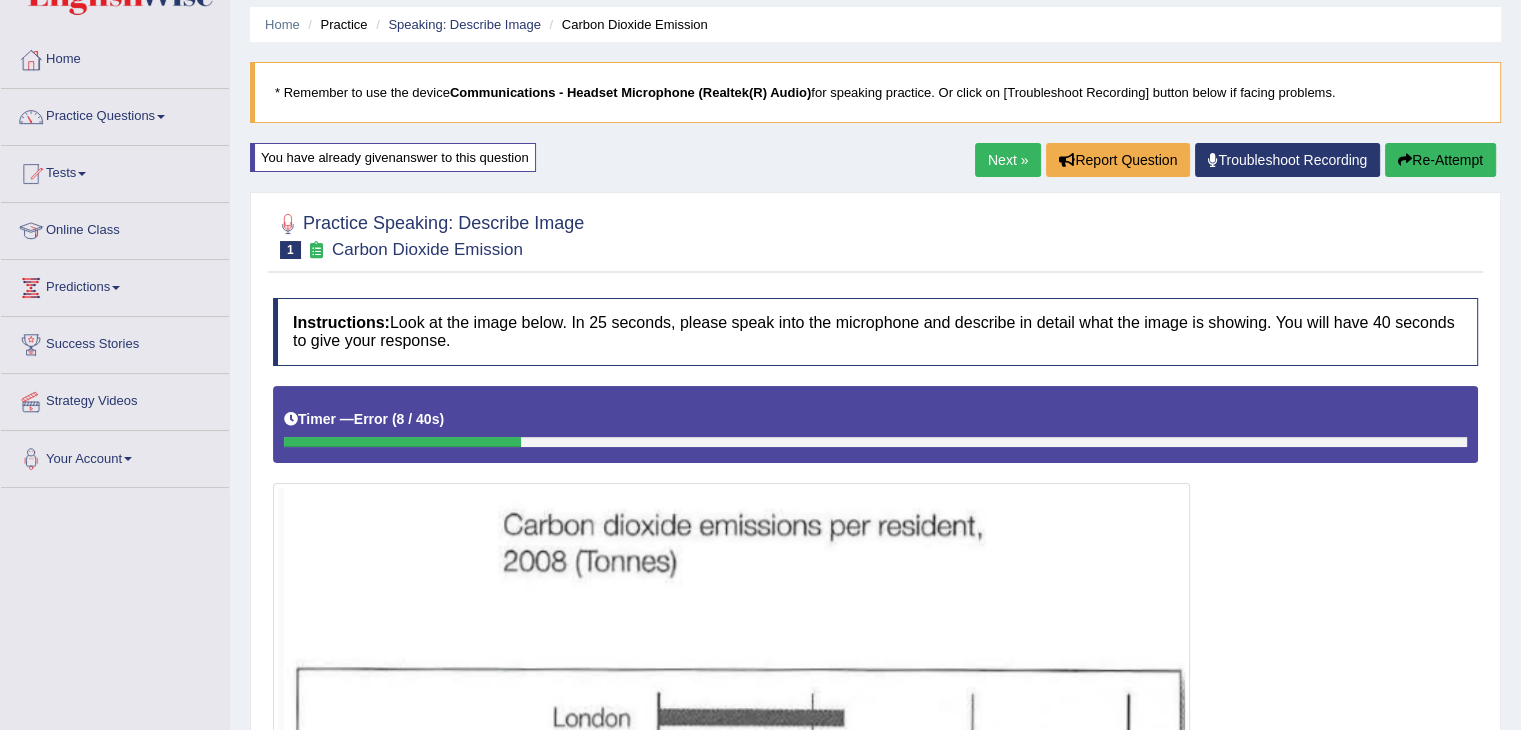 click on "Re-Attempt" at bounding box center (1440, 160) 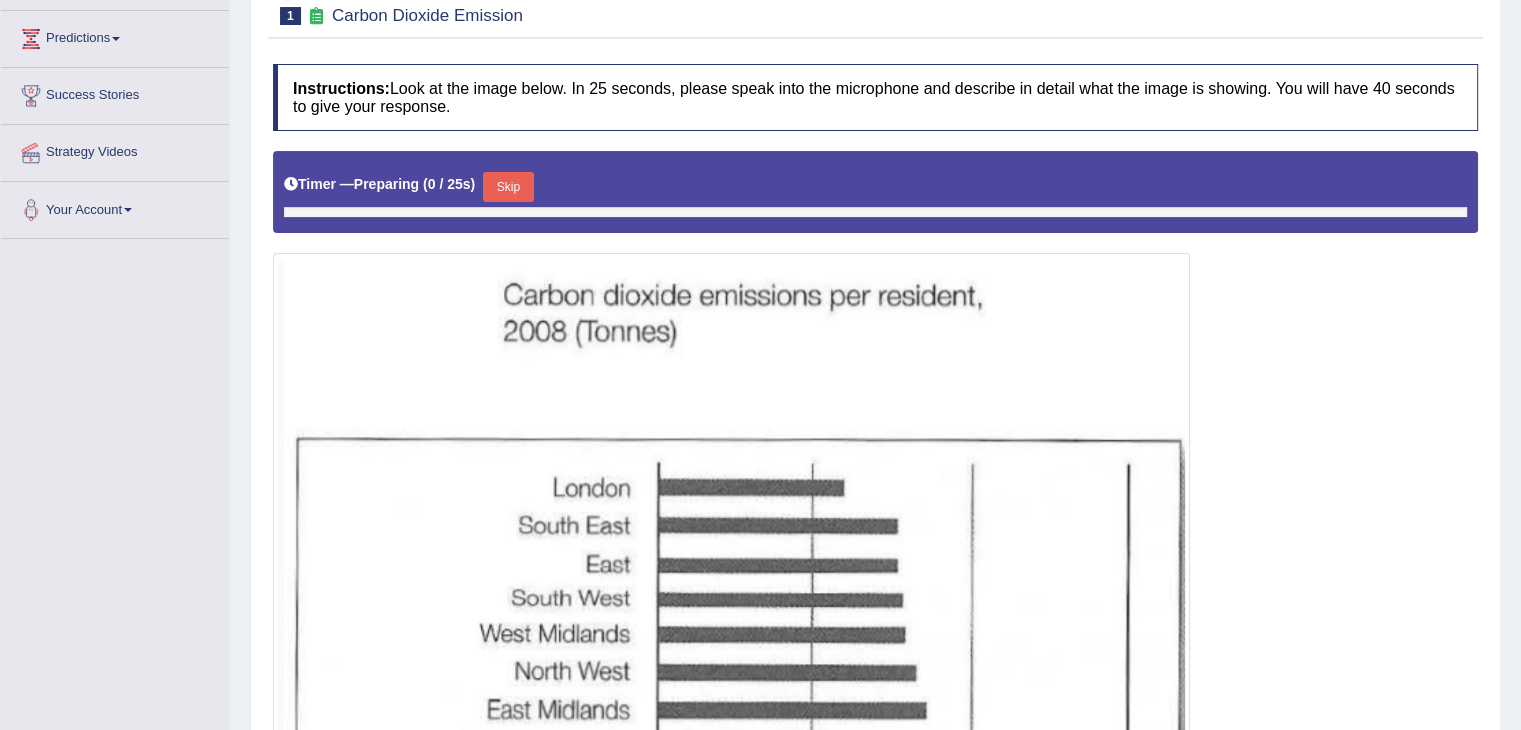 scroll, scrollTop: 506, scrollLeft: 0, axis: vertical 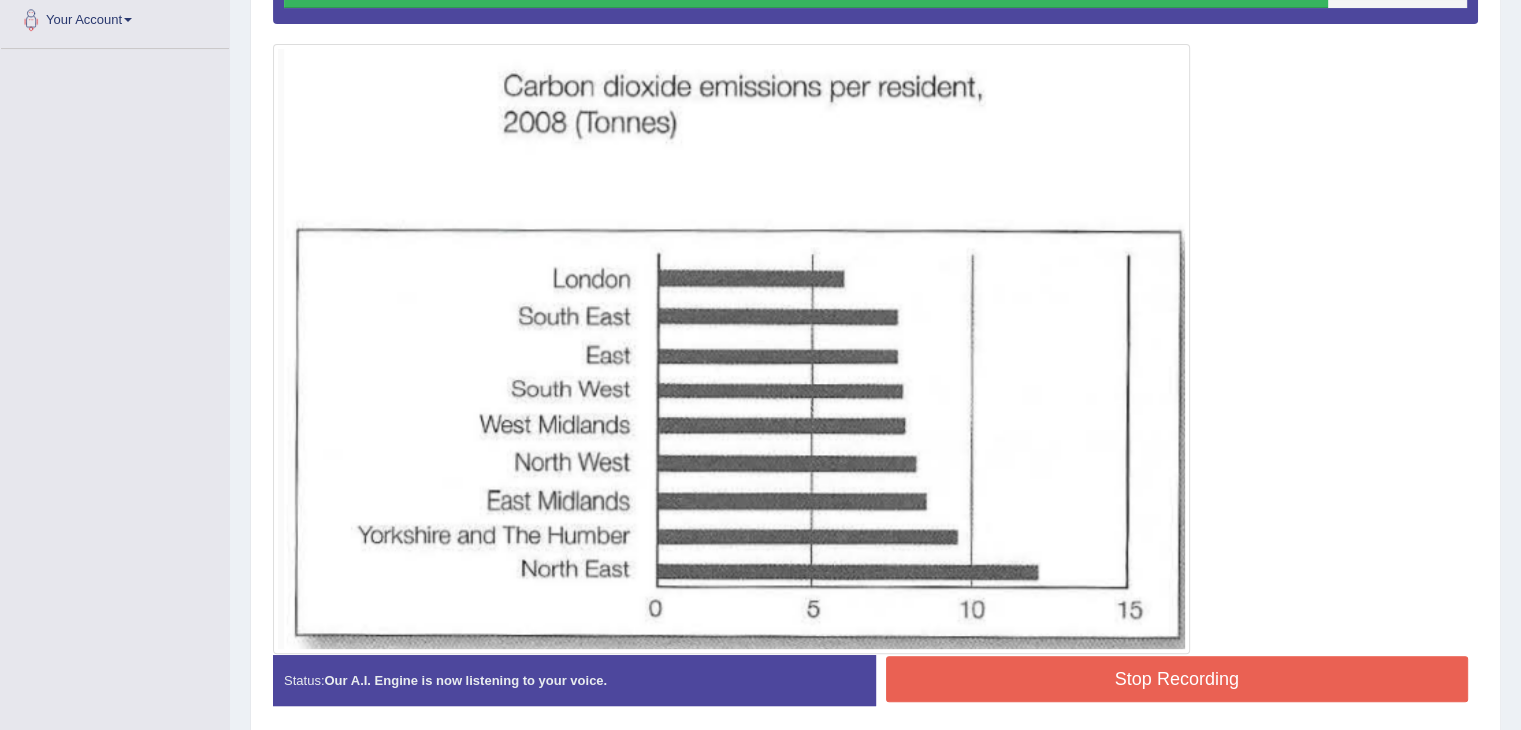 click on "Stop Recording" at bounding box center [1177, 679] 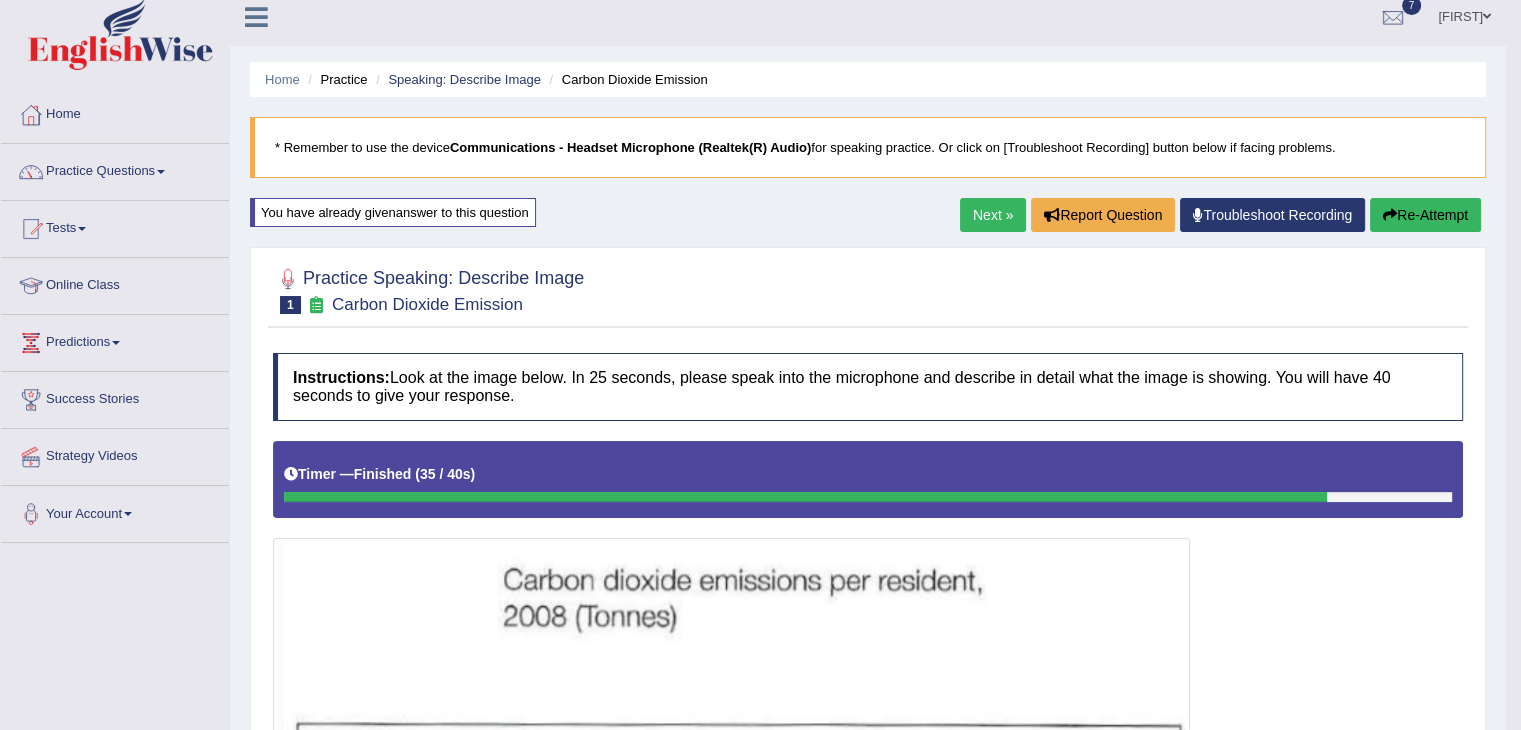 scroll, scrollTop: 0, scrollLeft: 0, axis: both 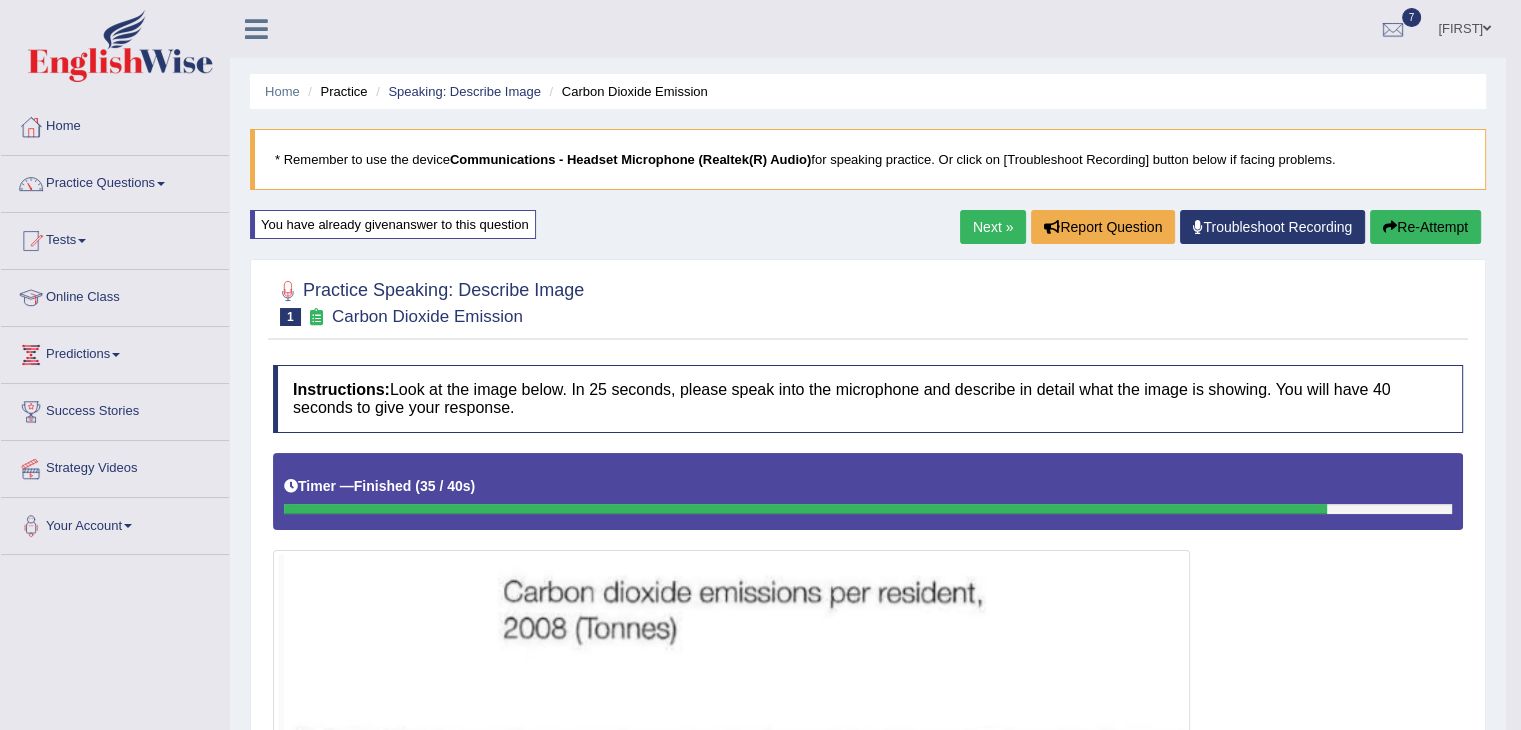 click on "Next »" at bounding box center (993, 227) 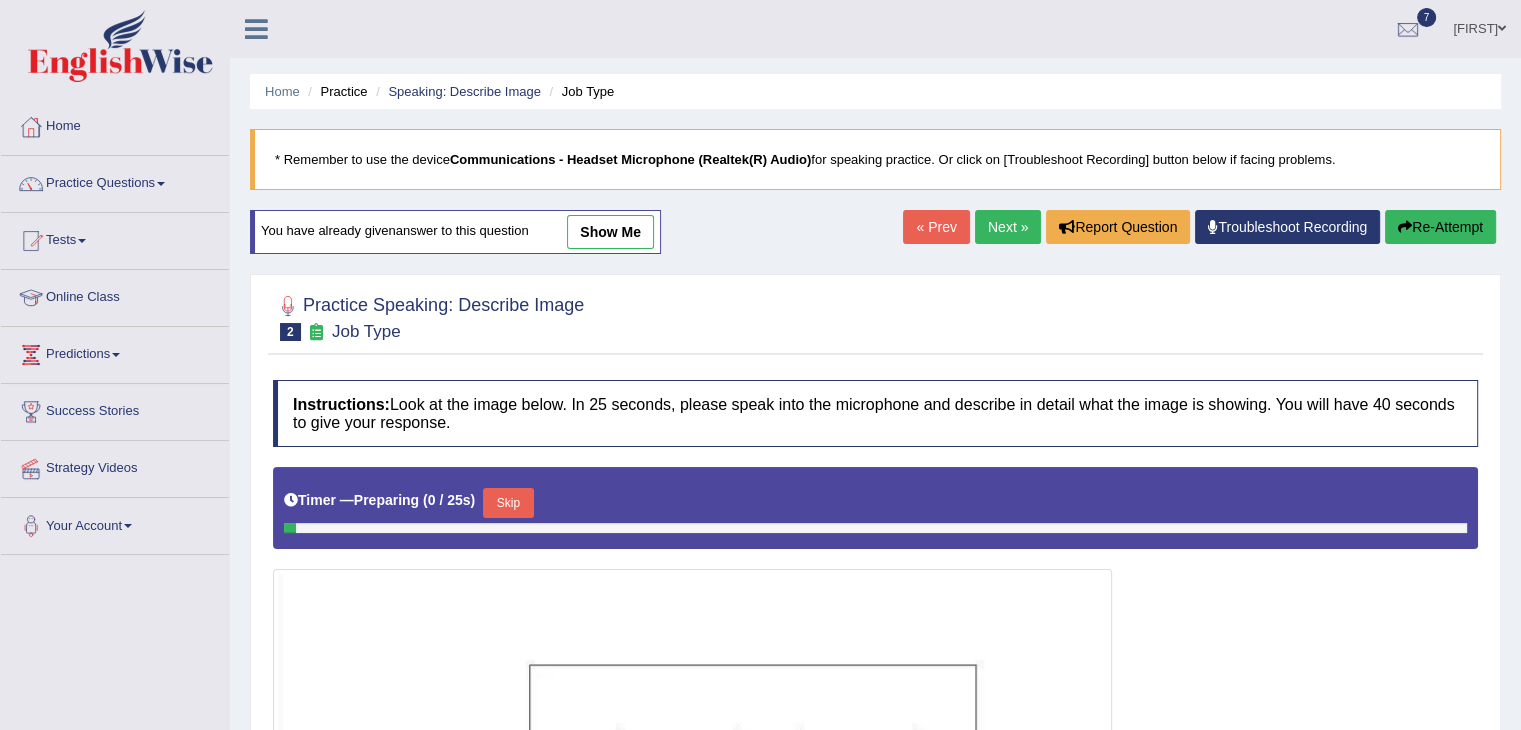 scroll, scrollTop: 306, scrollLeft: 0, axis: vertical 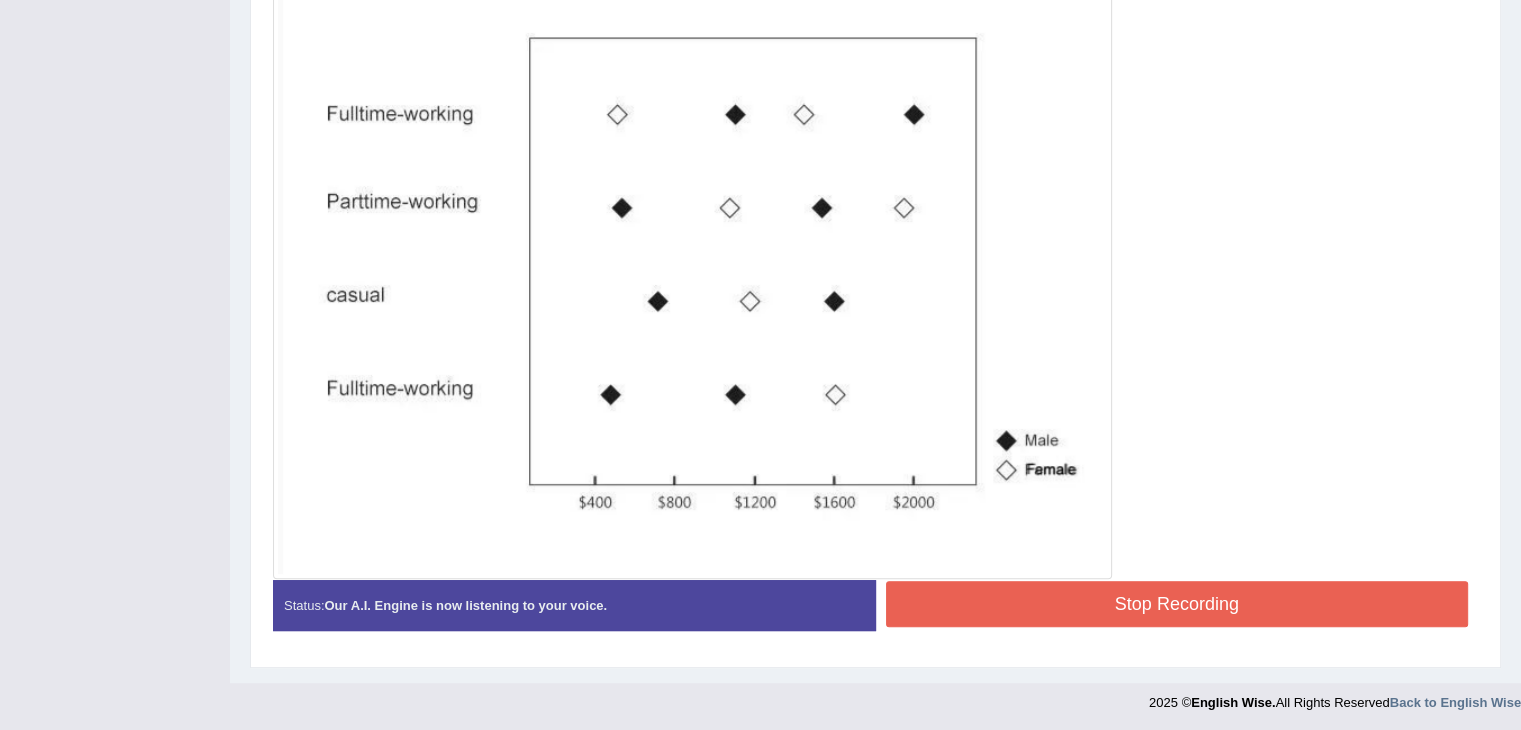 click on "Stop Recording" at bounding box center (1177, 604) 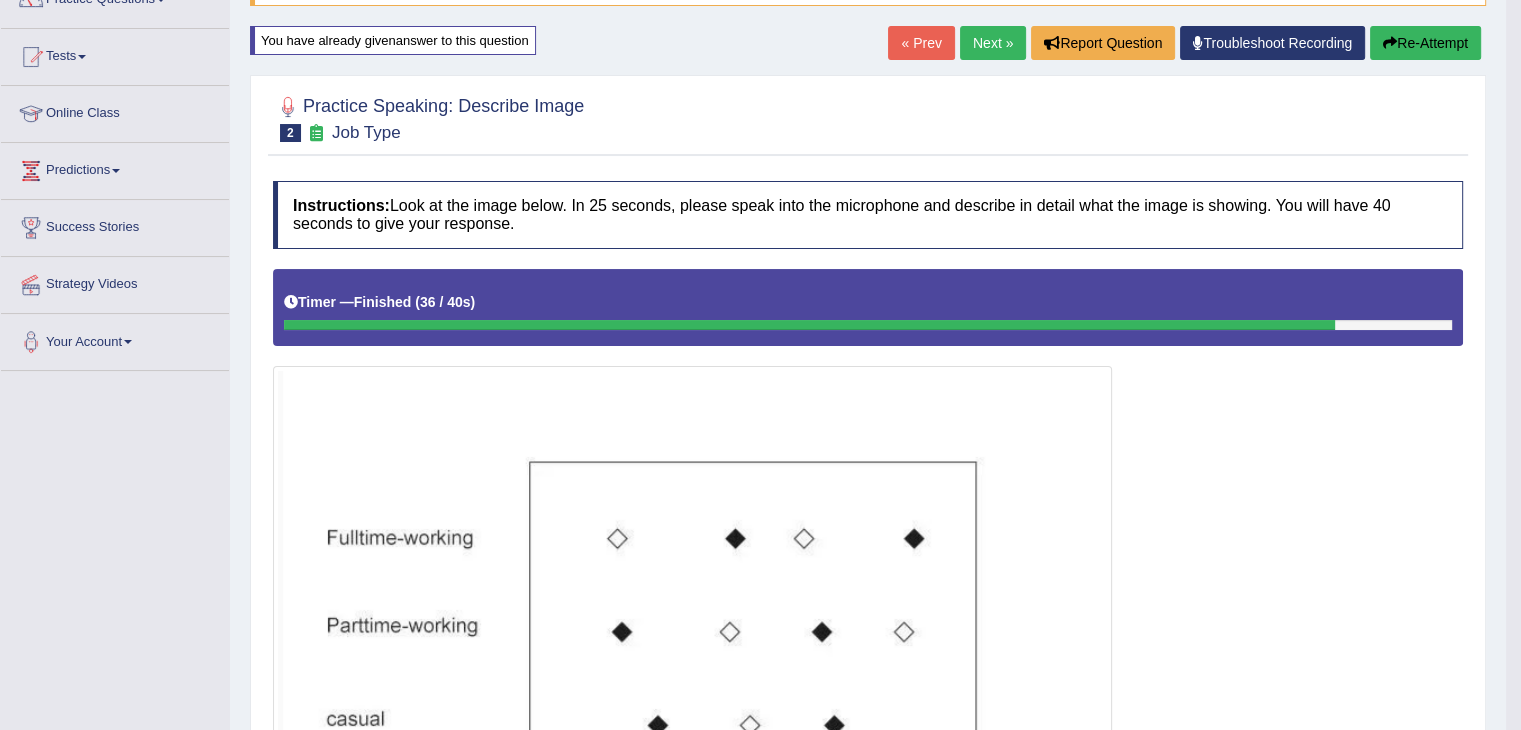 scroll, scrollTop: 0, scrollLeft: 0, axis: both 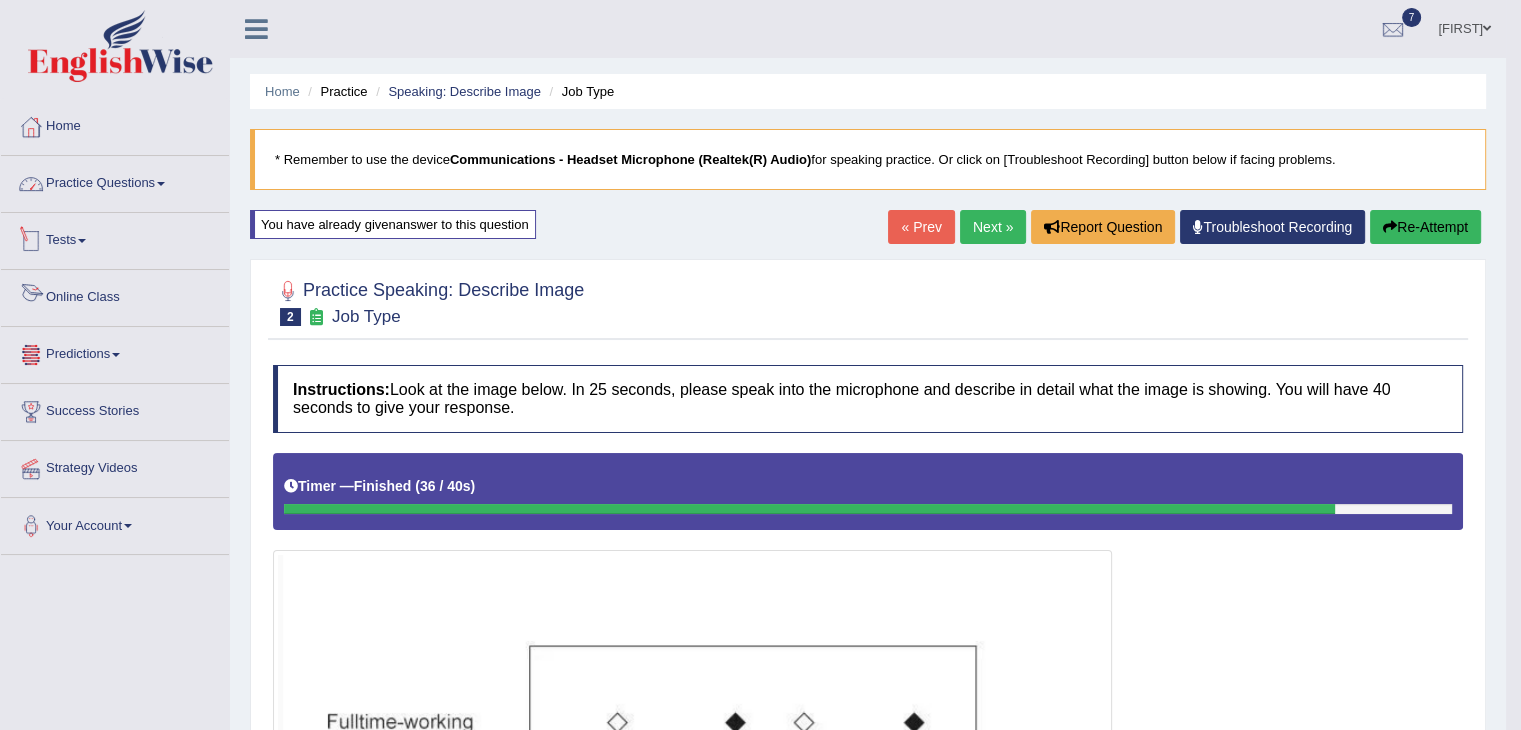click on "Practice Questions" at bounding box center [115, 181] 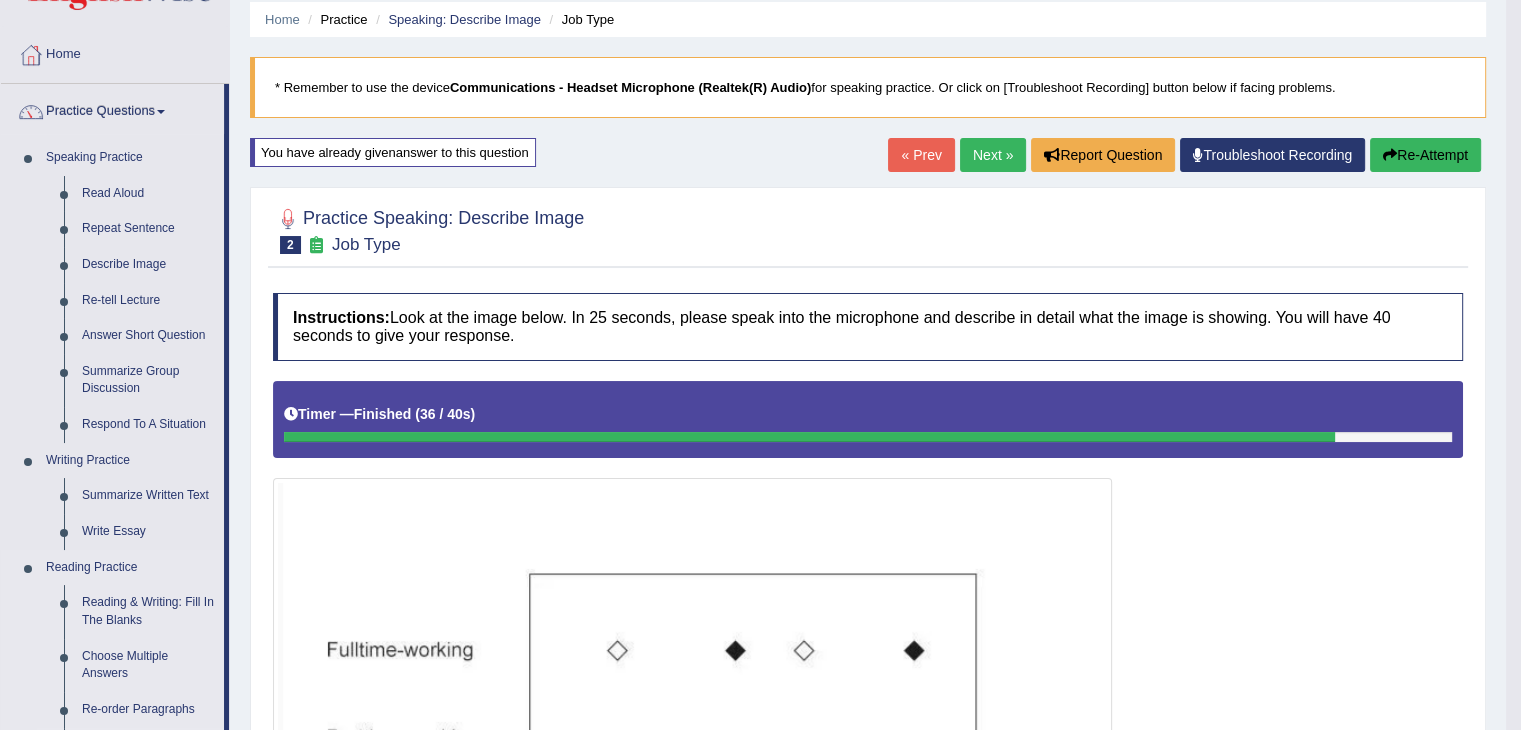 scroll, scrollTop: 0, scrollLeft: 0, axis: both 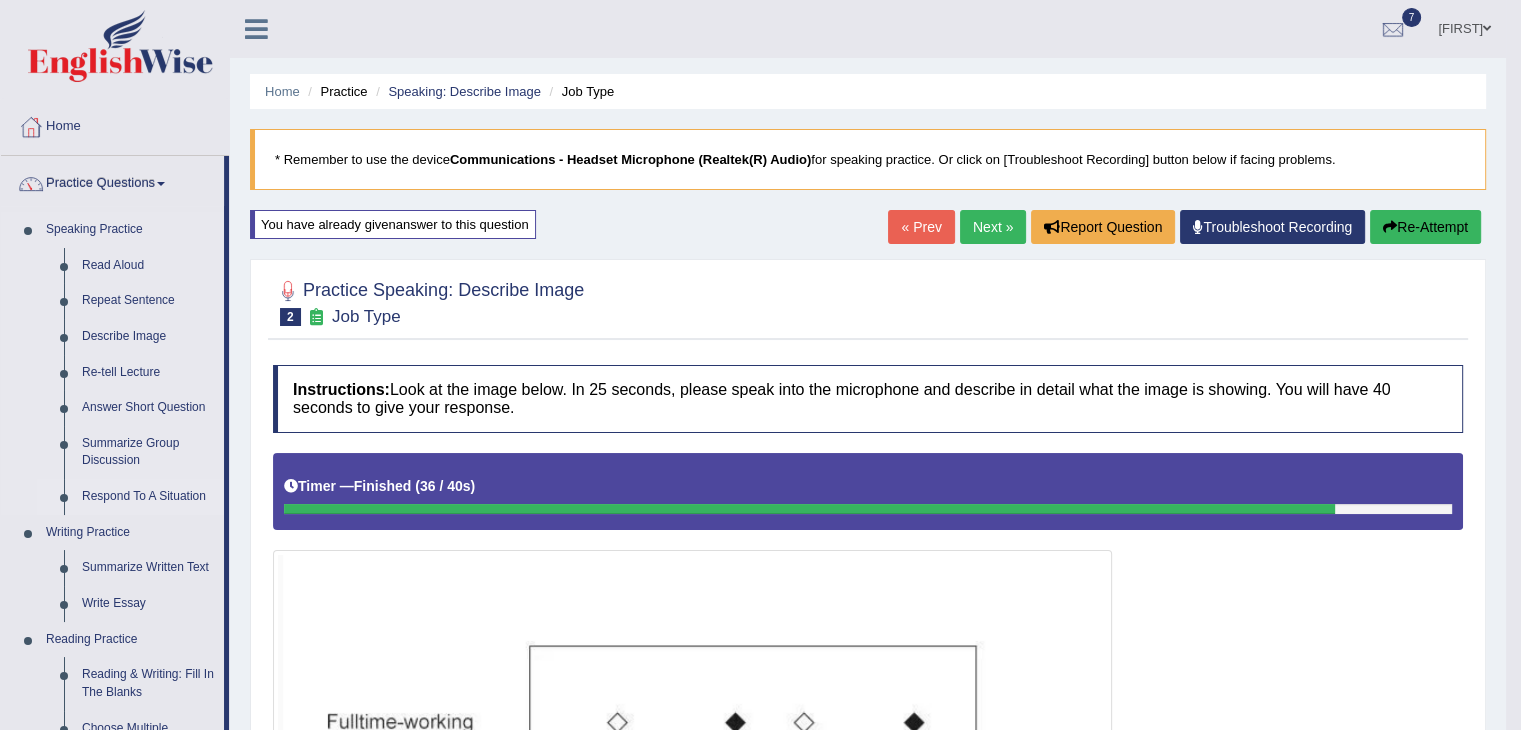 click on "Respond To A Situation" at bounding box center [148, 497] 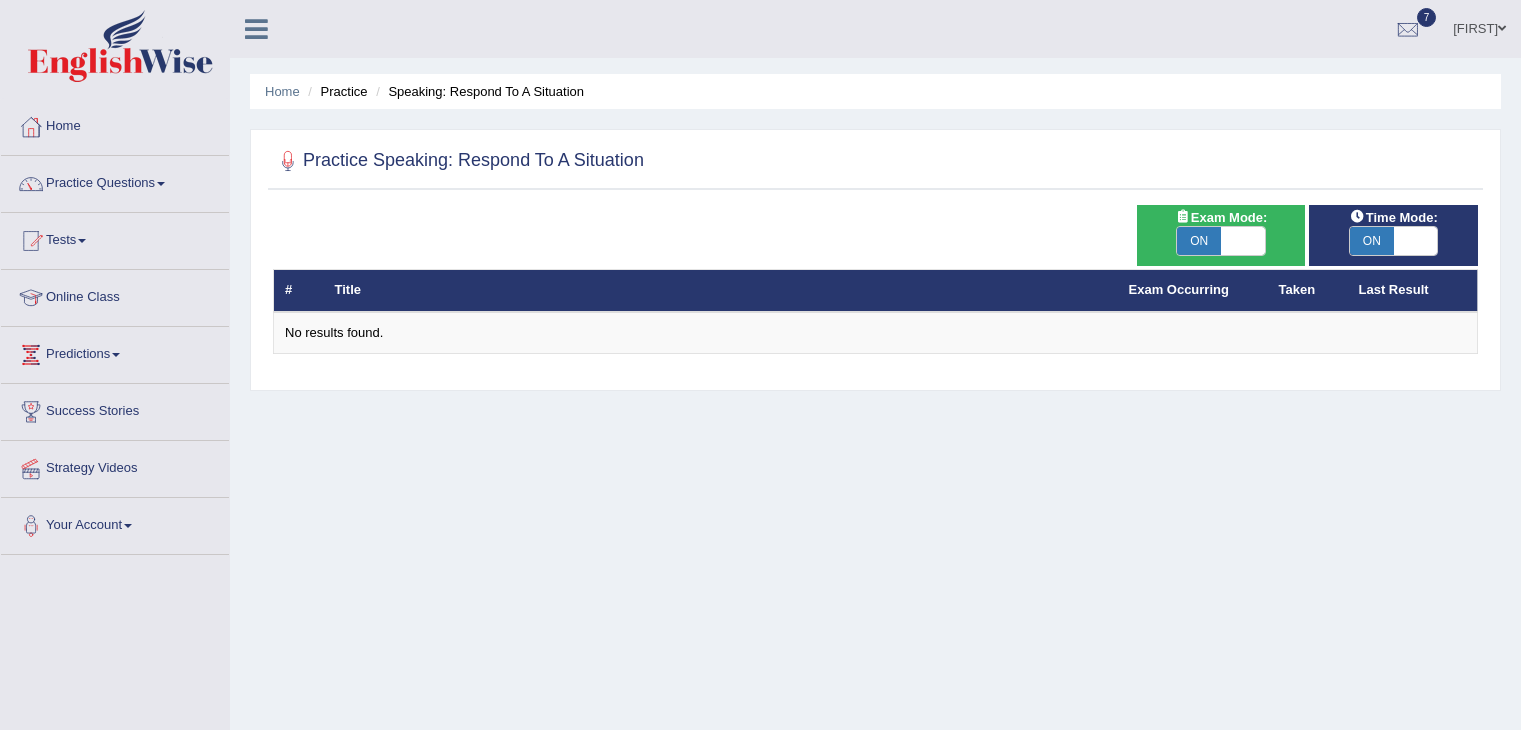 scroll, scrollTop: 0, scrollLeft: 0, axis: both 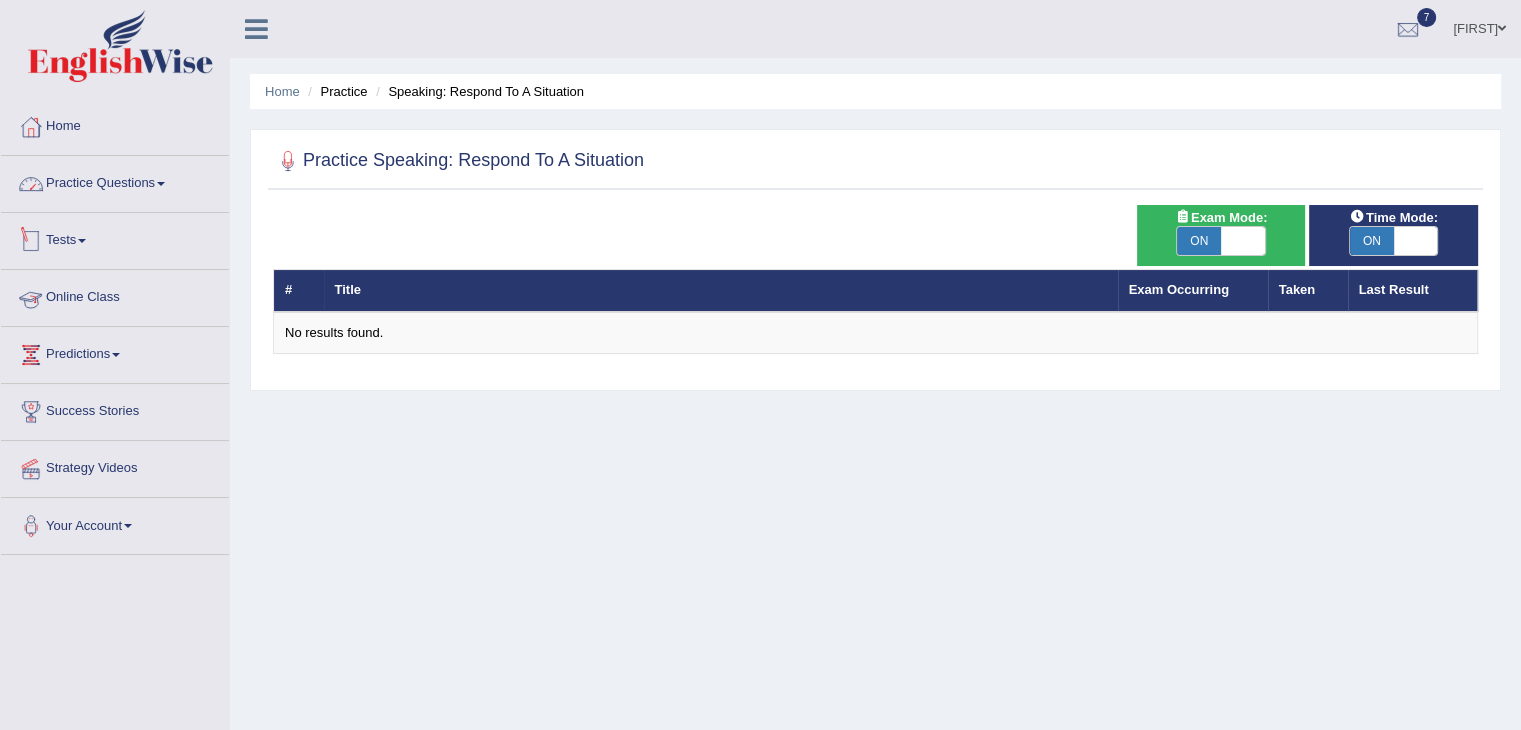 click on "Practice Questions" at bounding box center (115, 181) 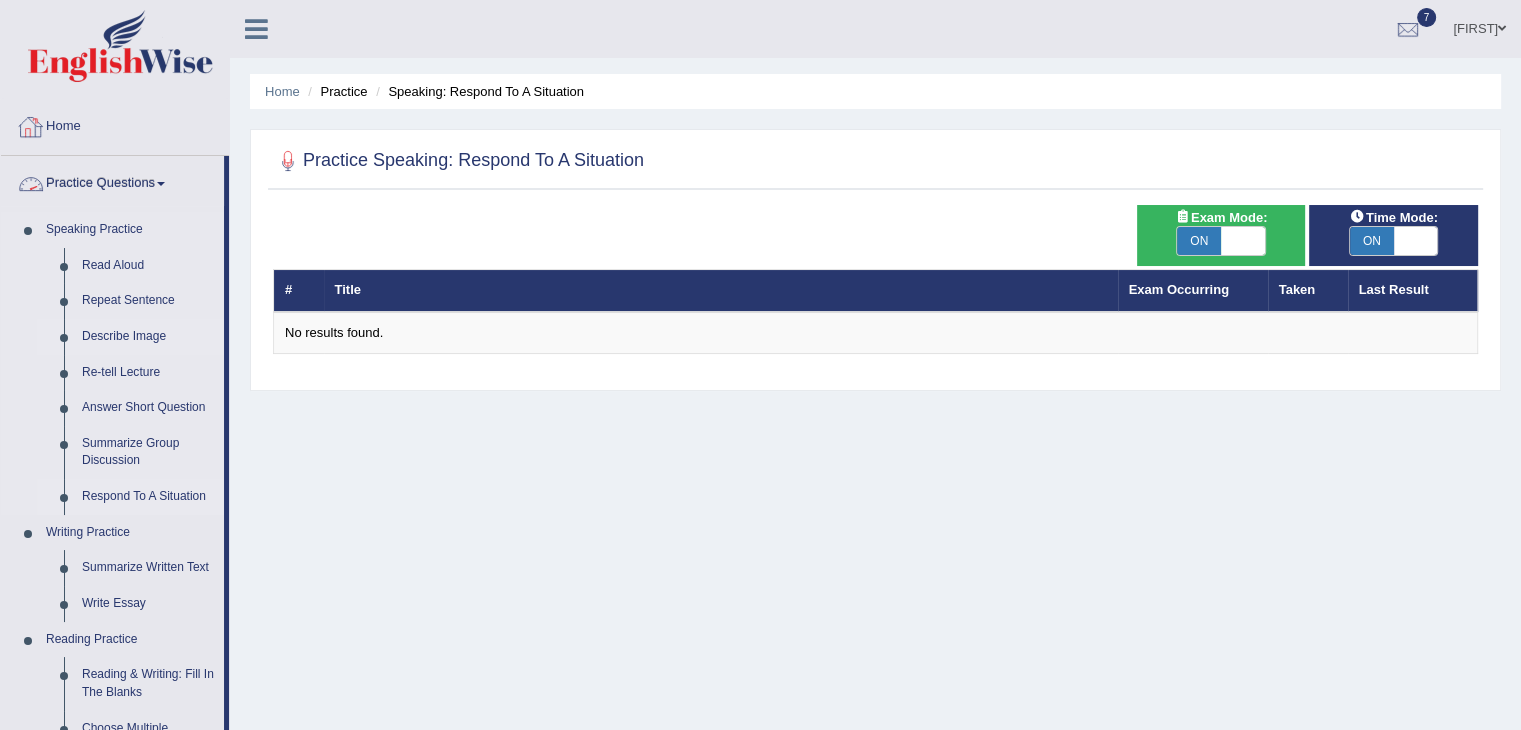 click on "Describe Image" at bounding box center (148, 337) 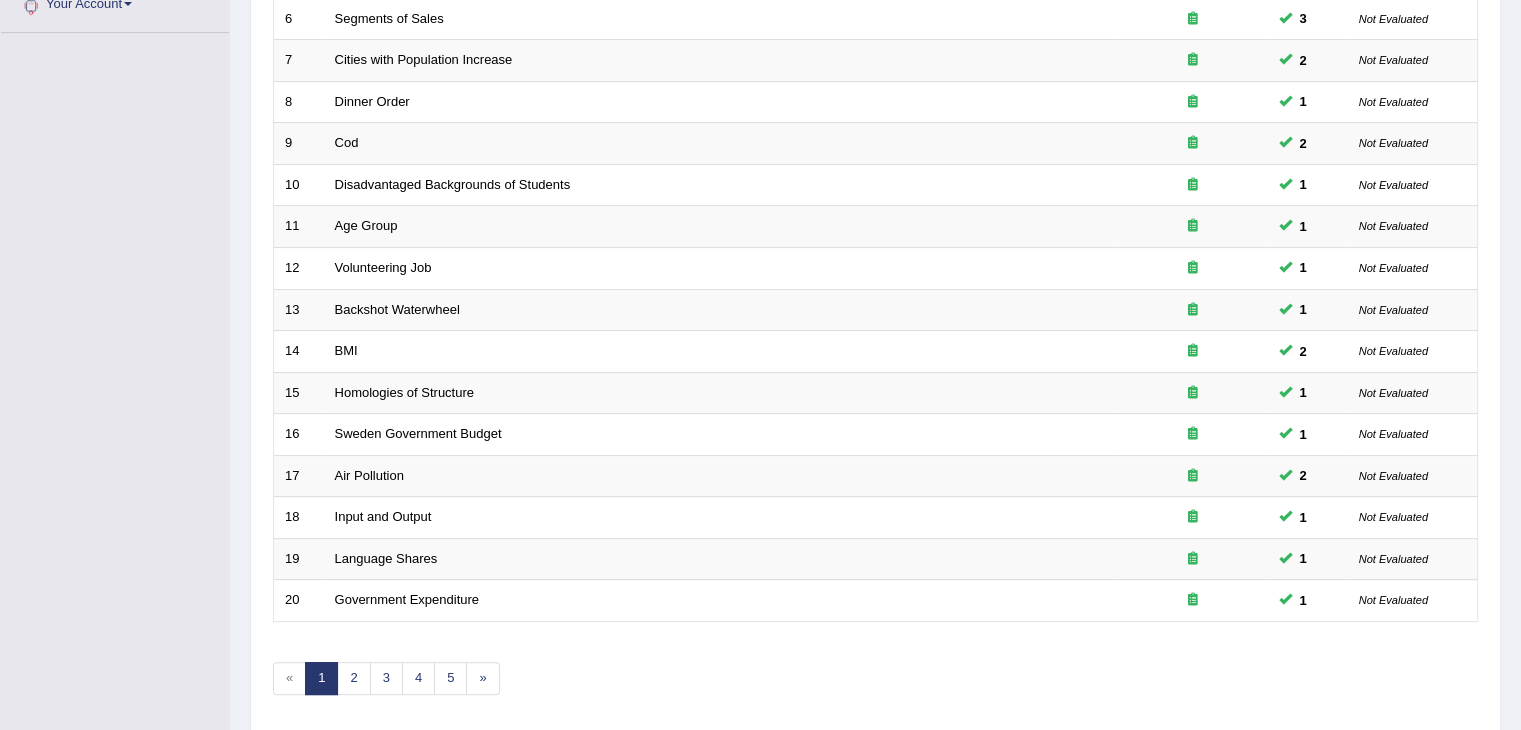 scroll, scrollTop: 588, scrollLeft: 0, axis: vertical 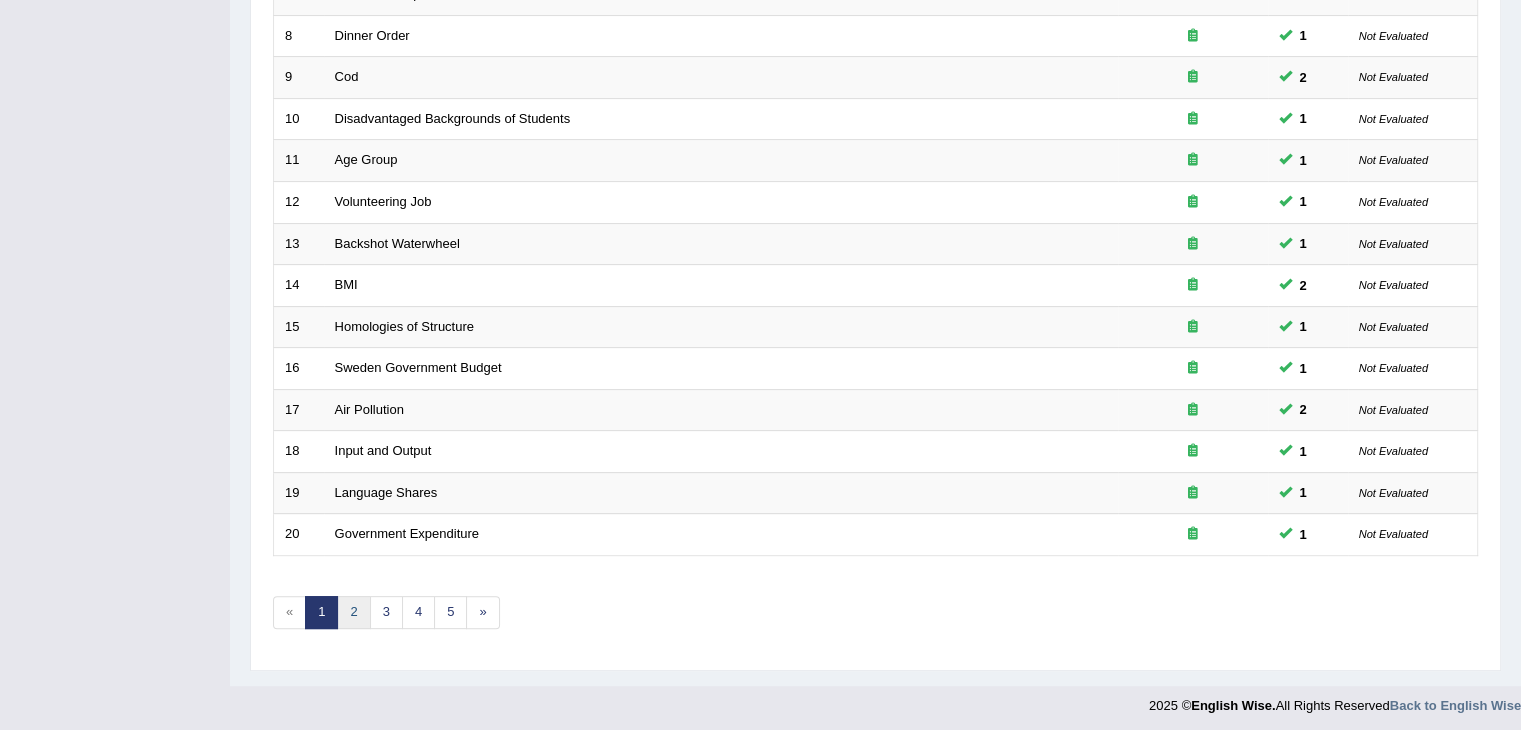 click on "2" at bounding box center [353, 612] 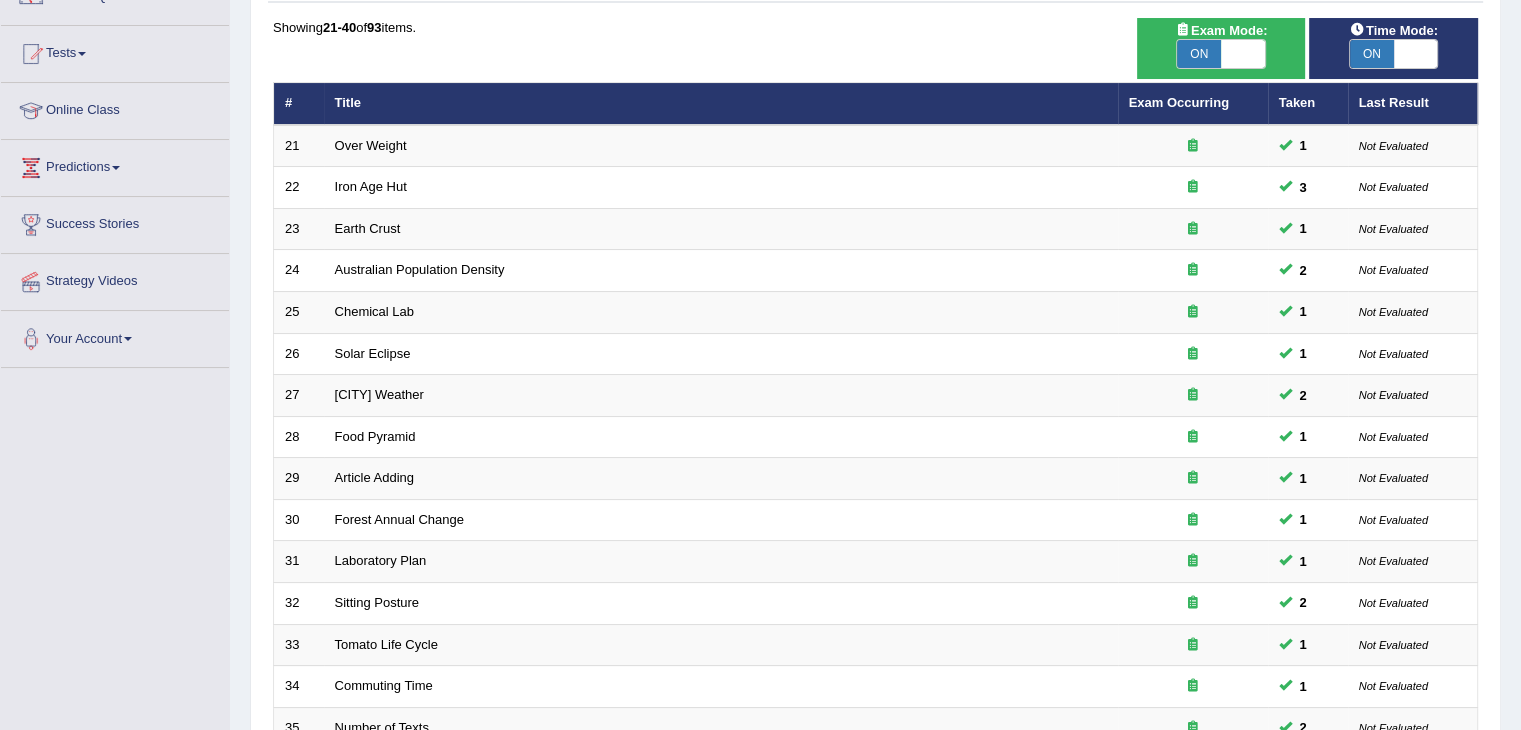 scroll, scrollTop: 187, scrollLeft: 0, axis: vertical 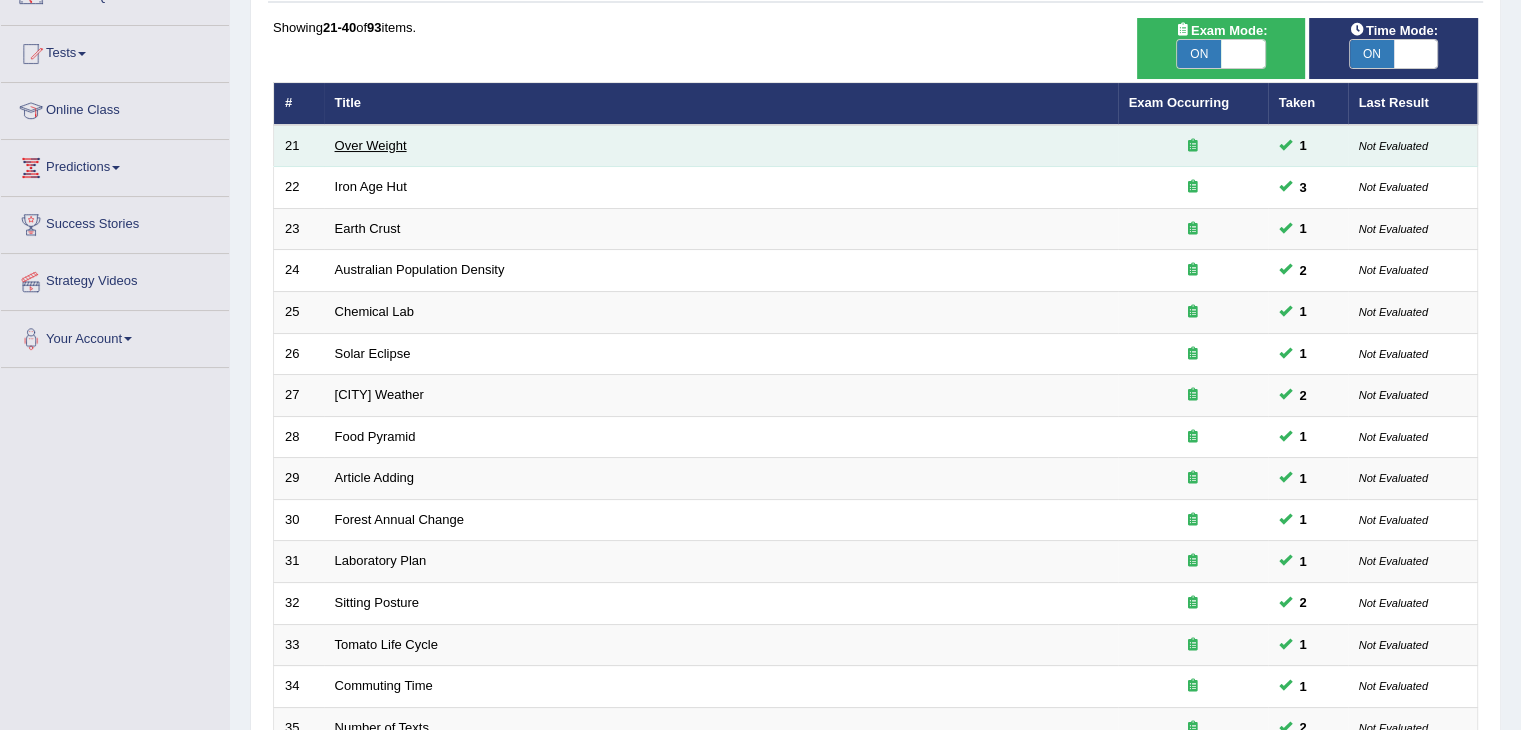click on "Over Weight" at bounding box center (371, 145) 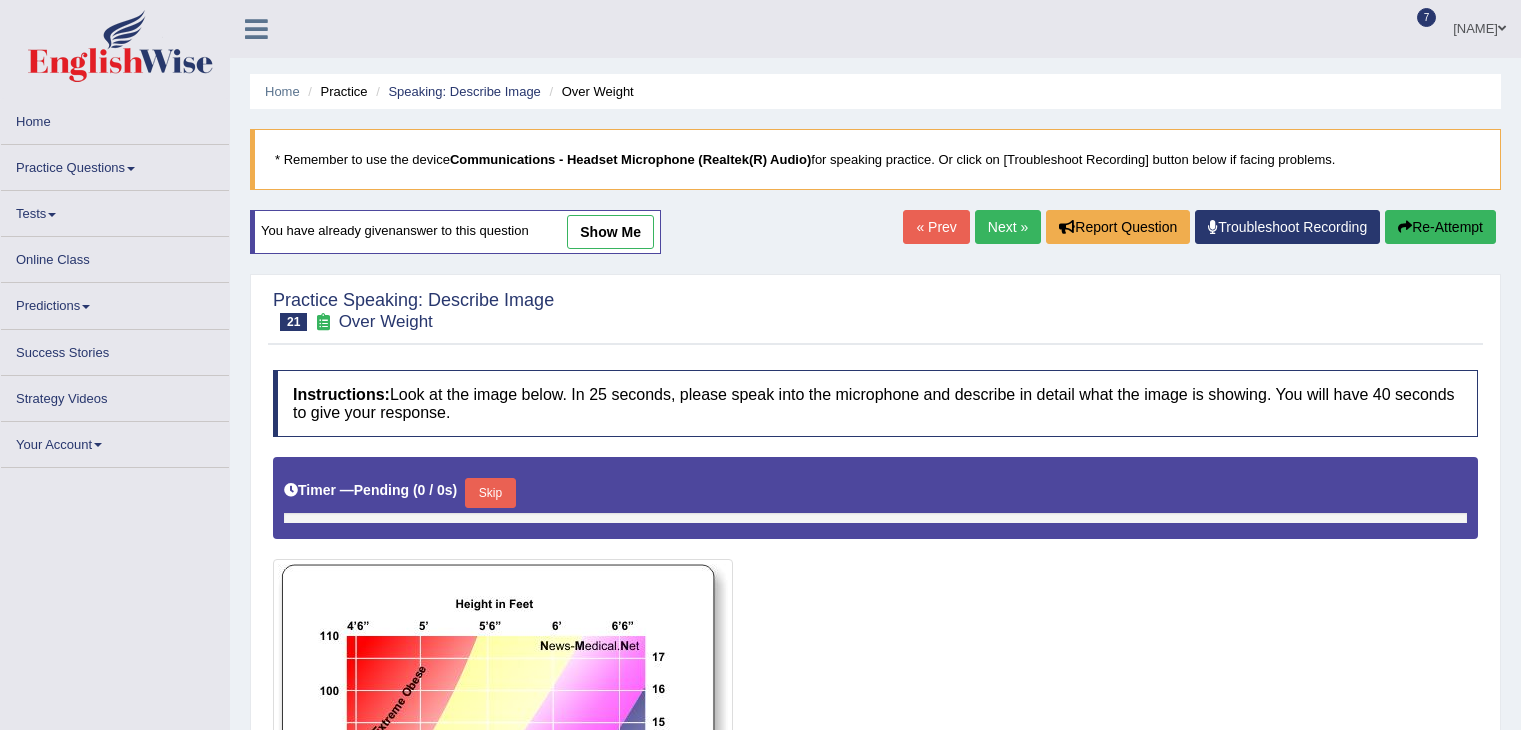 scroll, scrollTop: 0, scrollLeft: 0, axis: both 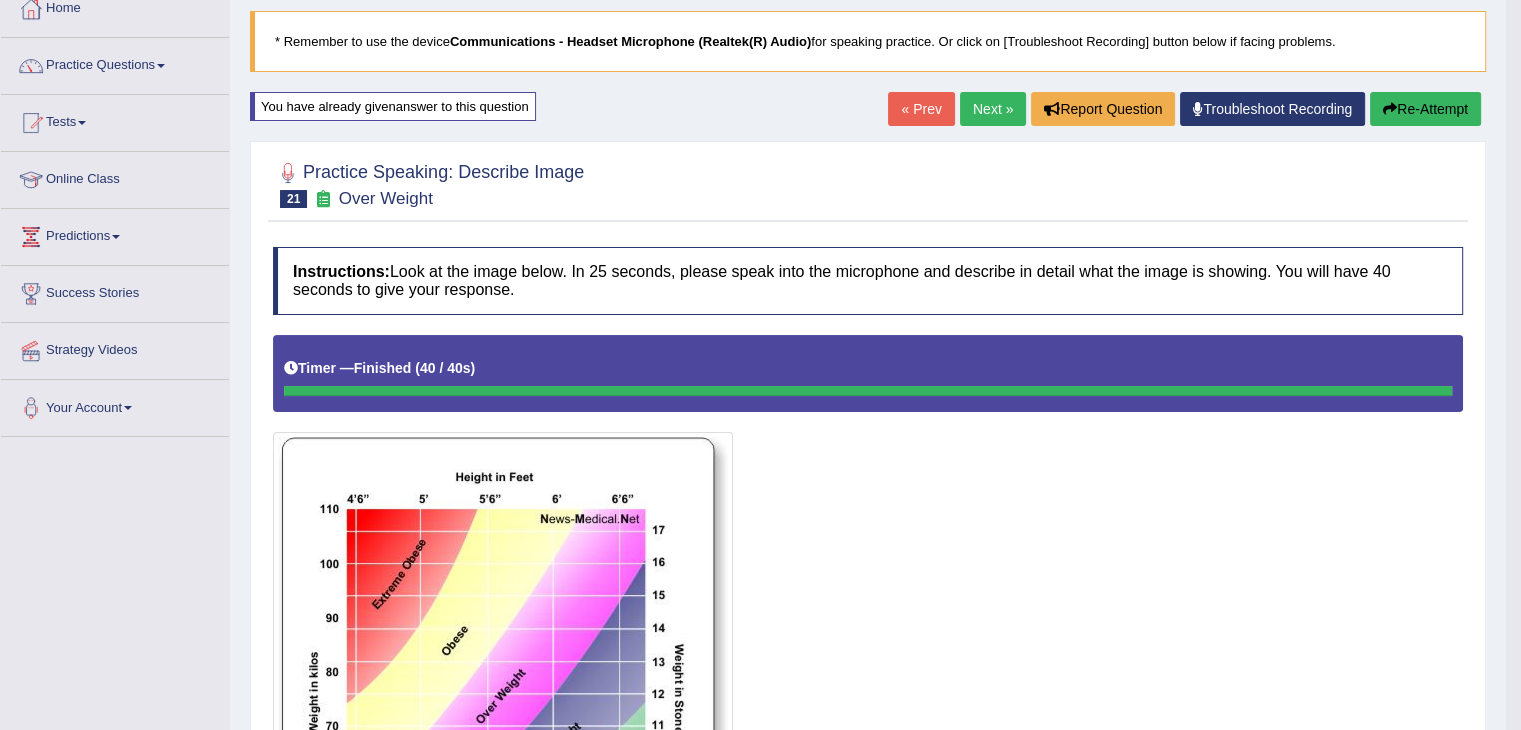 click on "Next »" at bounding box center (993, 109) 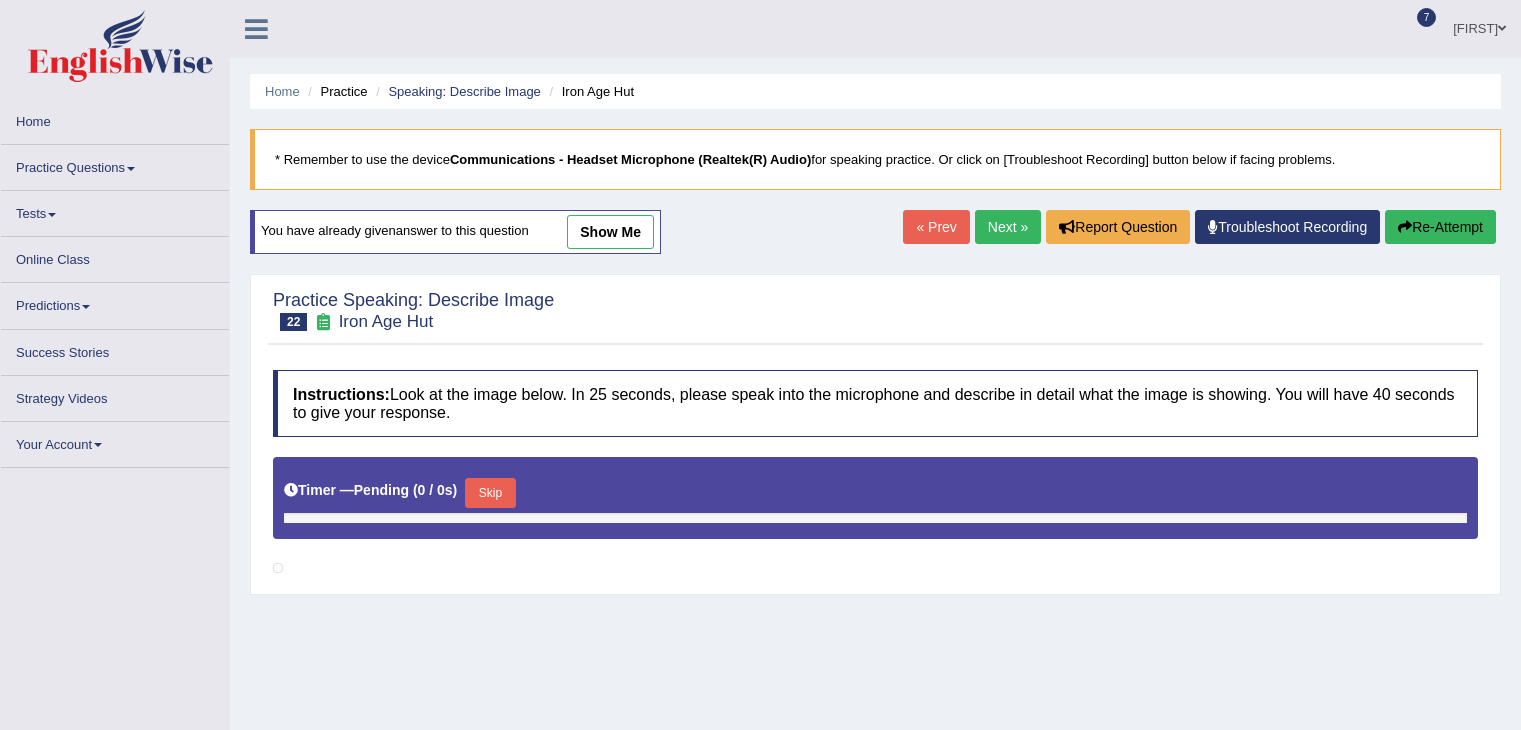 scroll, scrollTop: 0, scrollLeft: 0, axis: both 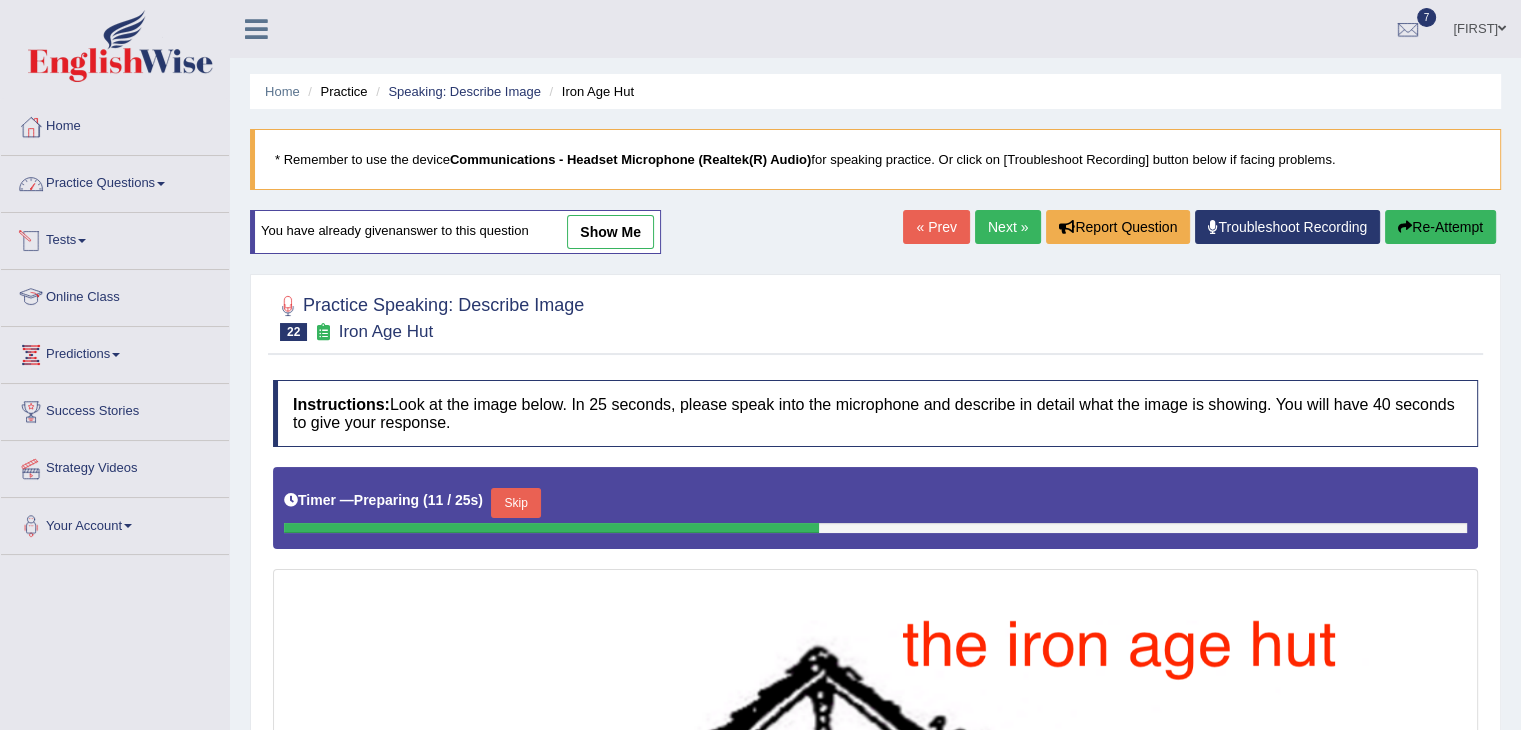 click on "Practice Questions" at bounding box center (115, 181) 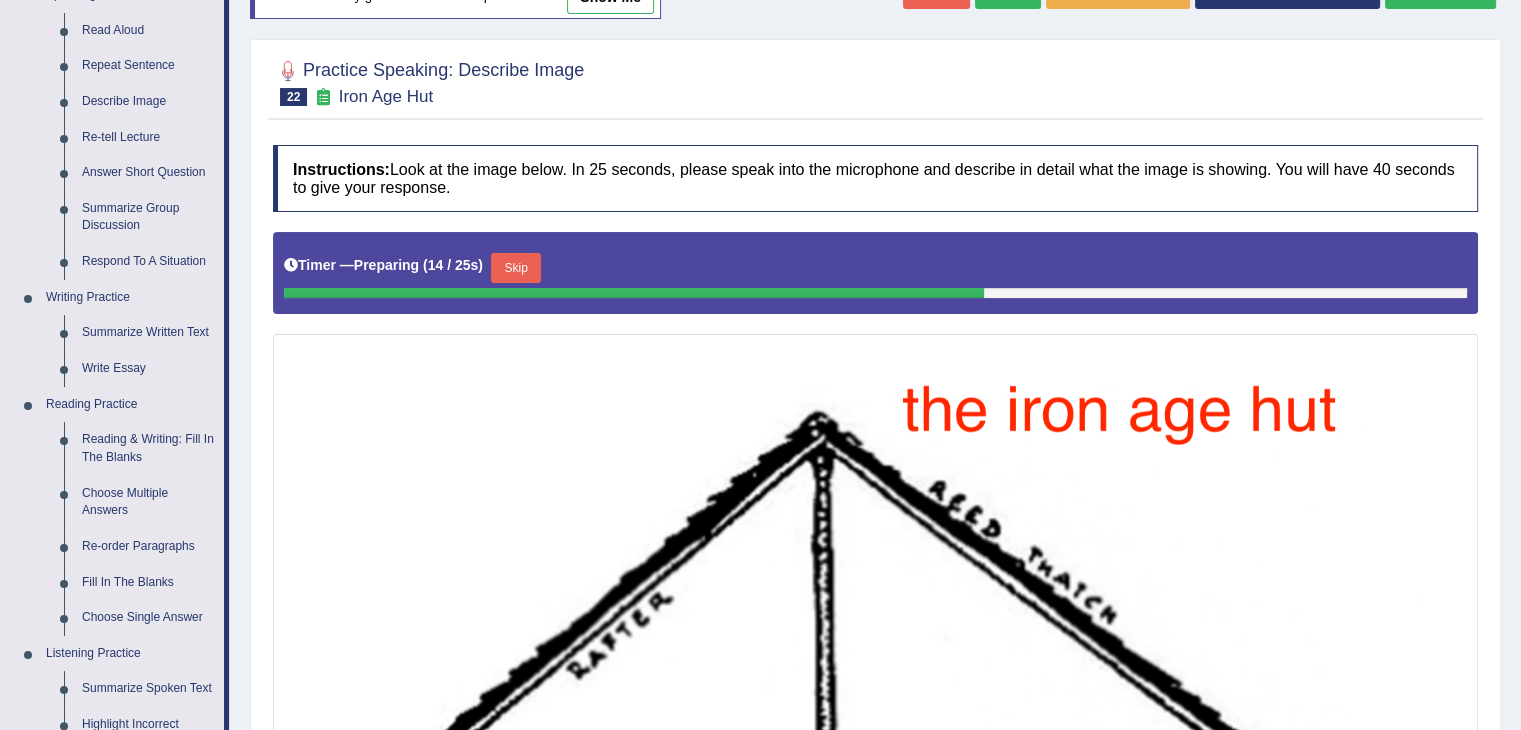 scroll, scrollTop: 236, scrollLeft: 0, axis: vertical 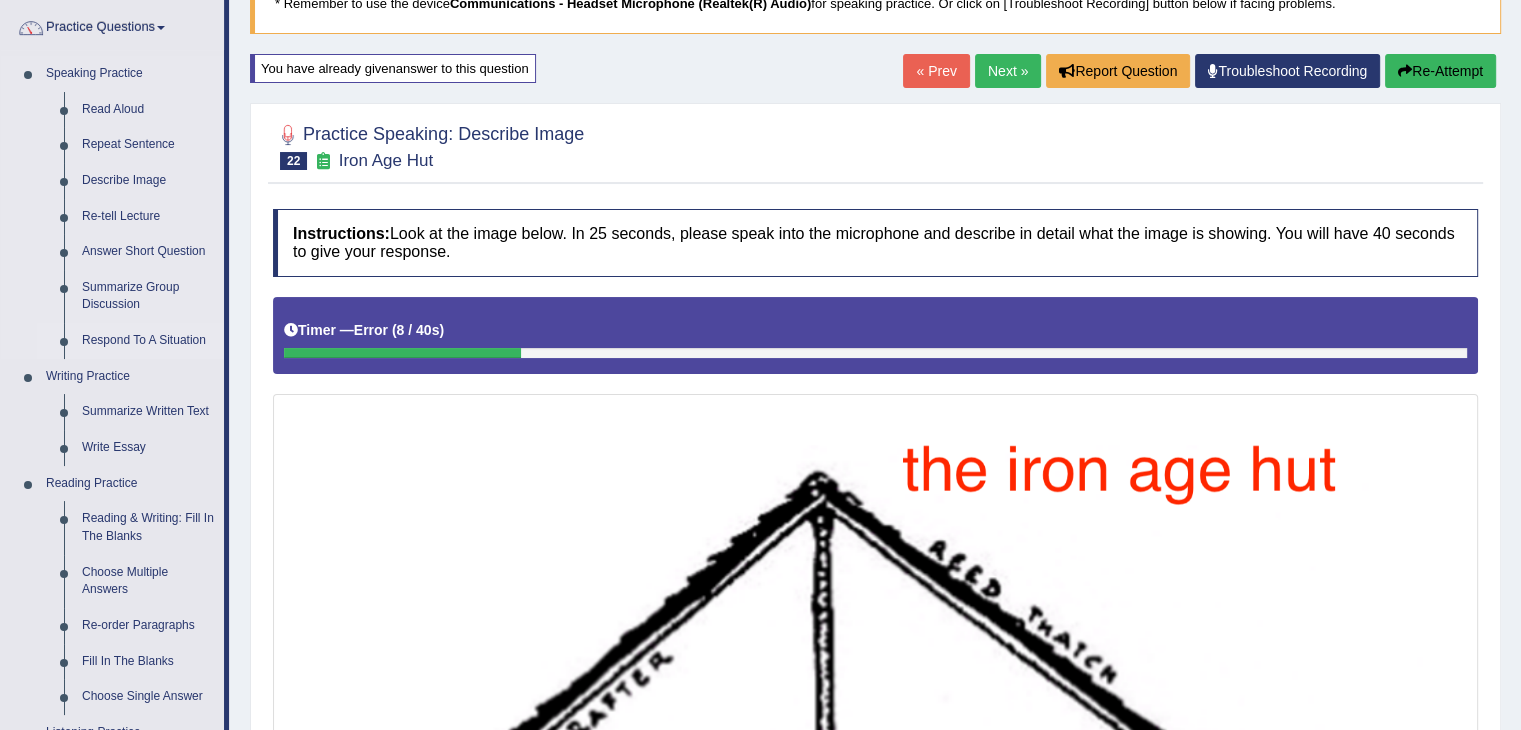 click on "Respond To A Situation" at bounding box center (148, 341) 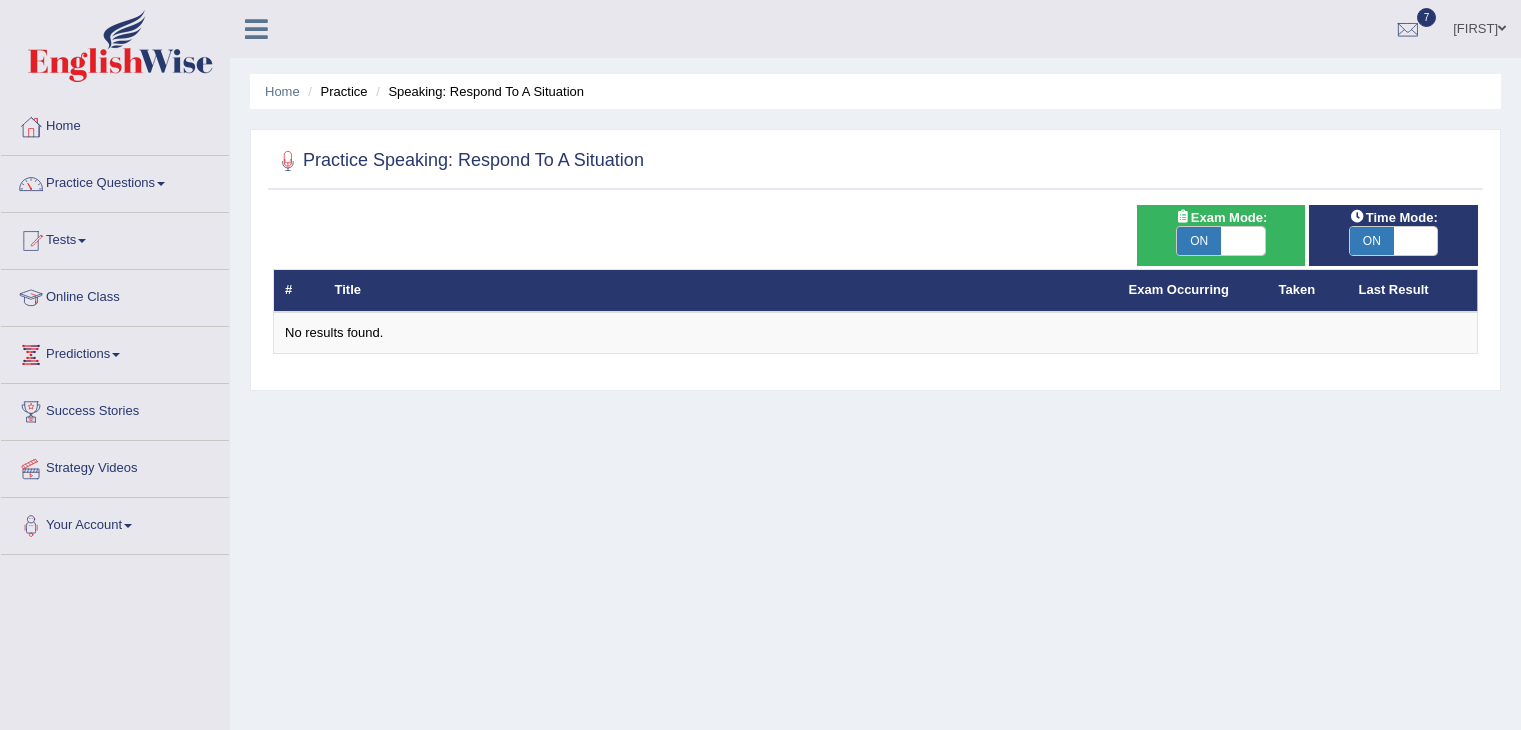 scroll, scrollTop: 0, scrollLeft: 0, axis: both 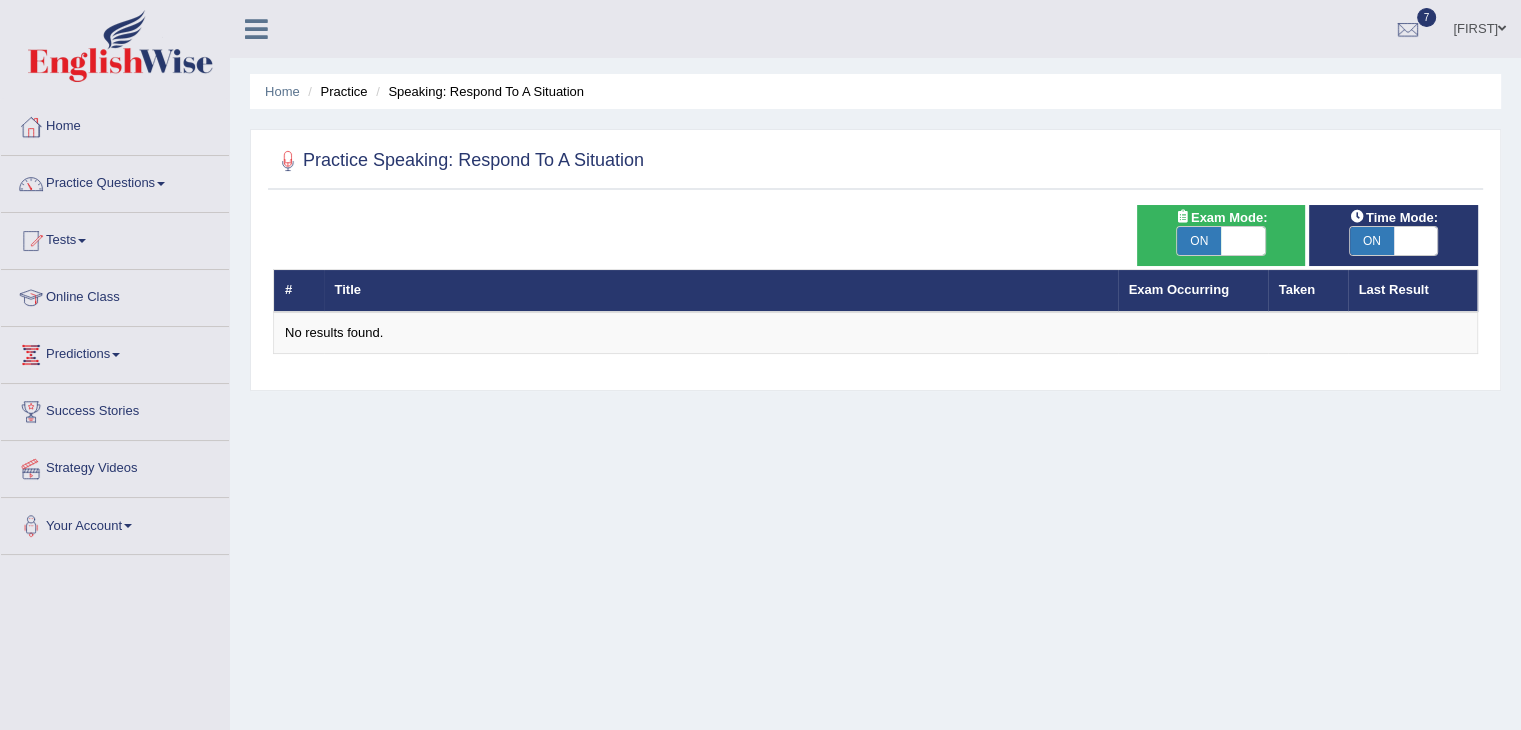 click on "ON" at bounding box center [1199, 241] 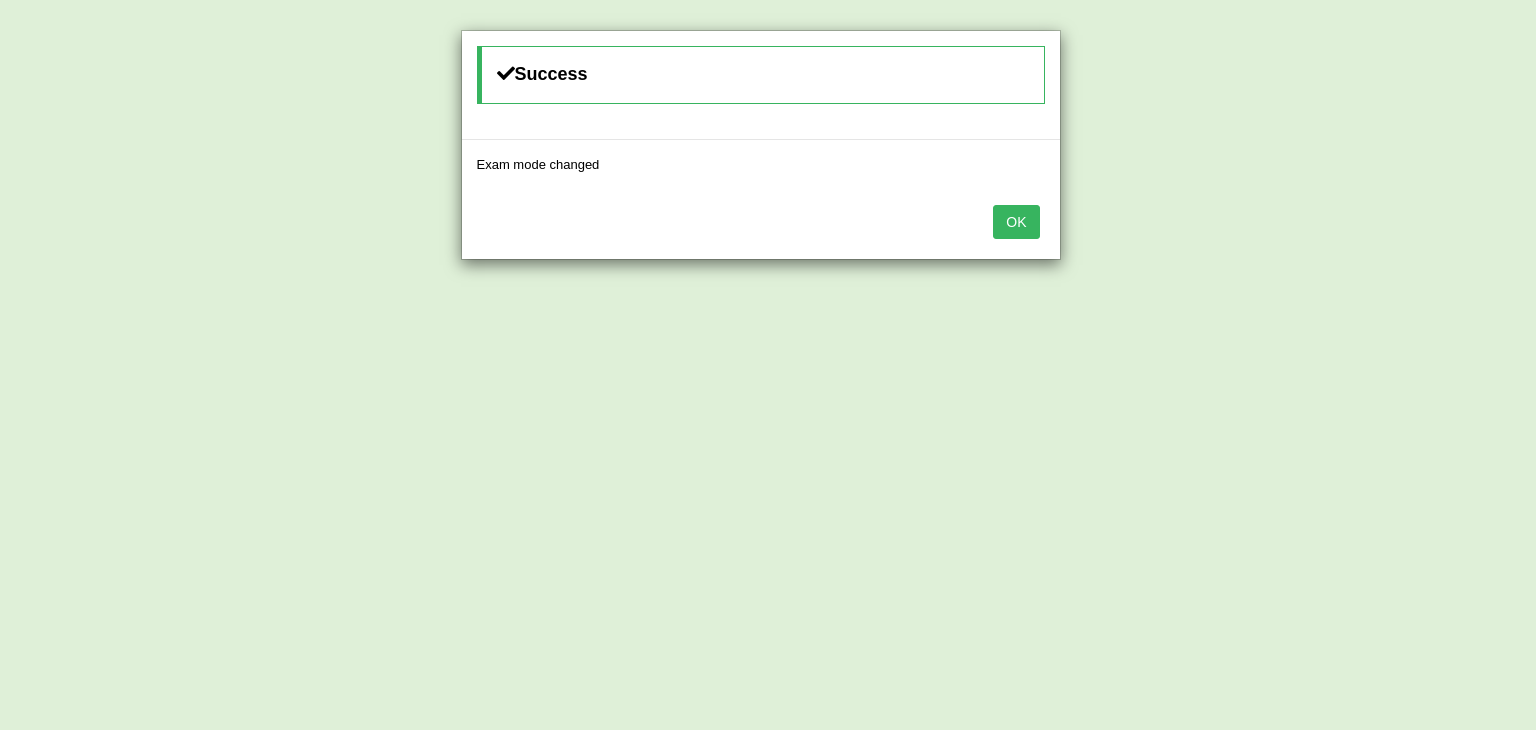 click on "OK" at bounding box center (1016, 222) 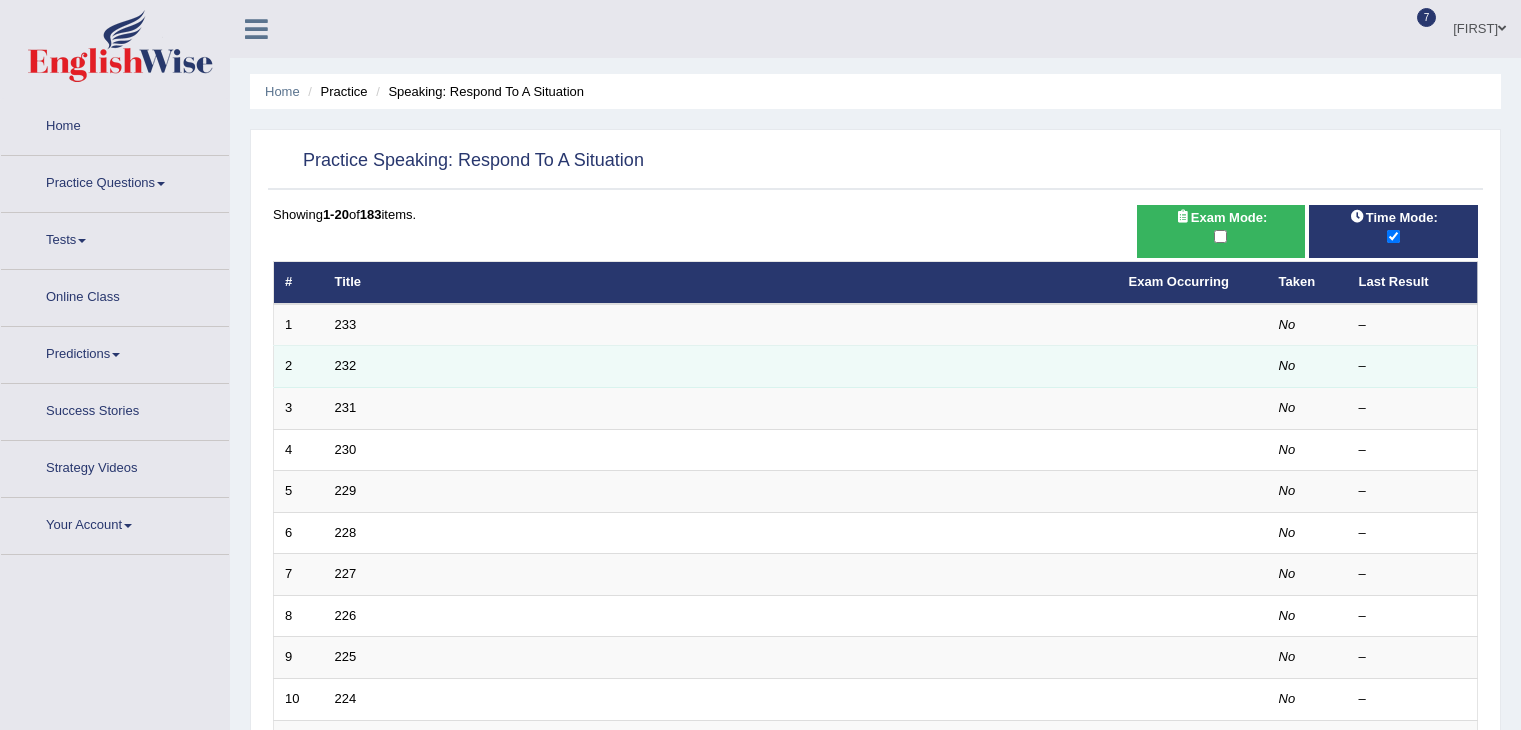 scroll, scrollTop: 0, scrollLeft: 0, axis: both 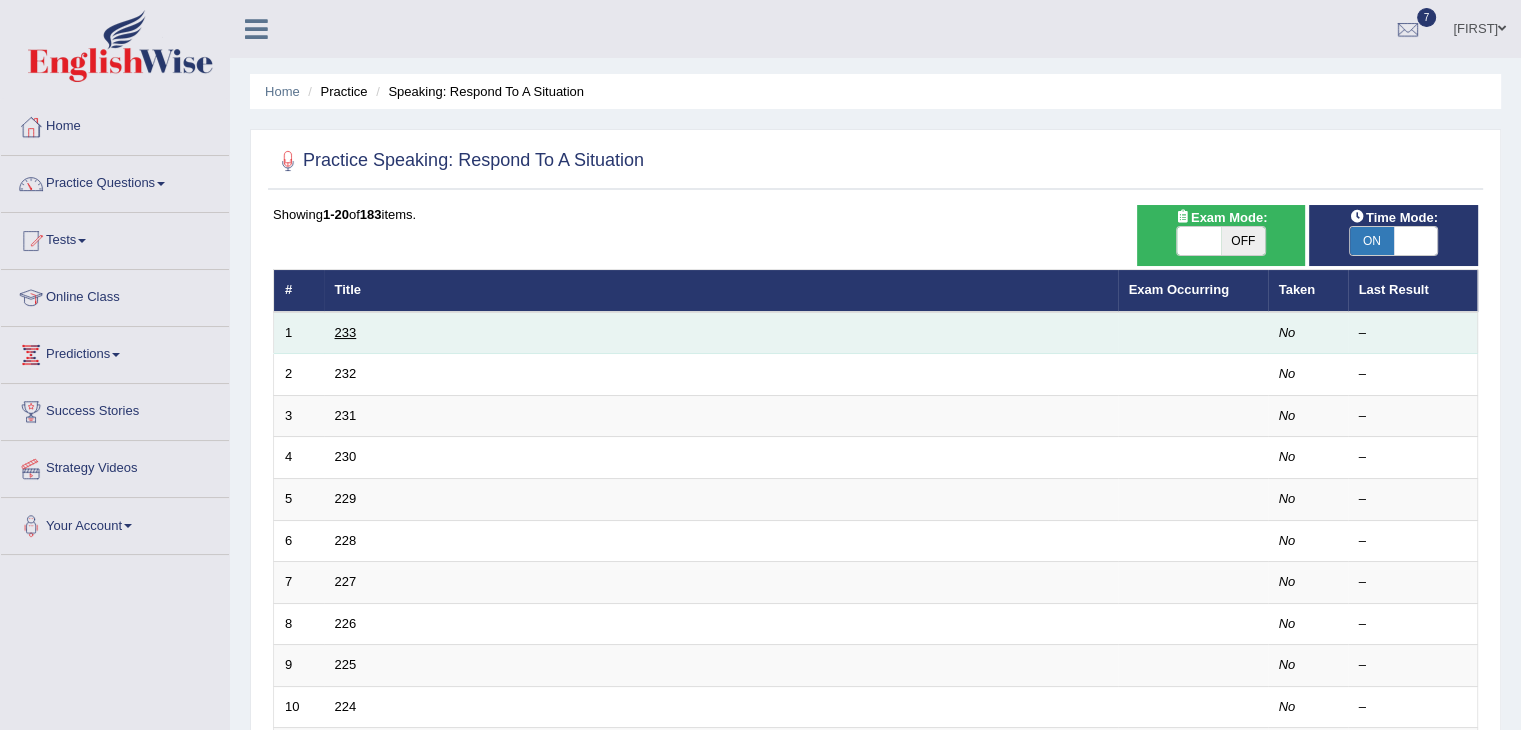 click on "233" at bounding box center (346, 332) 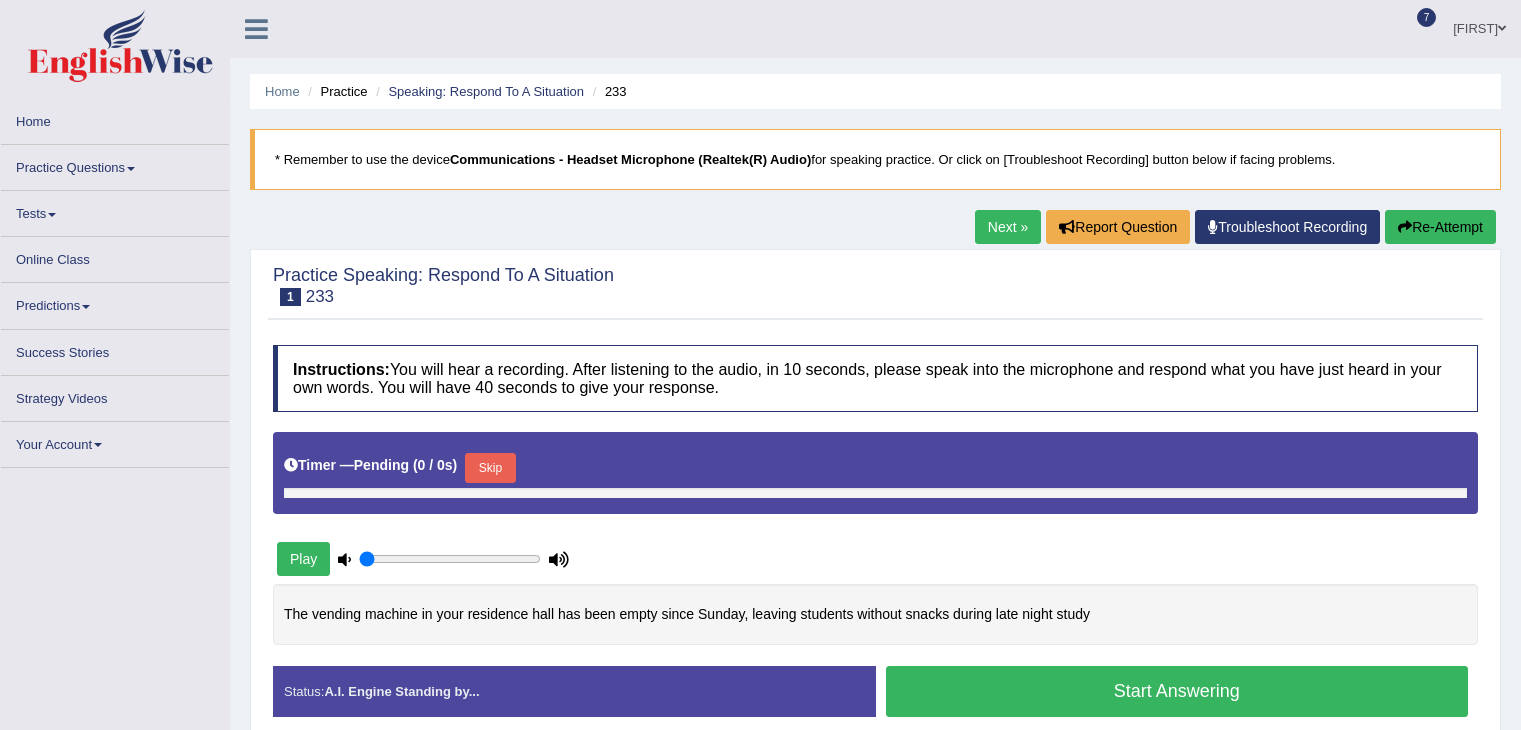 scroll, scrollTop: 0, scrollLeft: 0, axis: both 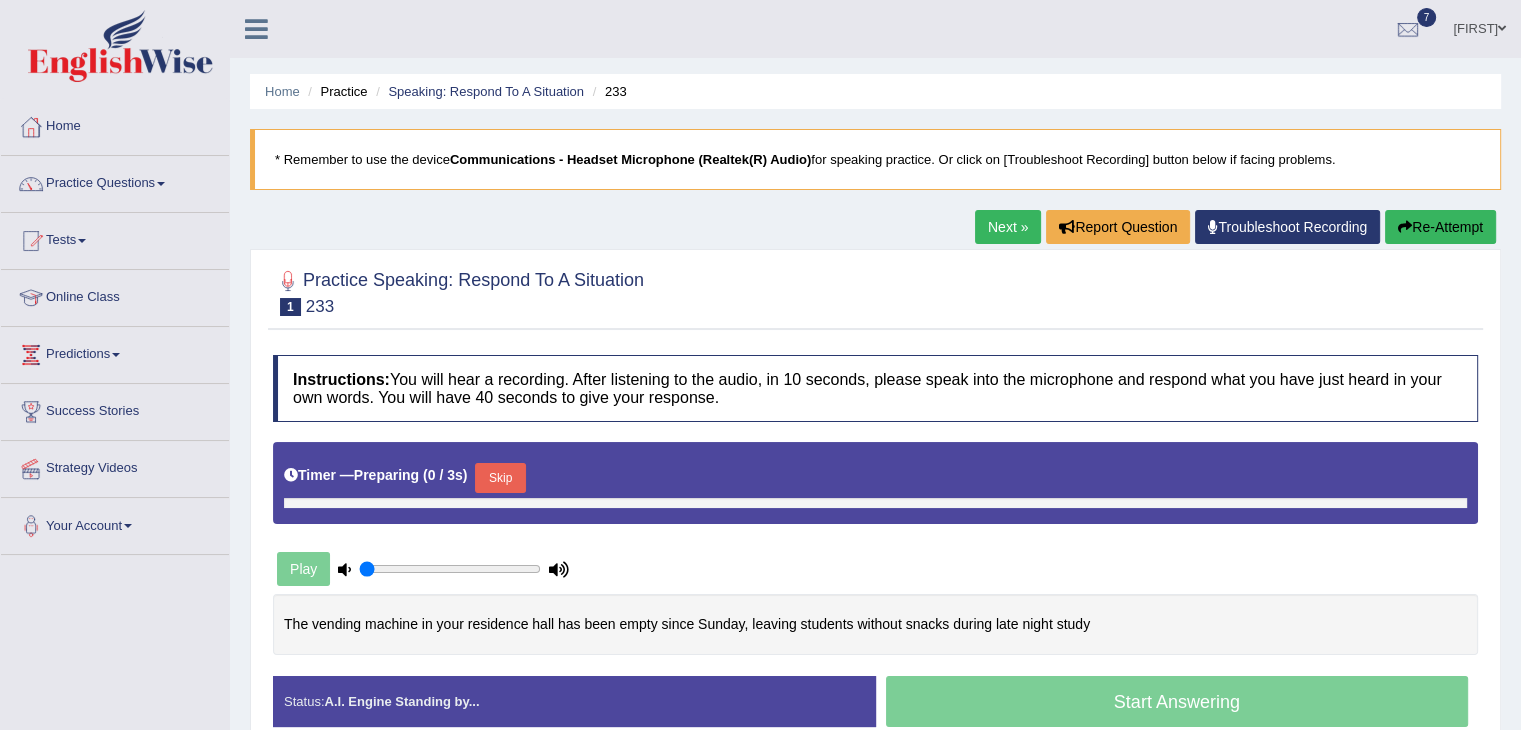 type on "0.45" 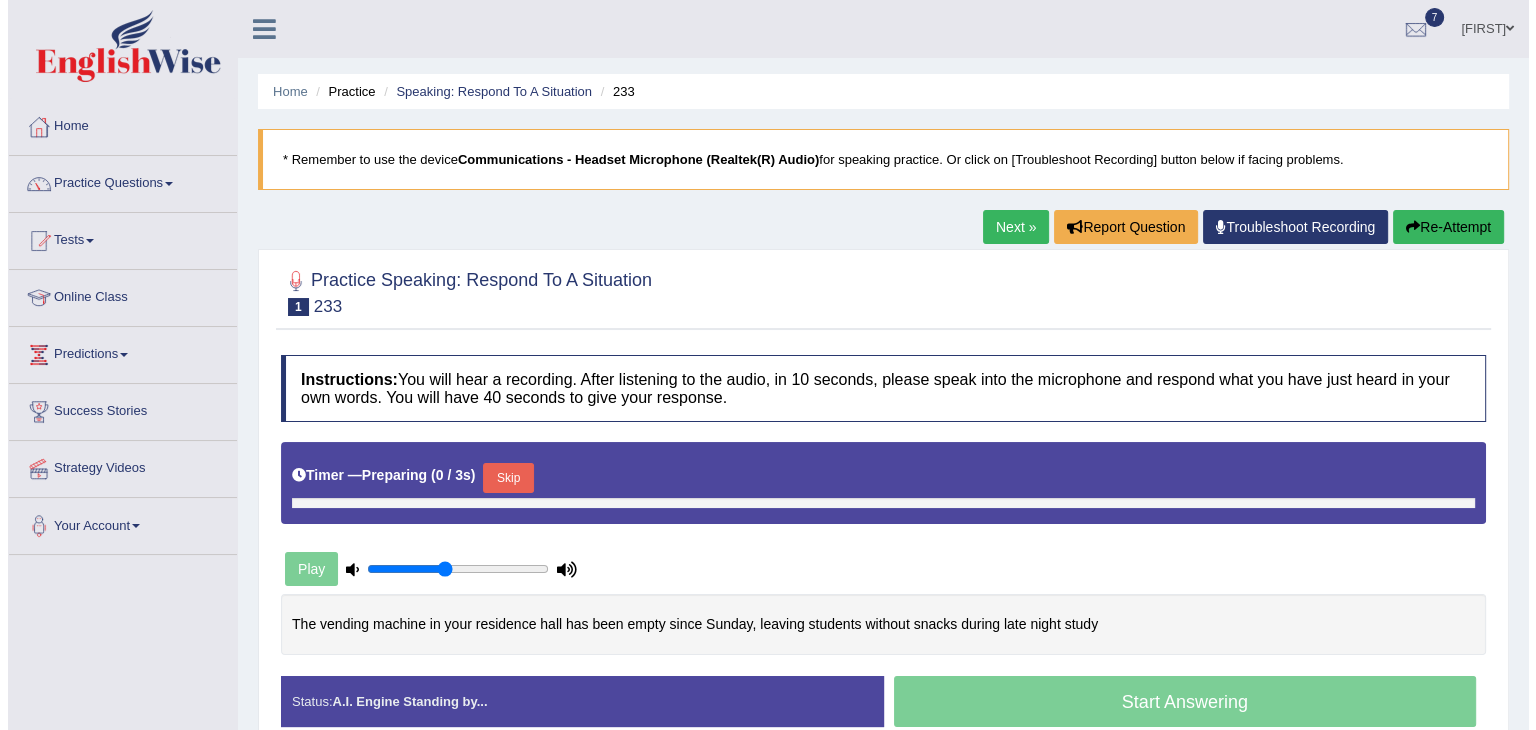 scroll, scrollTop: 0, scrollLeft: 0, axis: both 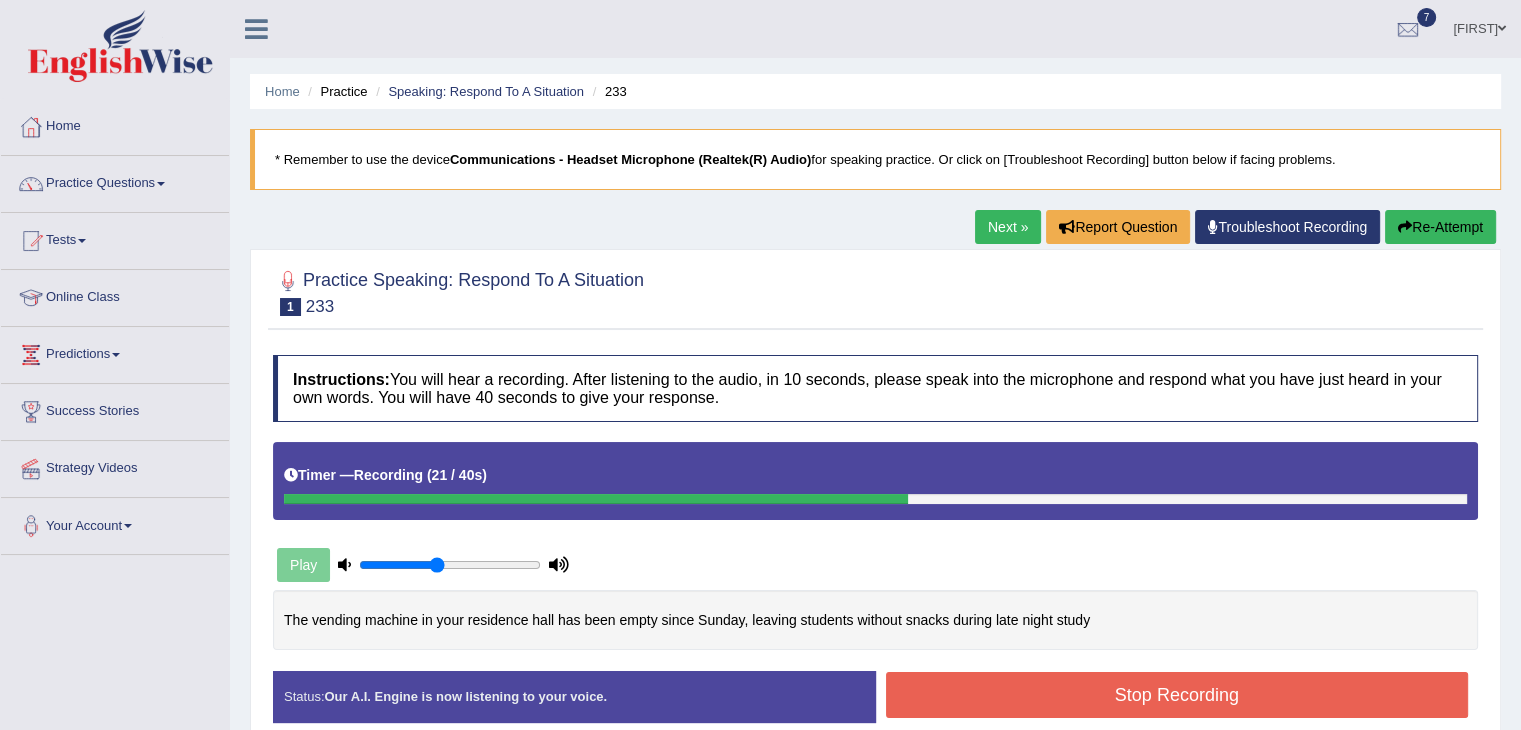 click on "Stop Recording" at bounding box center (1177, 695) 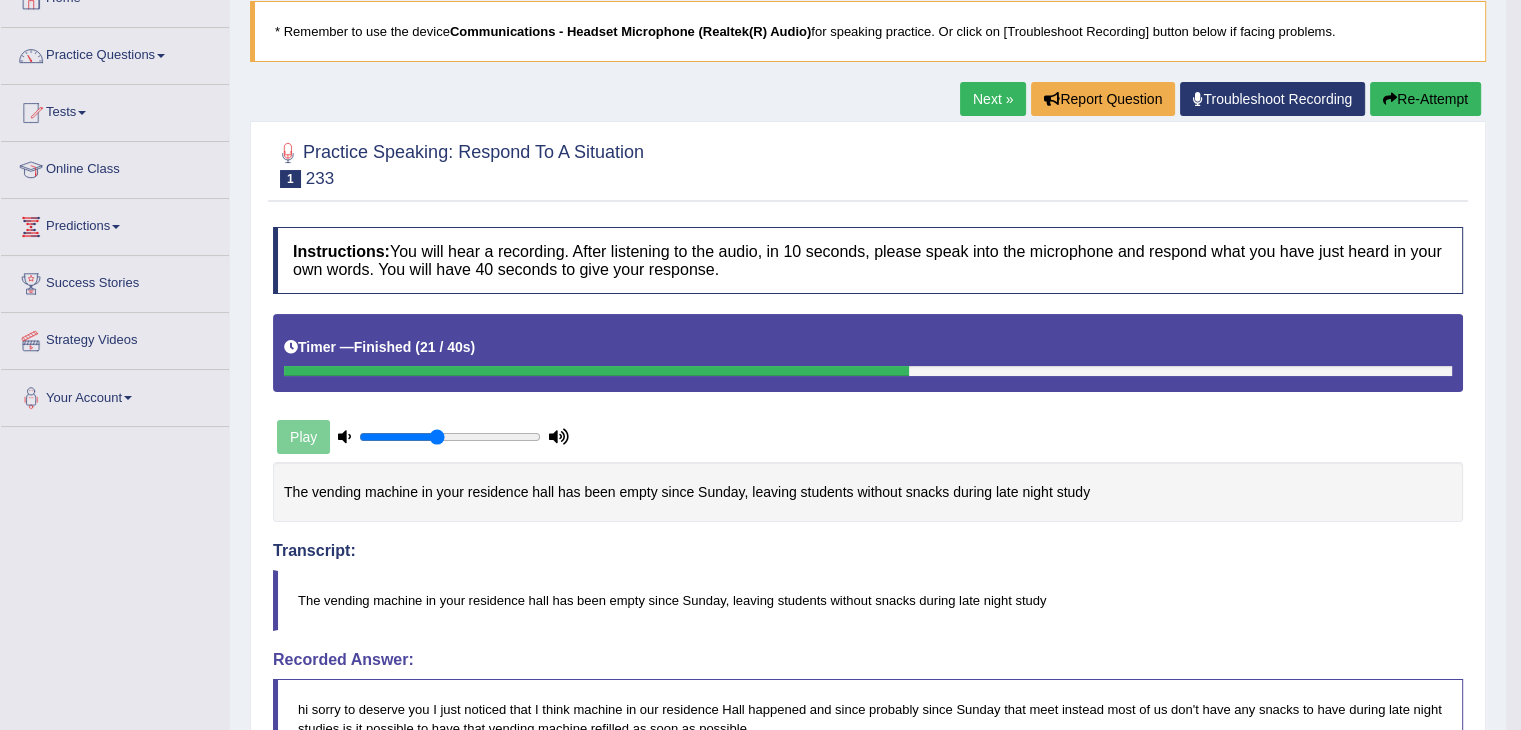 scroll, scrollTop: 127, scrollLeft: 0, axis: vertical 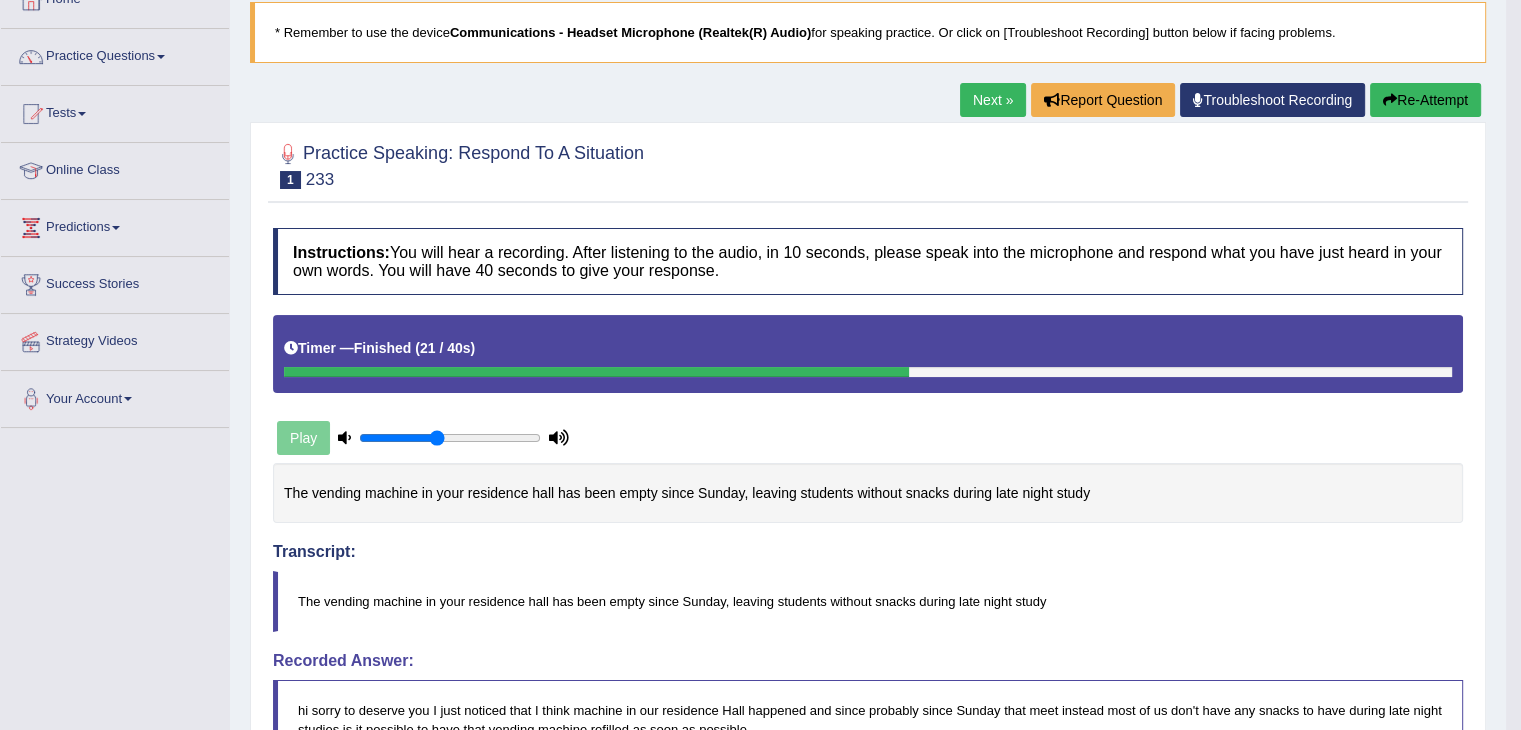 click on "Next »" at bounding box center (993, 100) 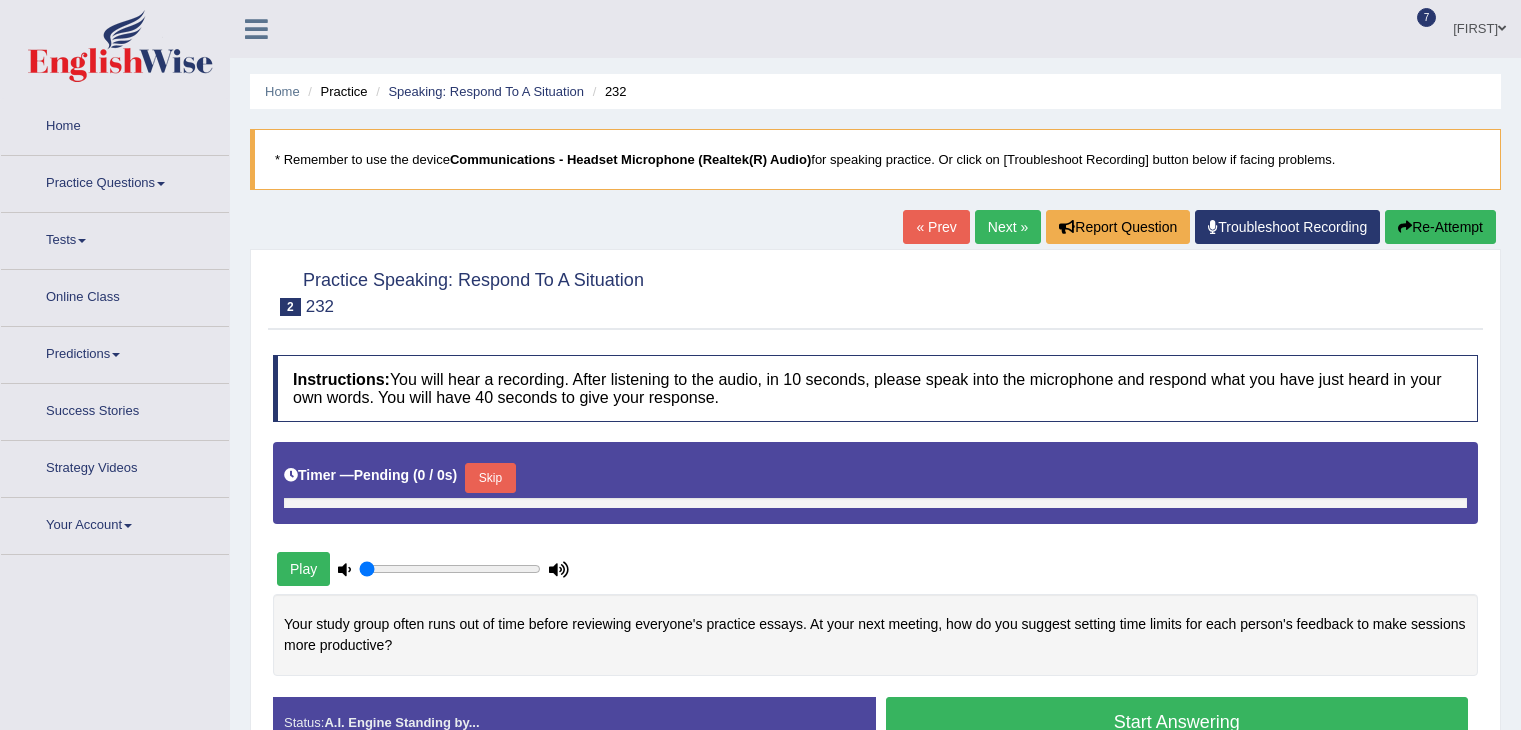 scroll, scrollTop: 0, scrollLeft: 0, axis: both 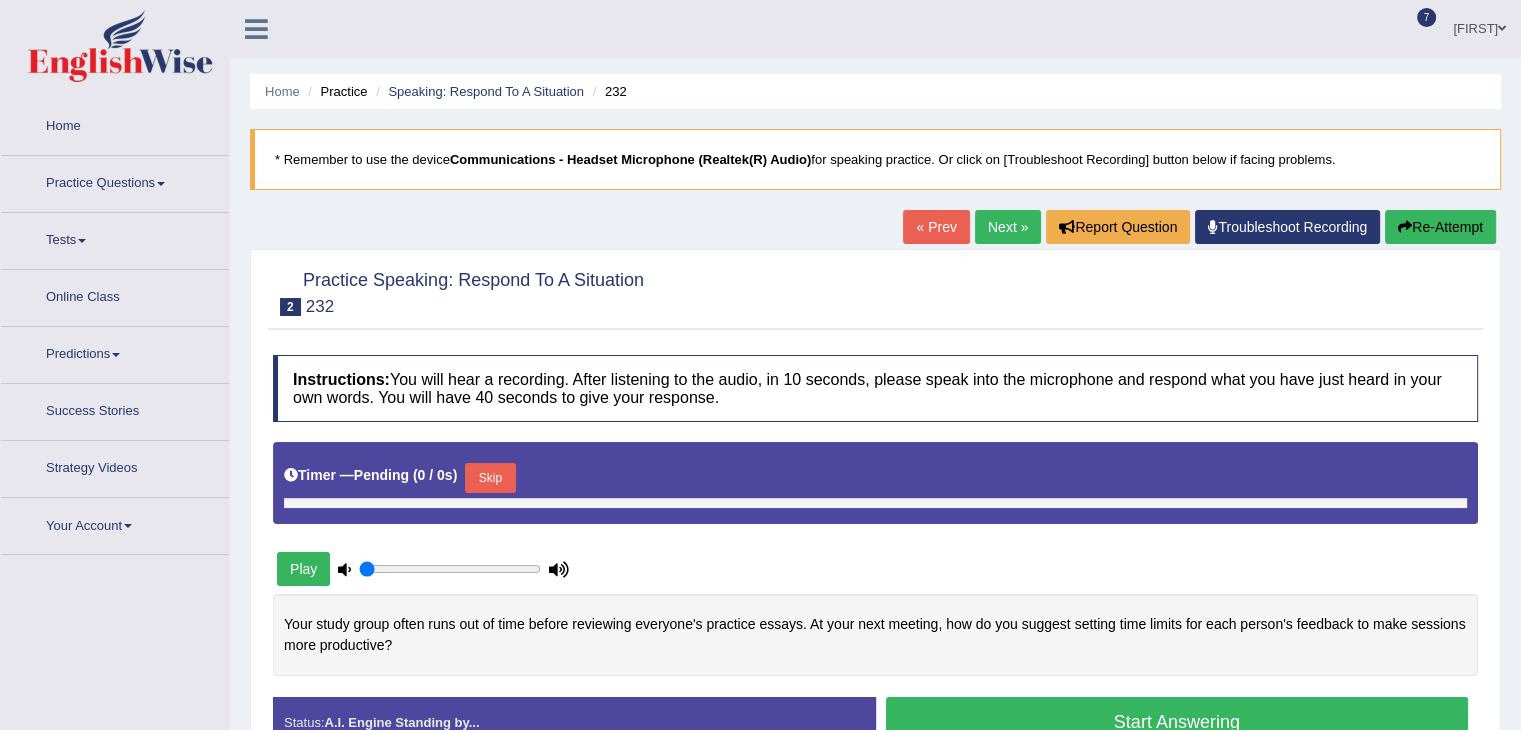 type on "0.45" 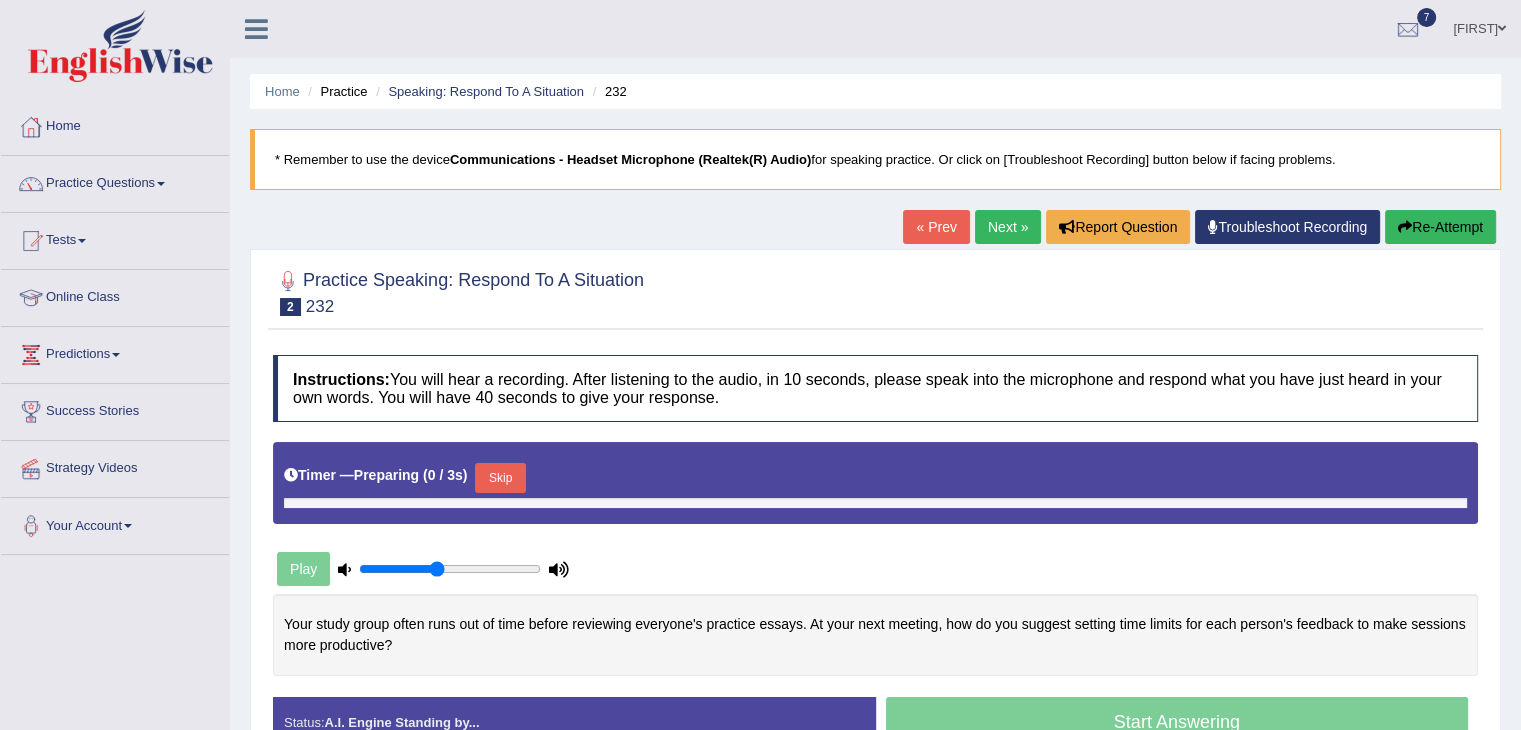 scroll, scrollTop: 0, scrollLeft: 0, axis: both 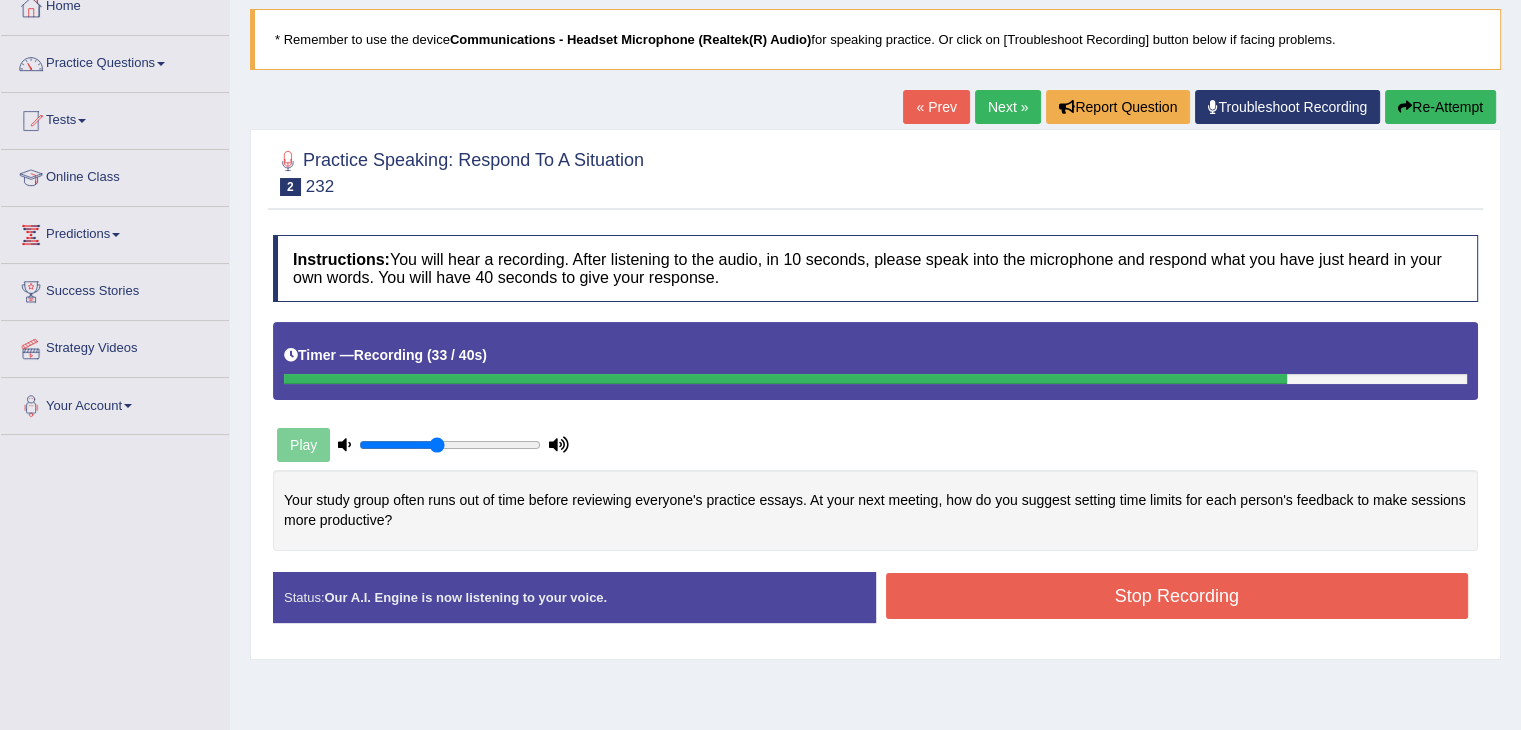 click on "Stop Recording" at bounding box center (1177, 596) 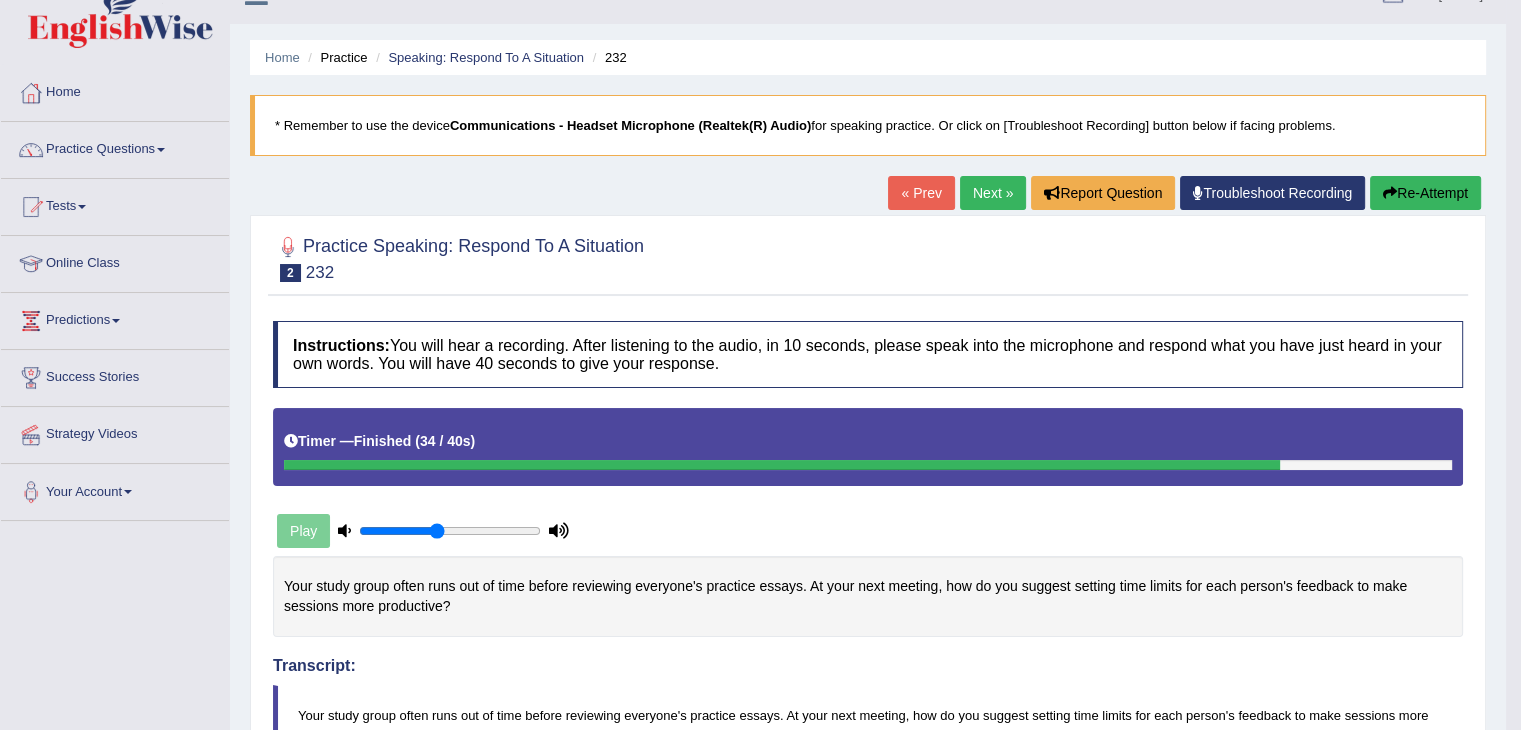 scroll, scrollTop: 0, scrollLeft: 0, axis: both 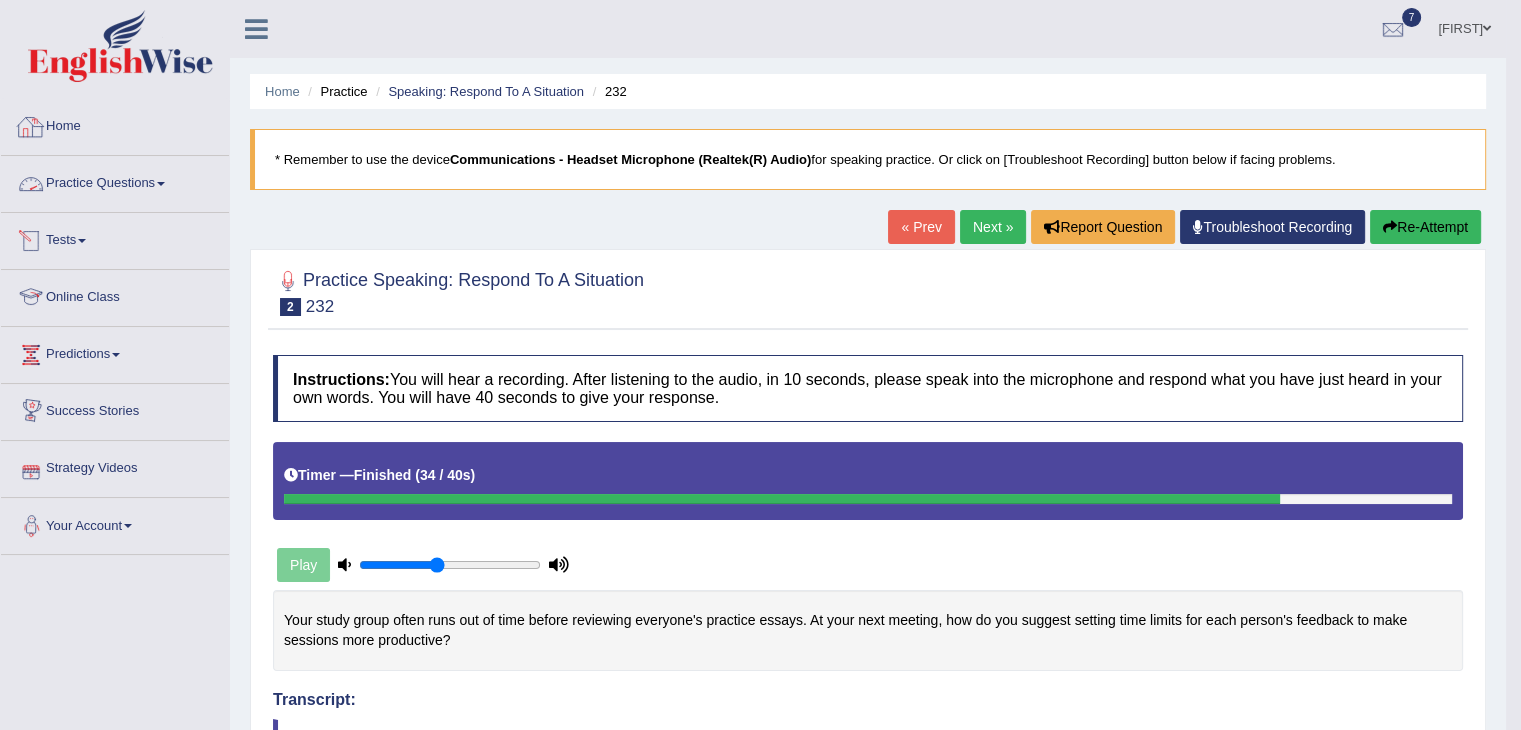 click on "Practice Questions" at bounding box center [115, 181] 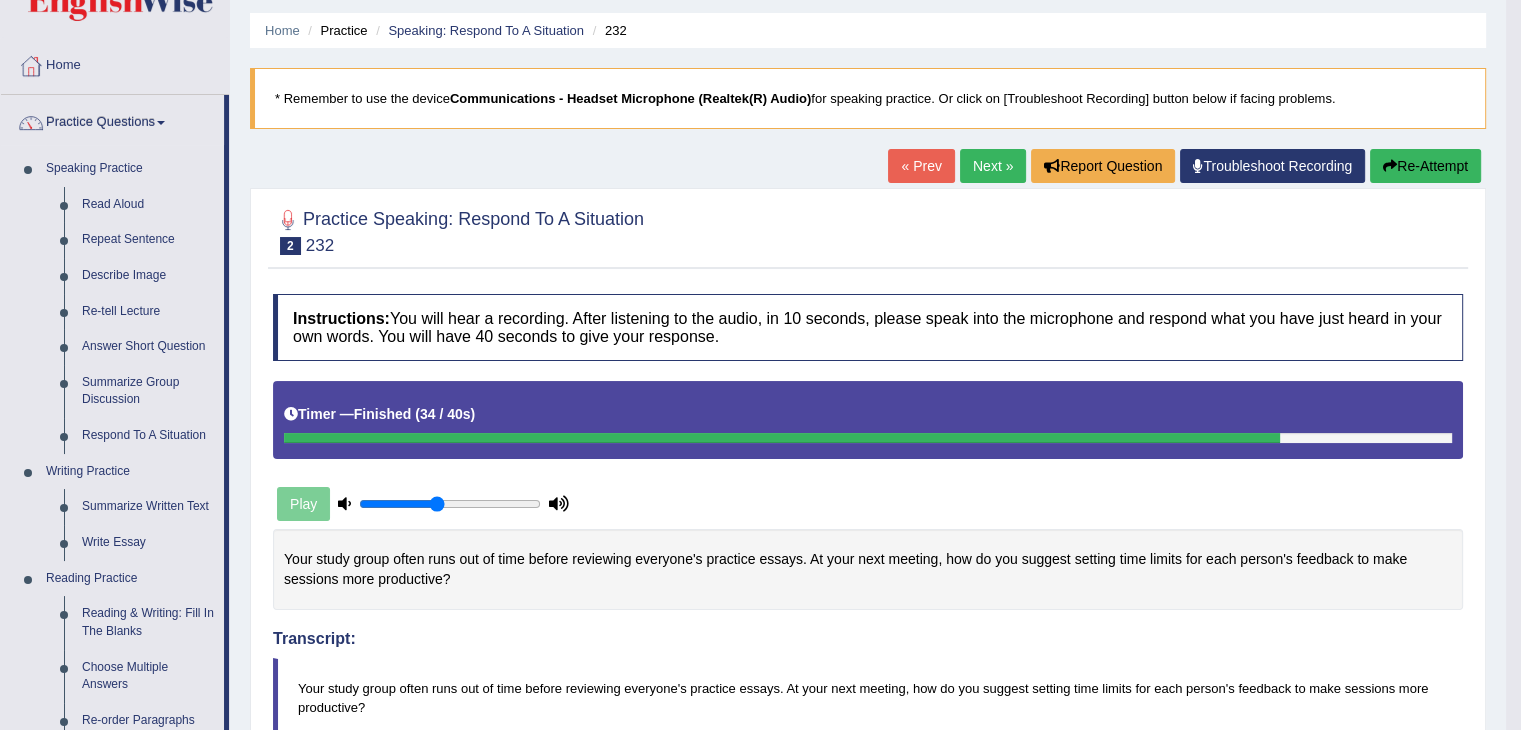 scroll, scrollTop: 0, scrollLeft: 0, axis: both 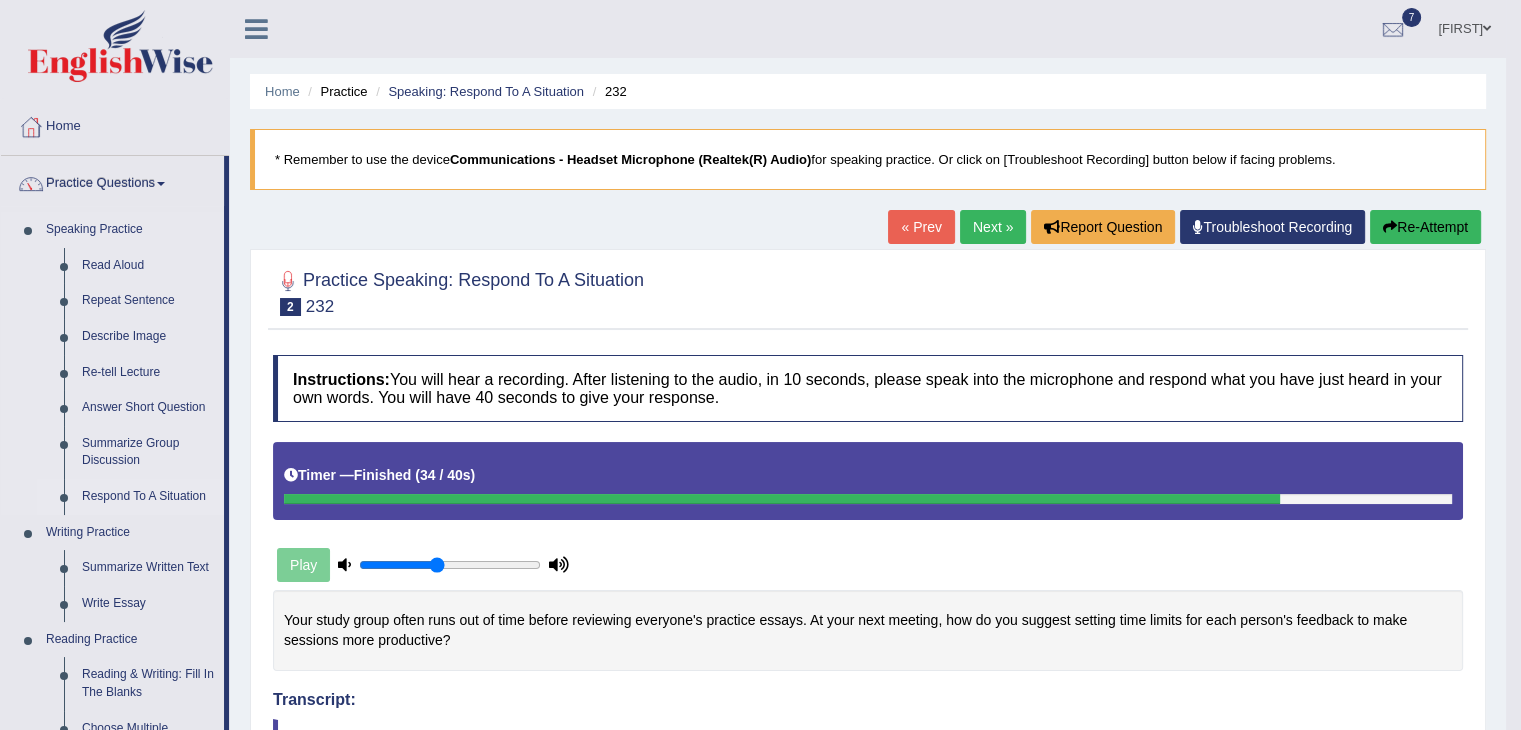 click on "Respond To A Situation" at bounding box center [148, 497] 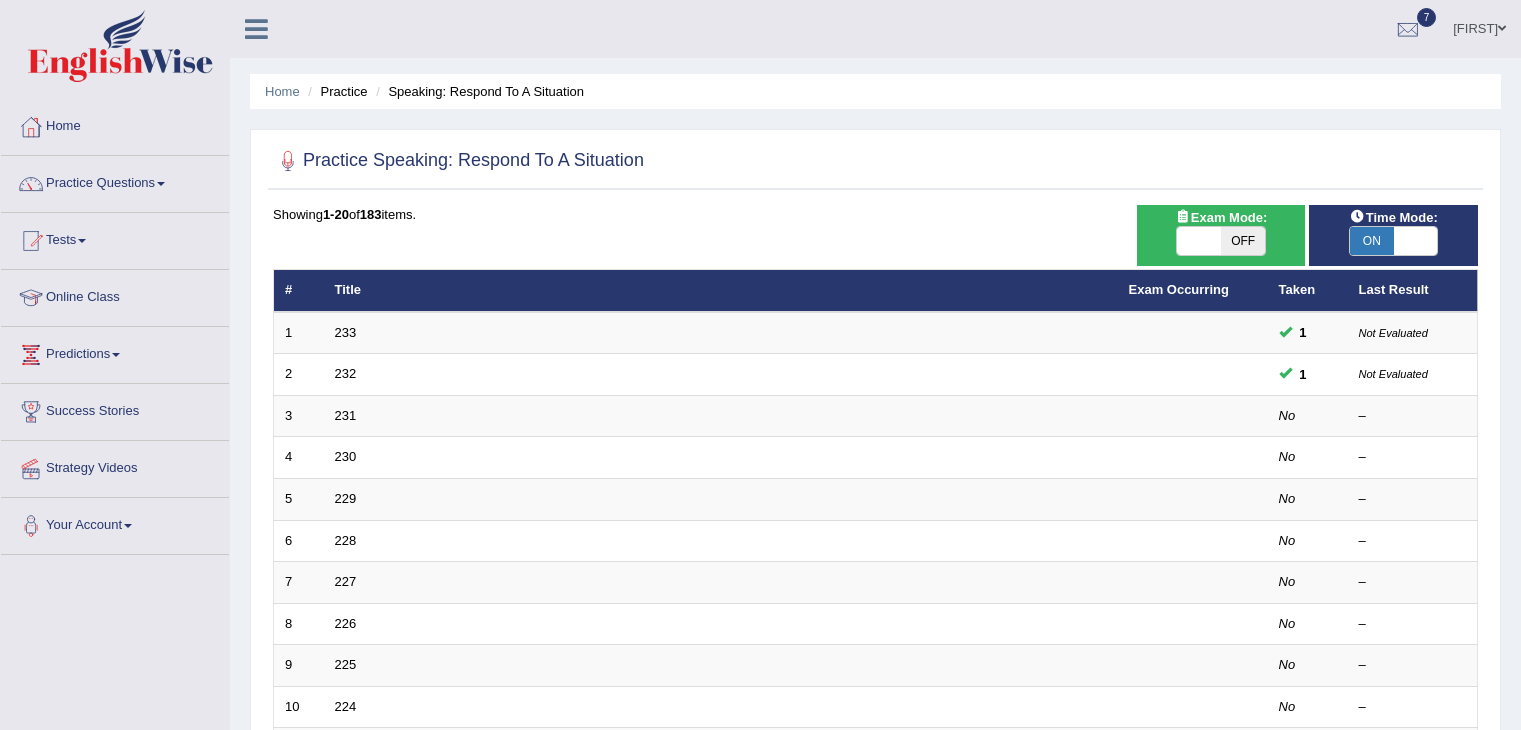 scroll, scrollTop: 0, scrollLeft: 0, axis: both 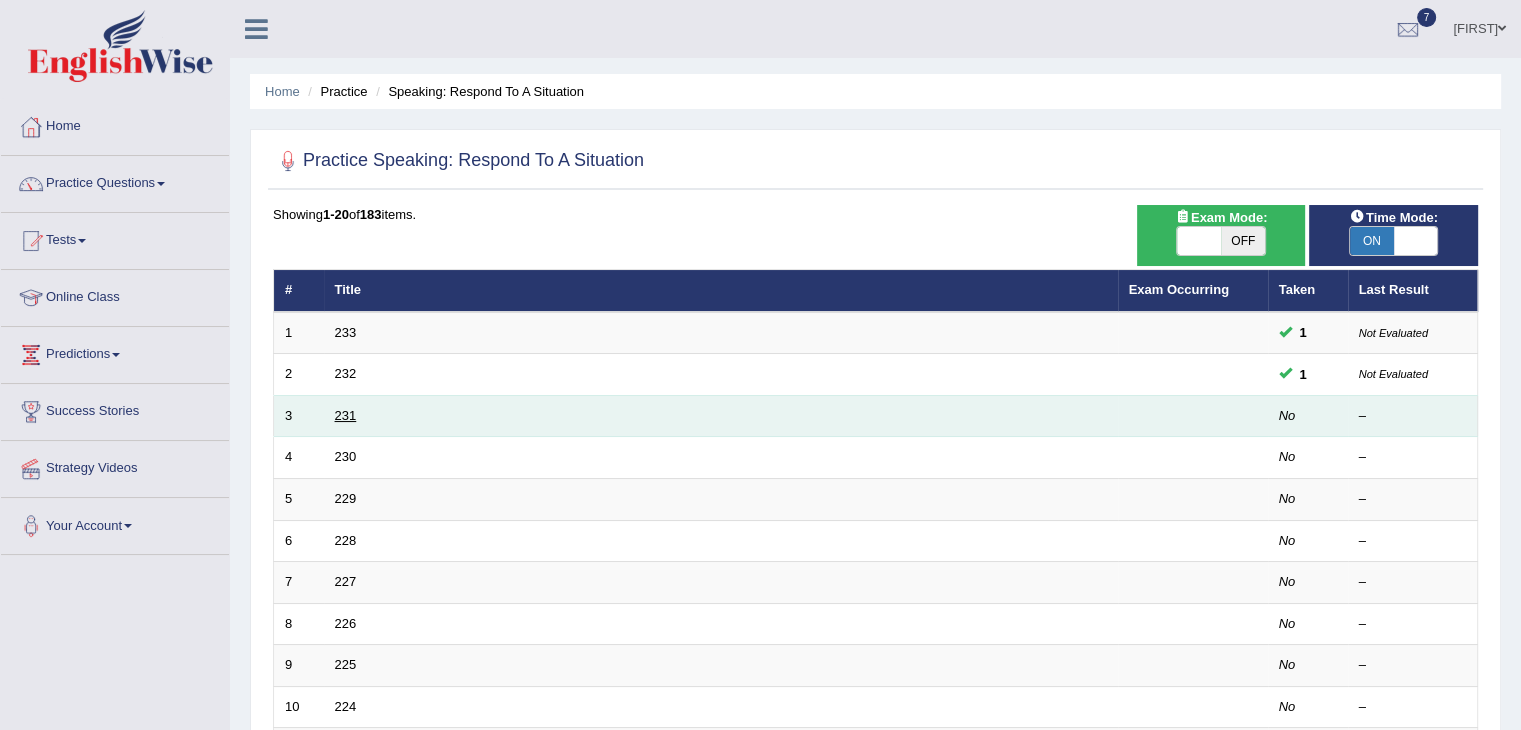click on "231" at bounding box center (346, 415) 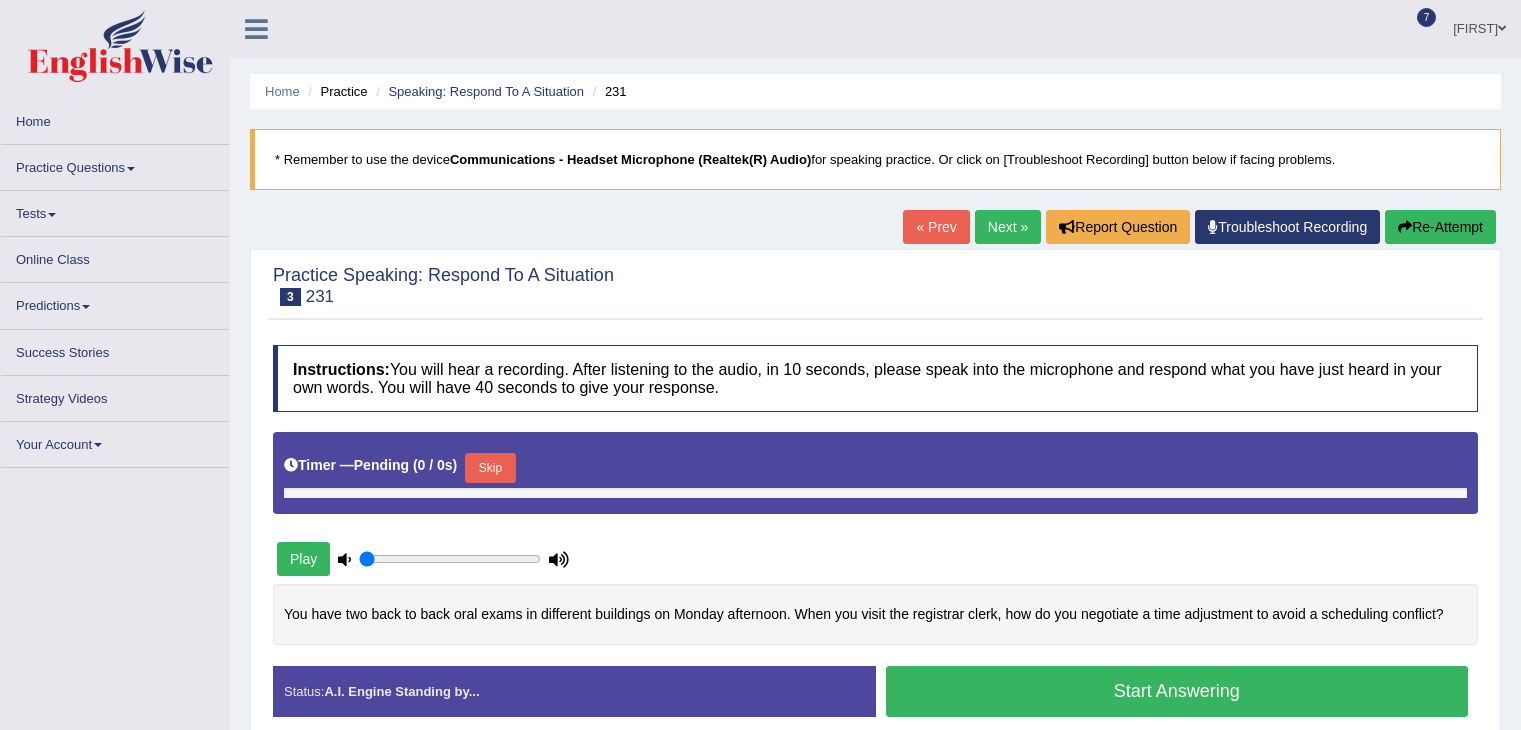 scroll, scrollTop: 0, scrollLeft: 0, axis: both 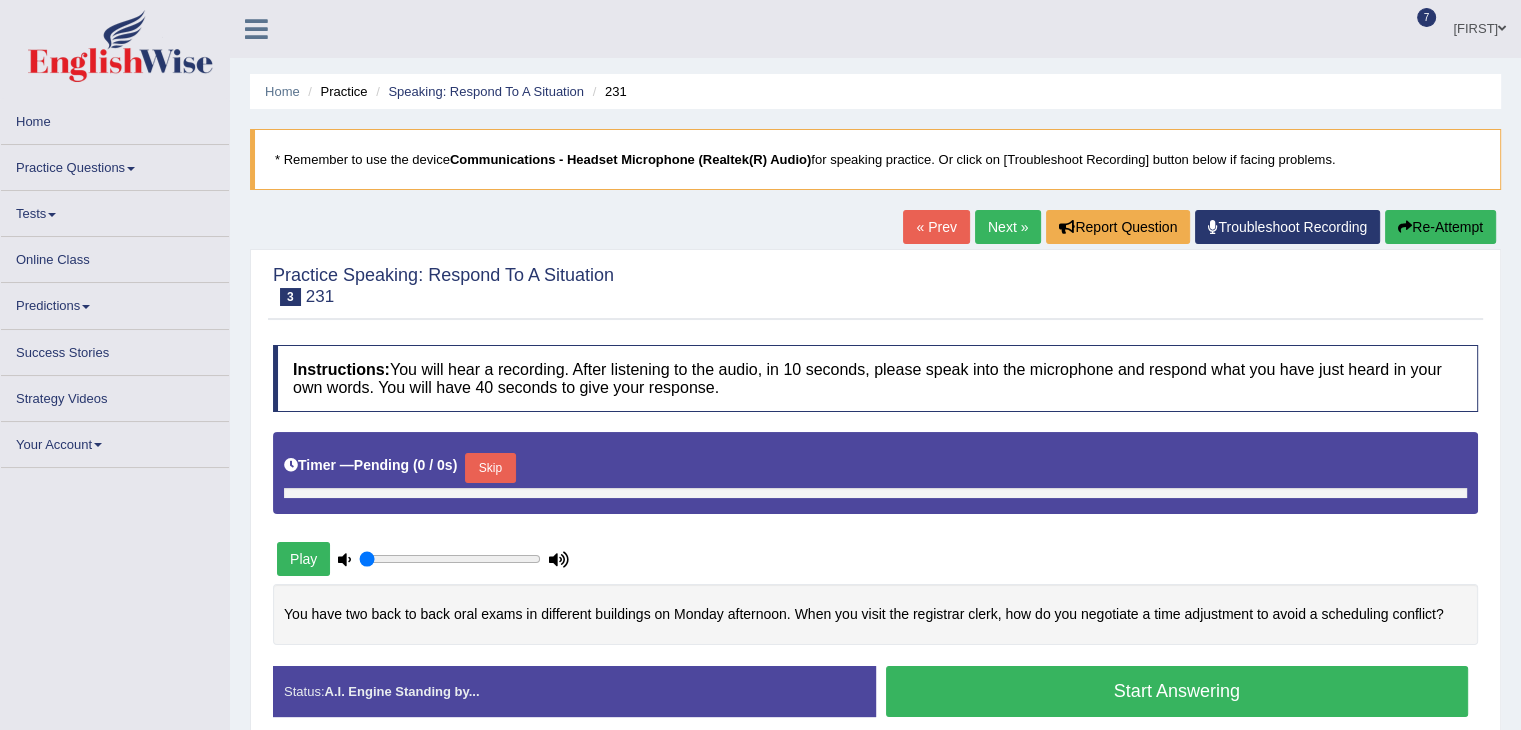 type on "0.45" 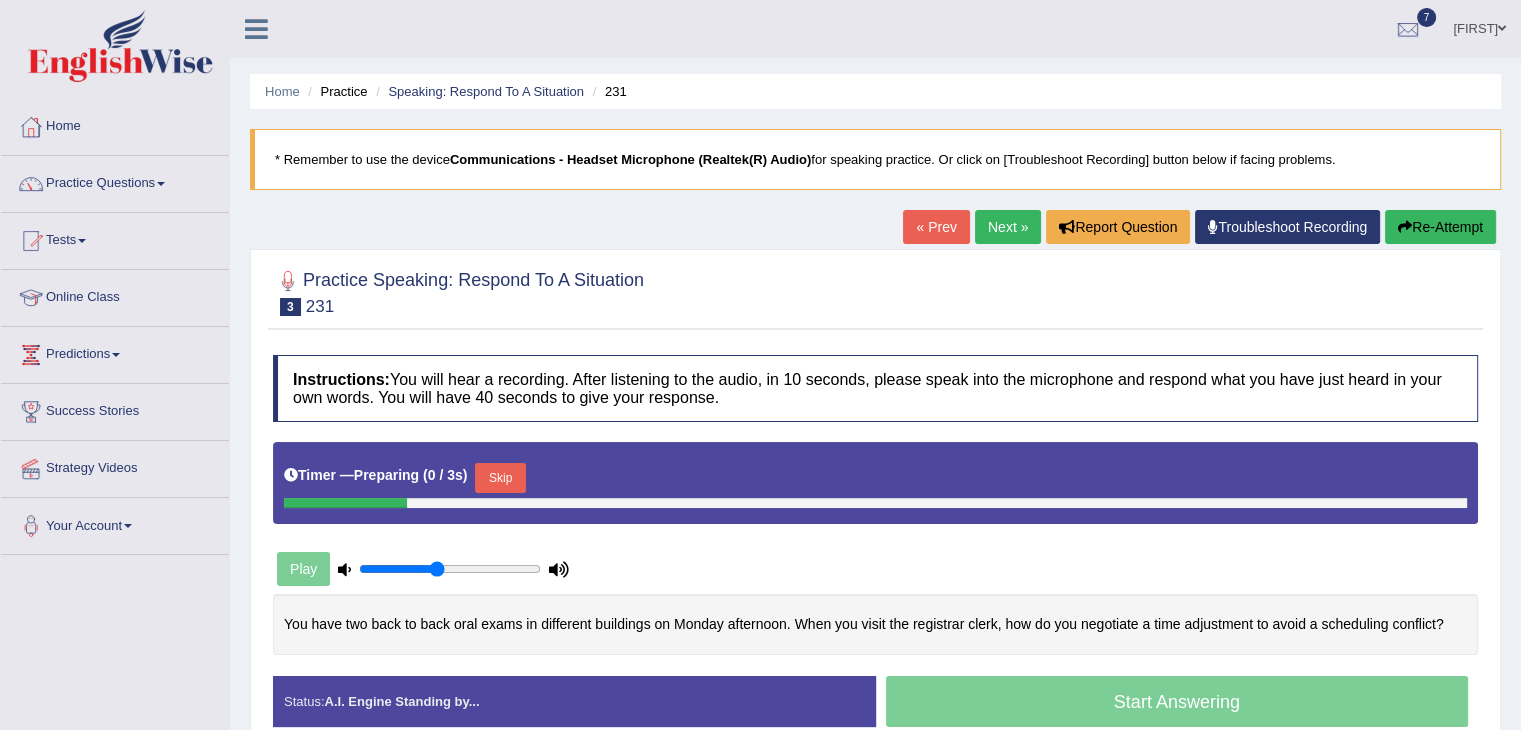 scroll, scrollTop: 196, scrollLeft: 0, axis: vertical 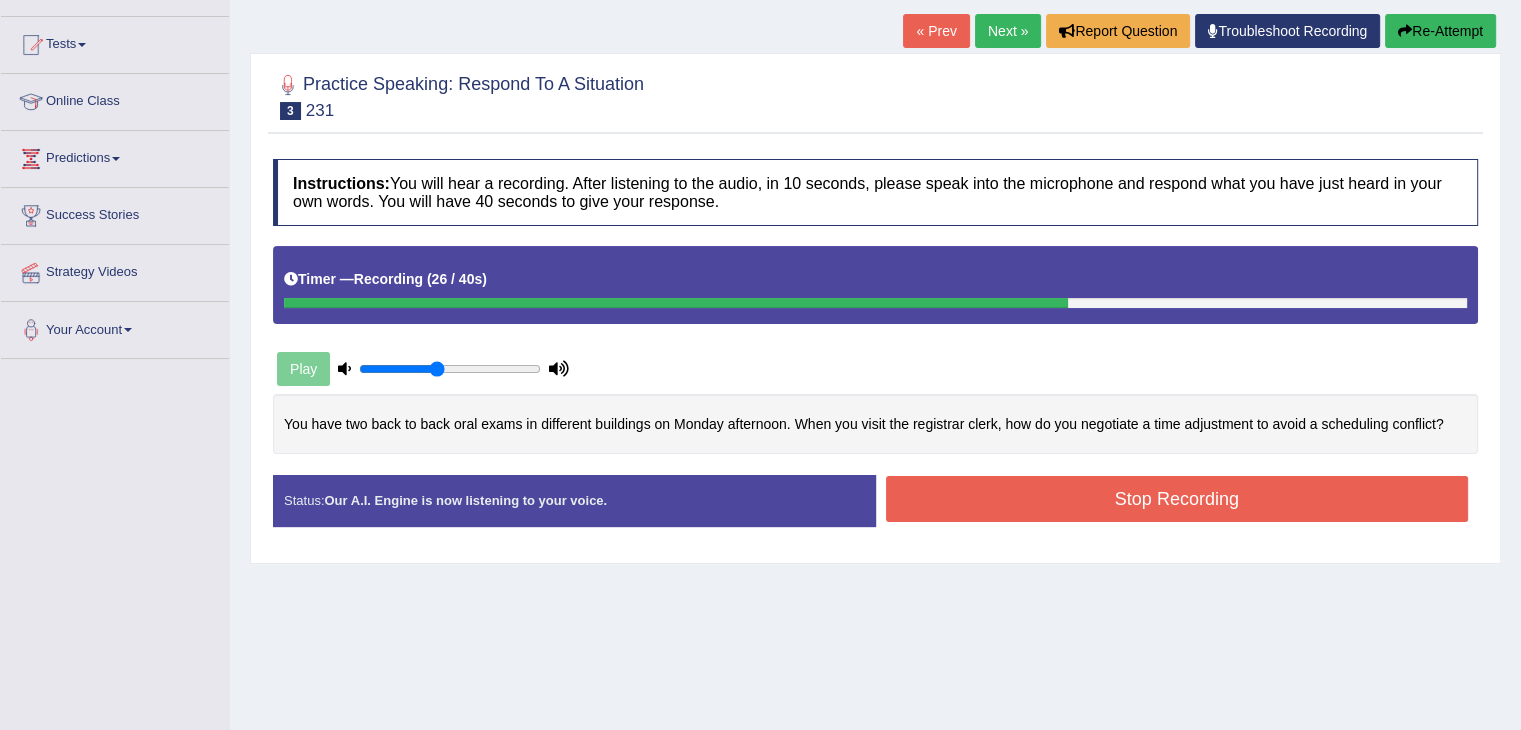 click on "Stop Recording" at bounding box center (1177, 499) 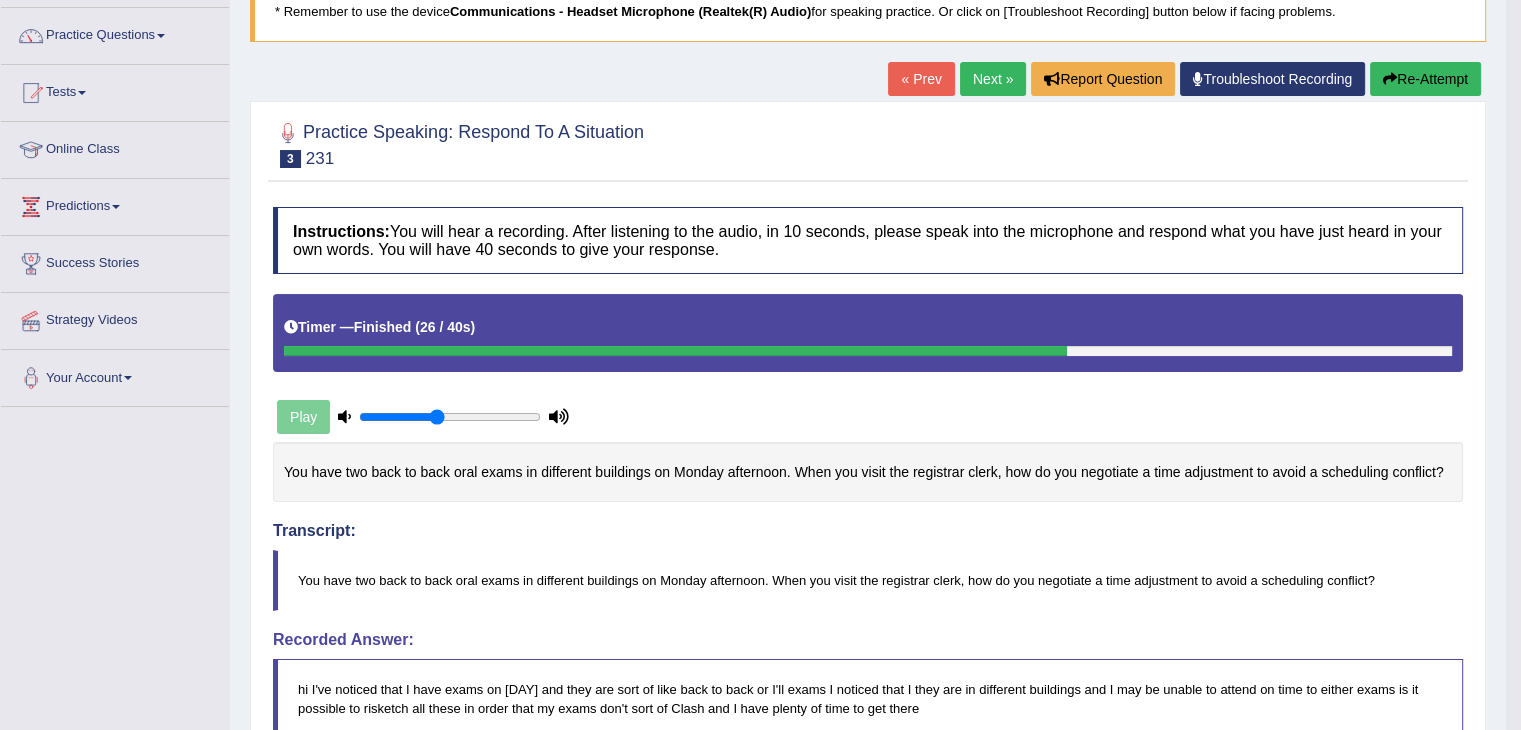 scroll, scrollTop: 48, scrollLeft: 0, axis: vertical 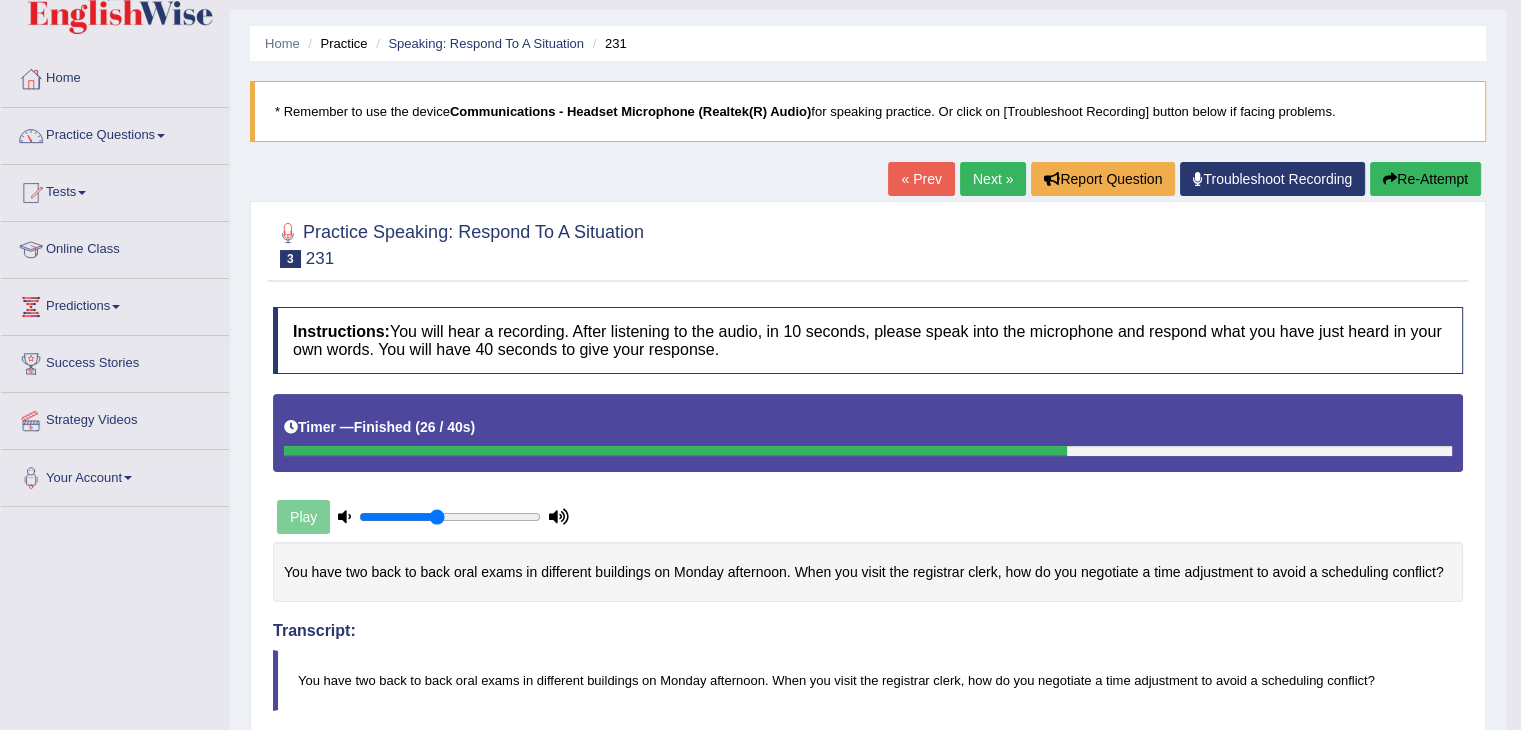 click on "Re-Attempt" at bounding box center (1425, 179) 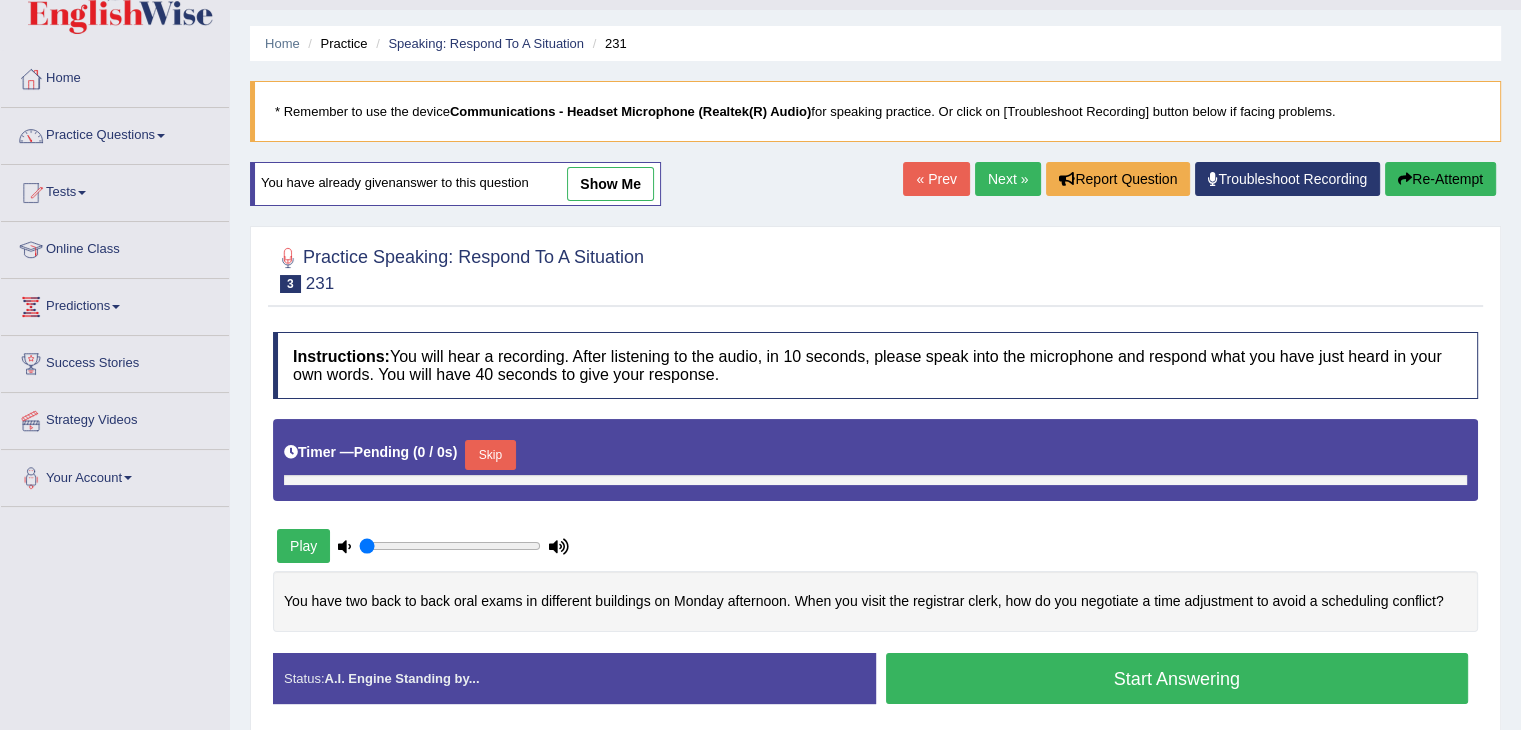type on "0.45" 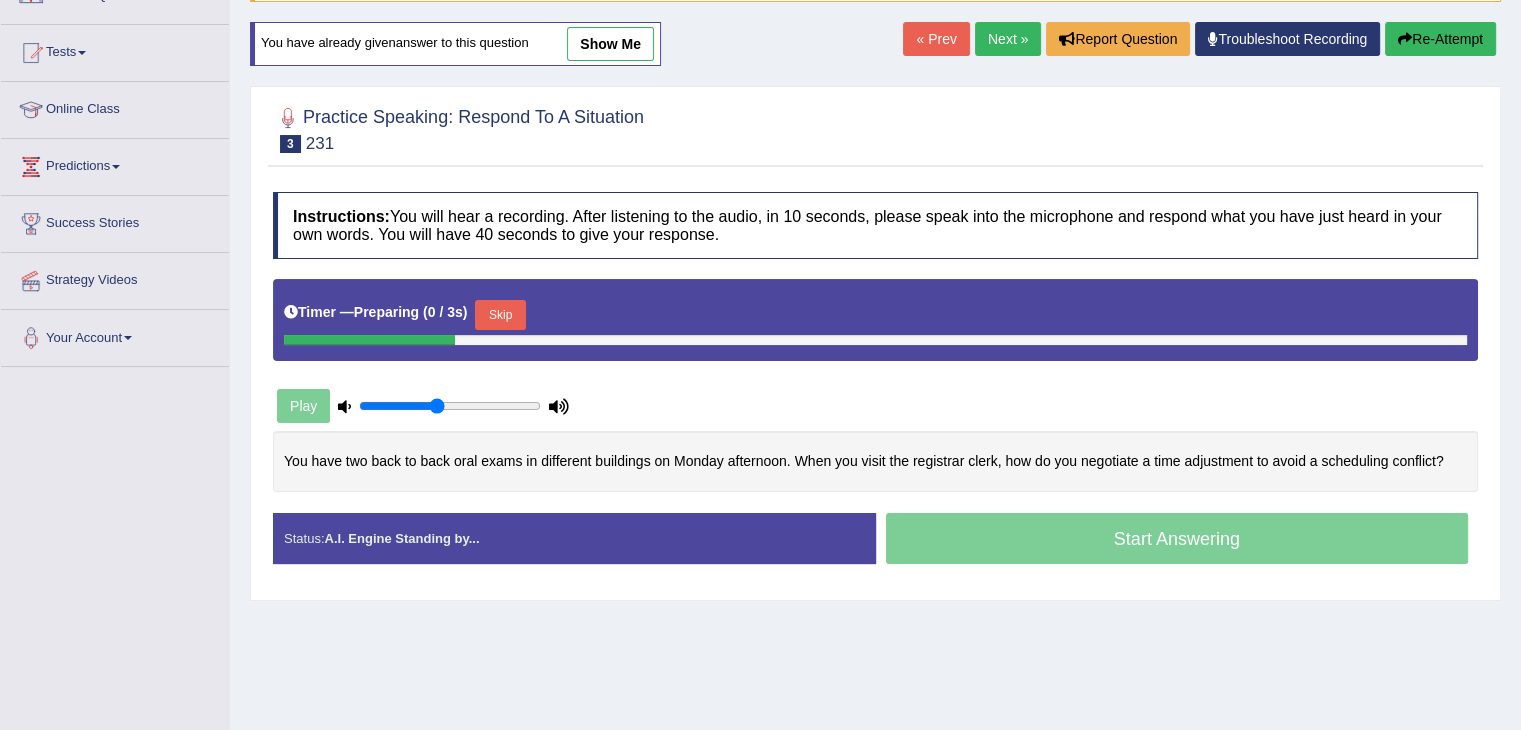 scroll, scrollTop: 0, scrollLeft: 0, axis: both 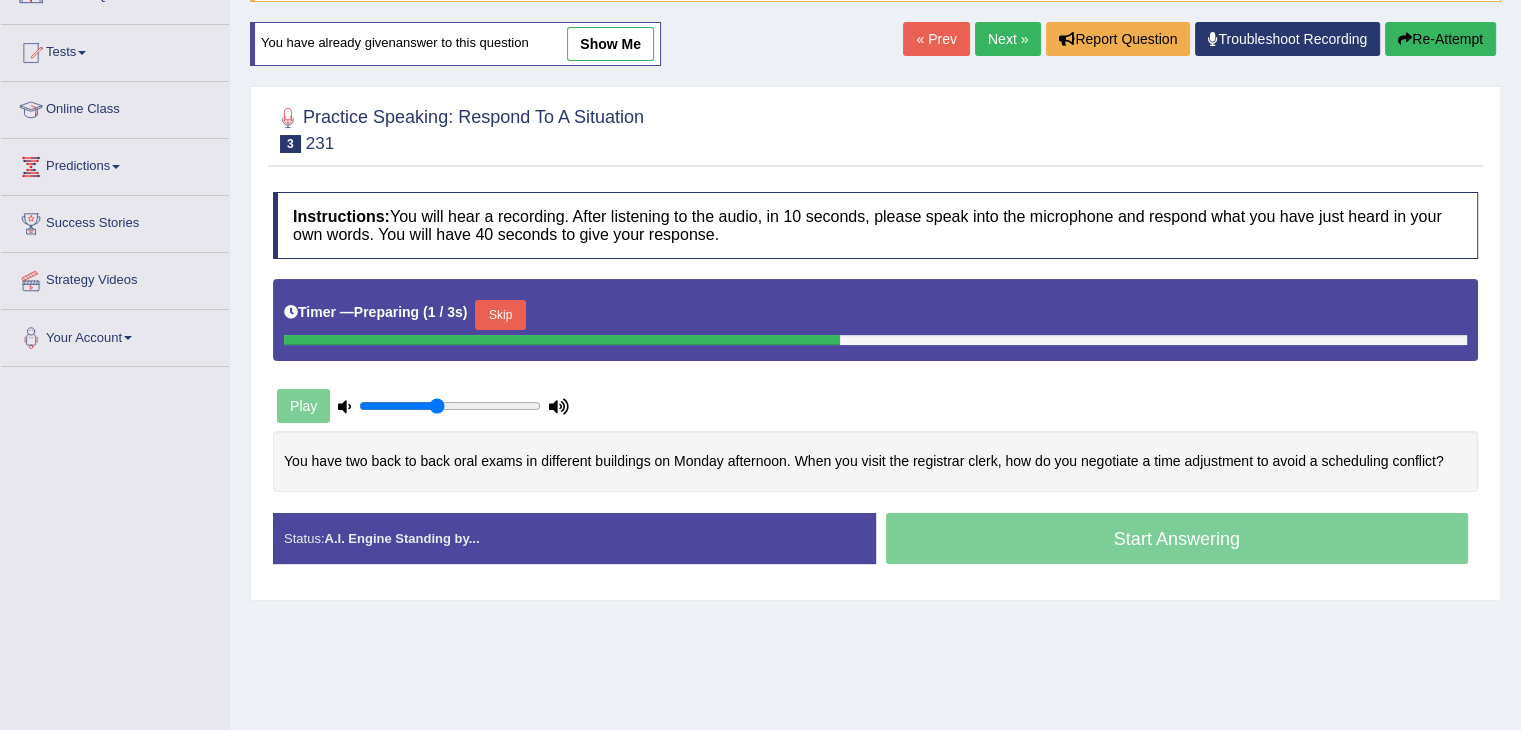 click on "Skip" at bounding box center (500, 315) 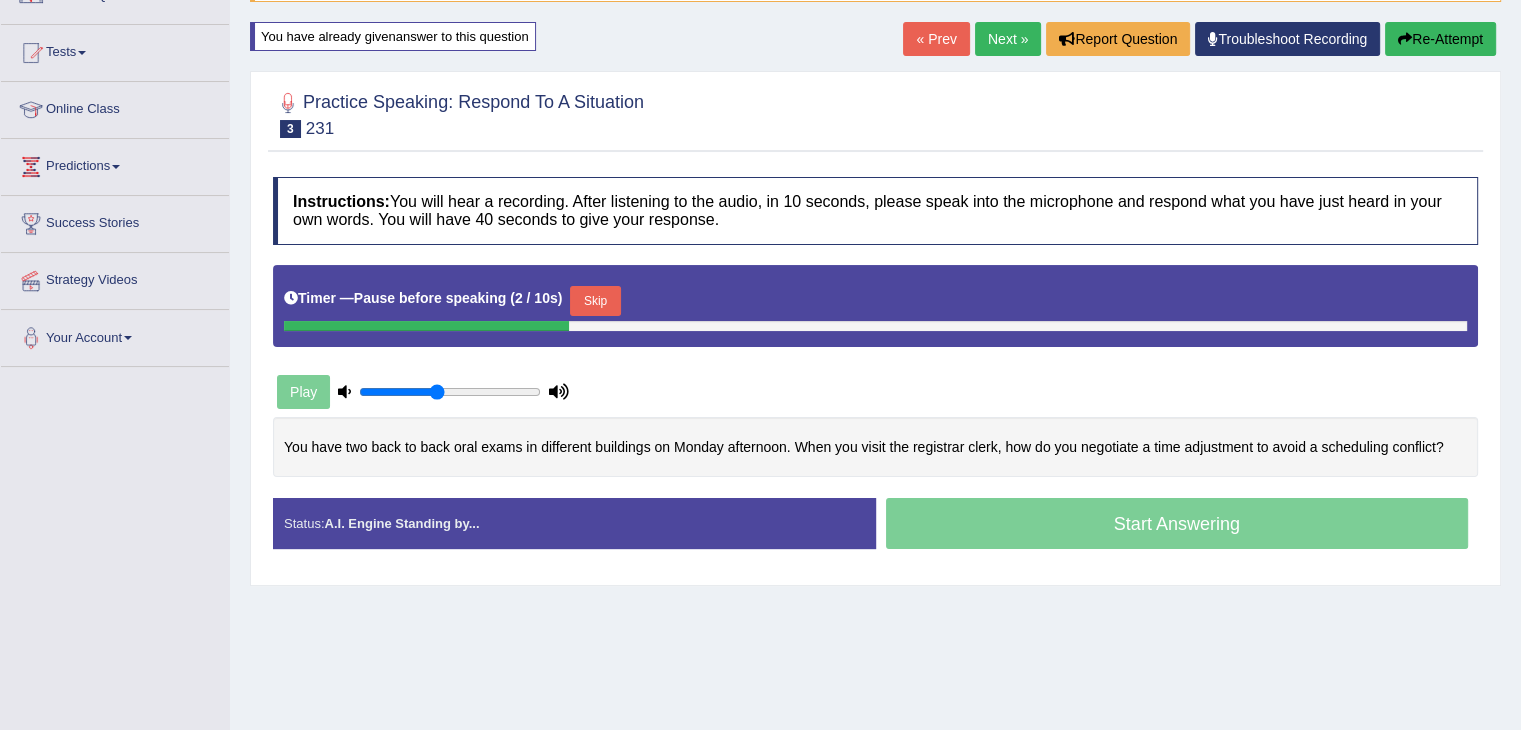 click on "Skip" at bounding box center [595, 301] 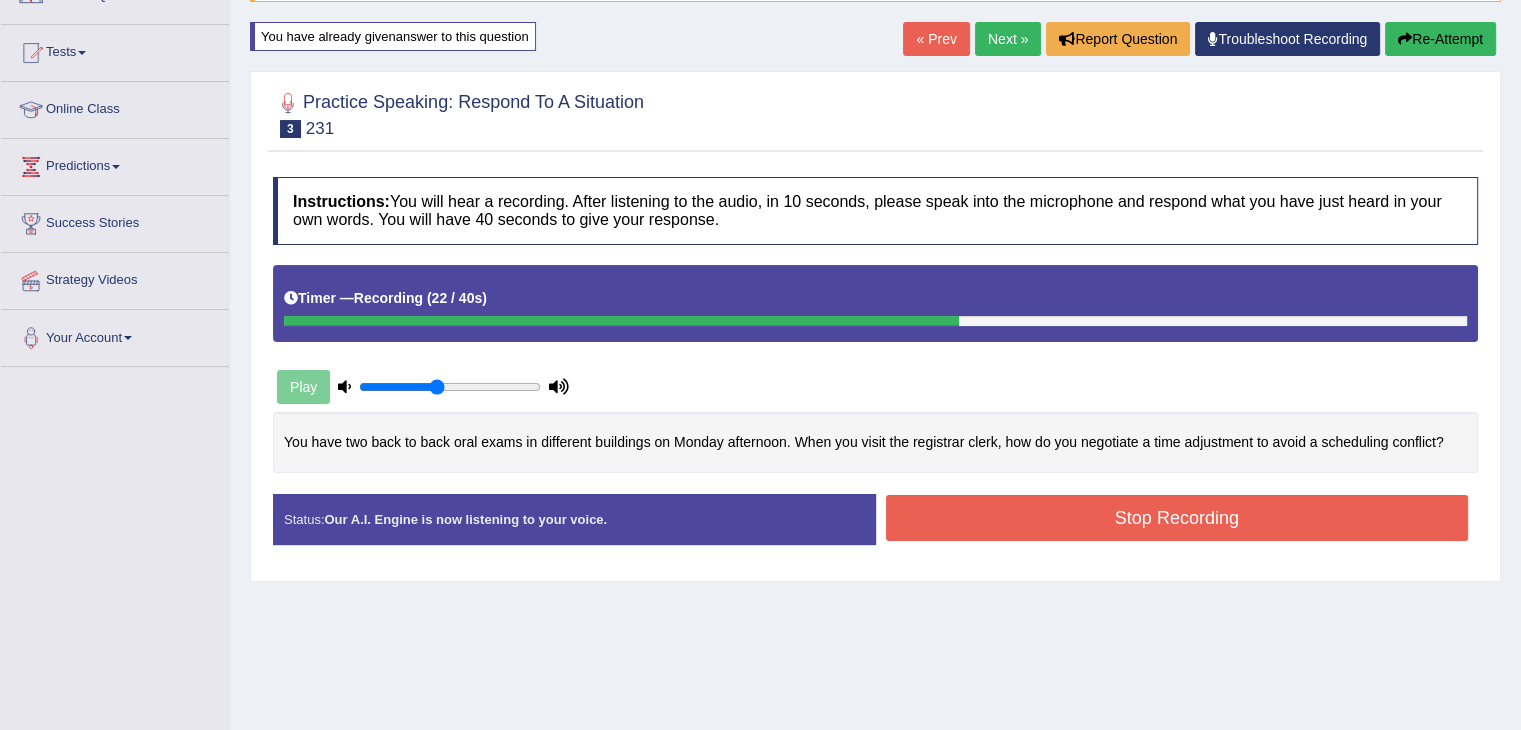 click on "Stop Recording" at bounding box center (1177, 518) 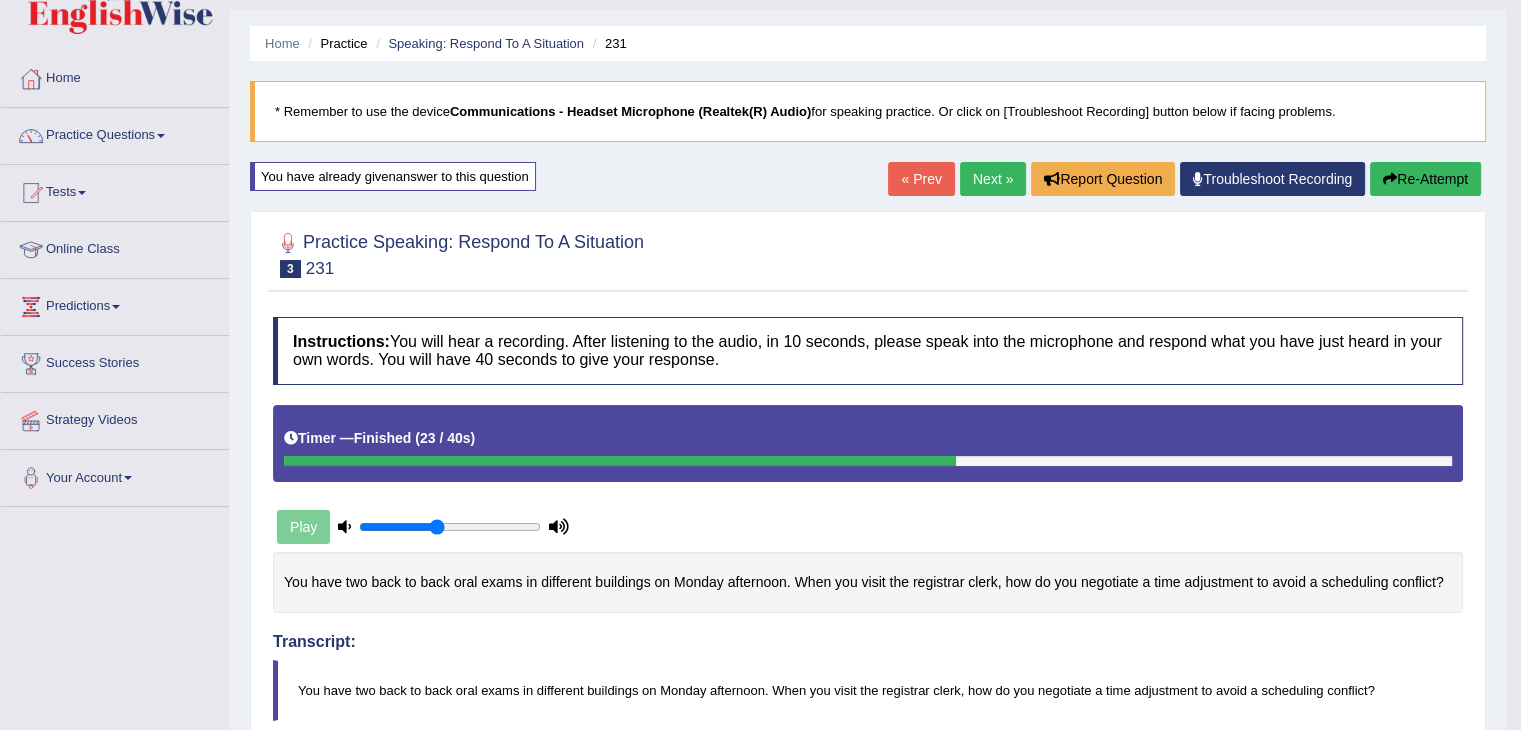 scroll, scrollTop: 0, scrollLeft: 0, axis: both 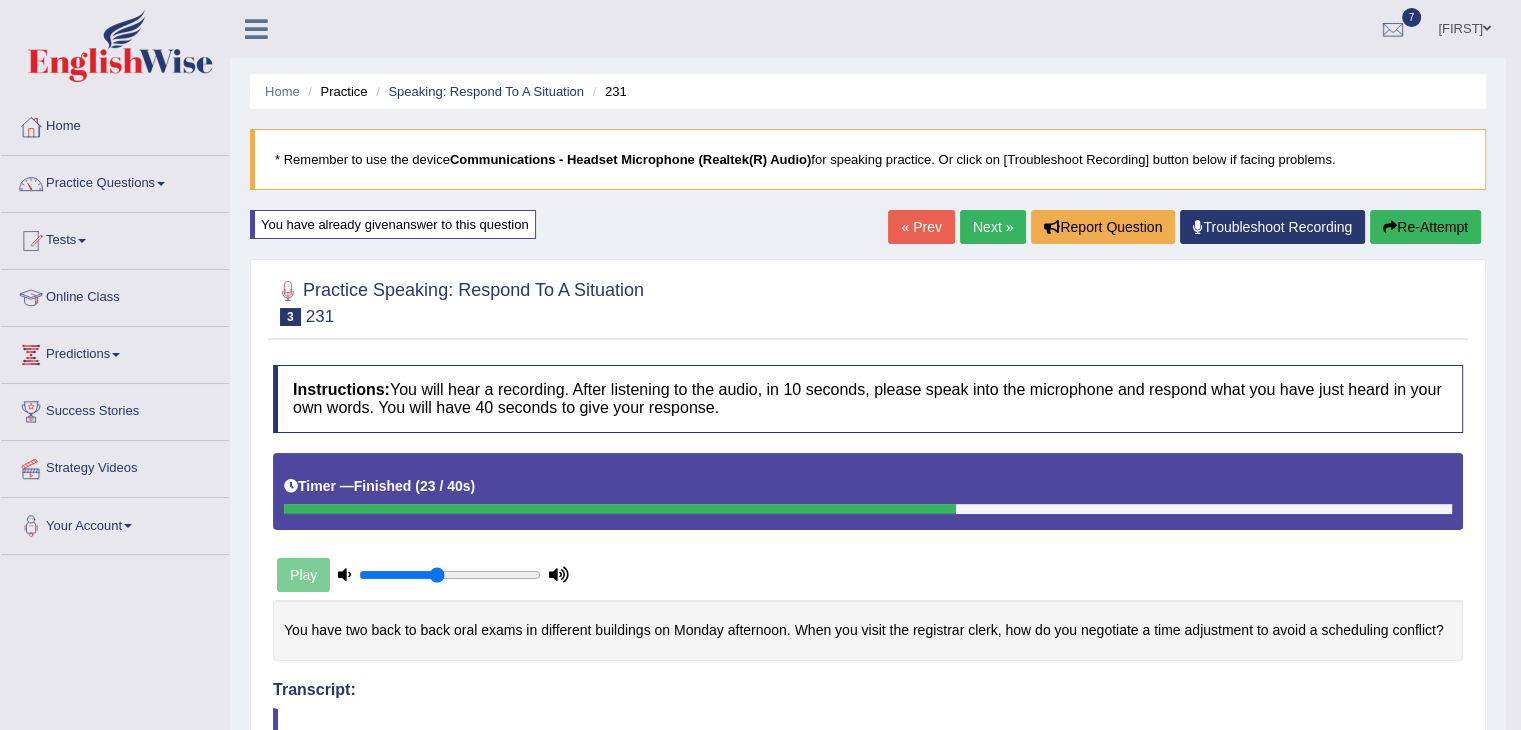 click on "Next »" at bounding box center (993, 227) 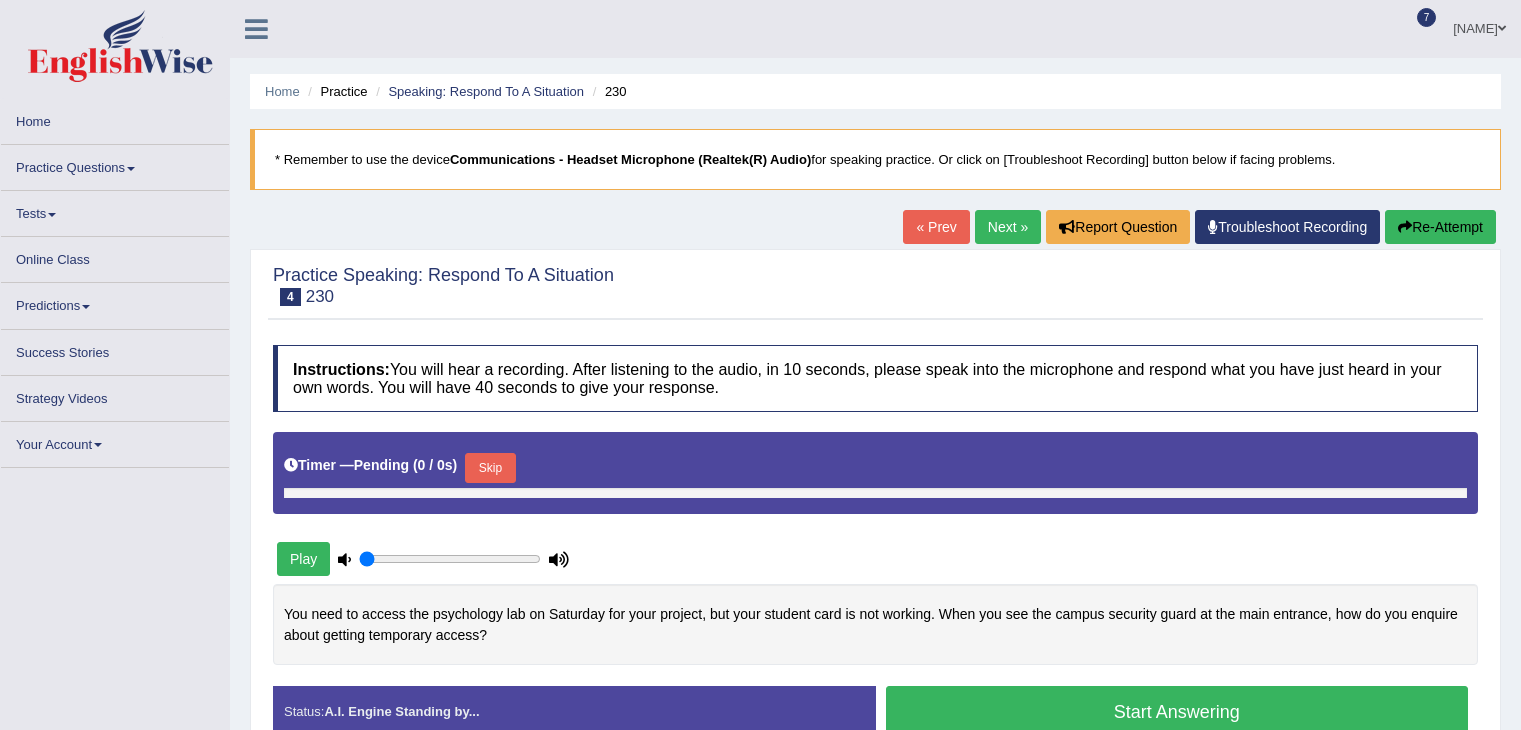 scroll, scrollTop: 0, scrollLeft: 0, axis: both 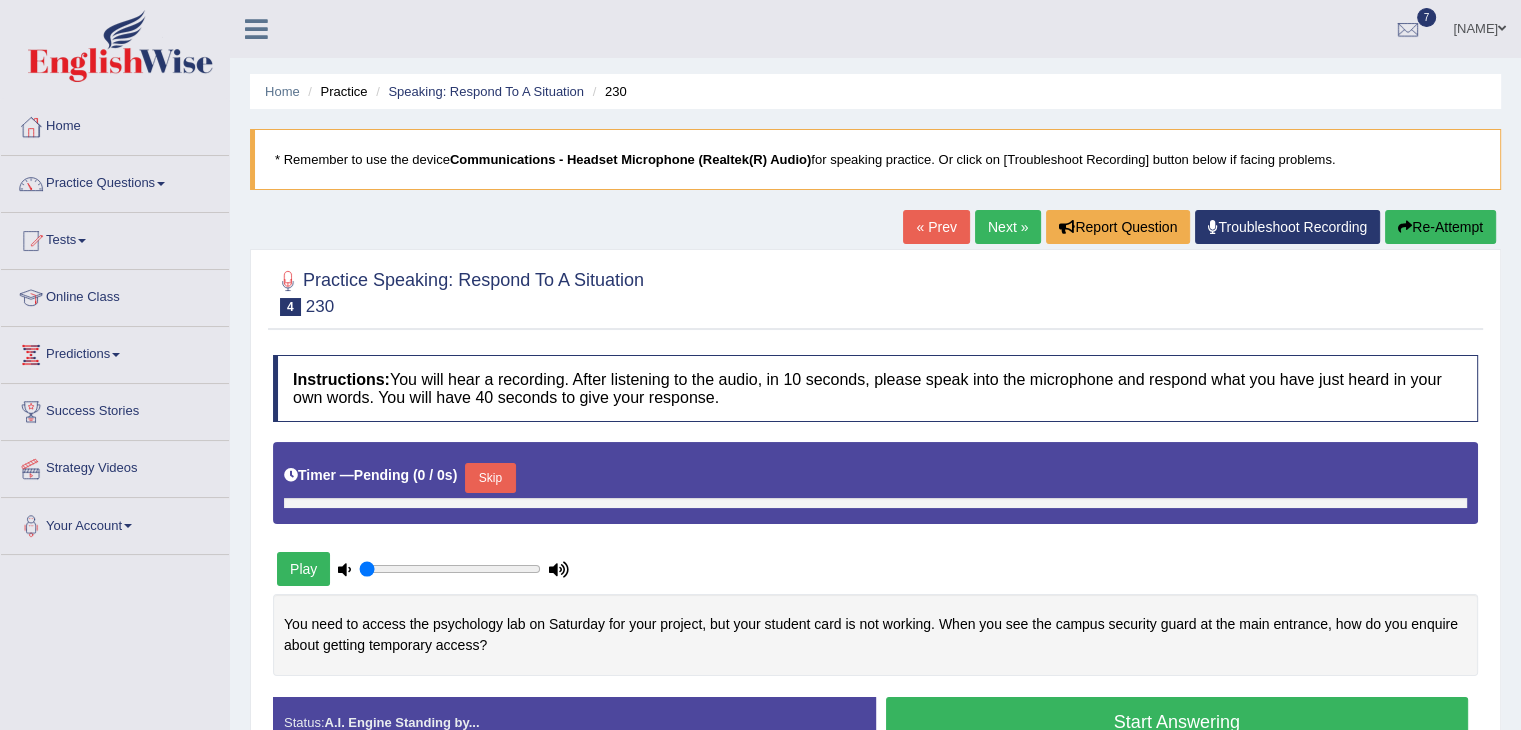 type on "0.45" 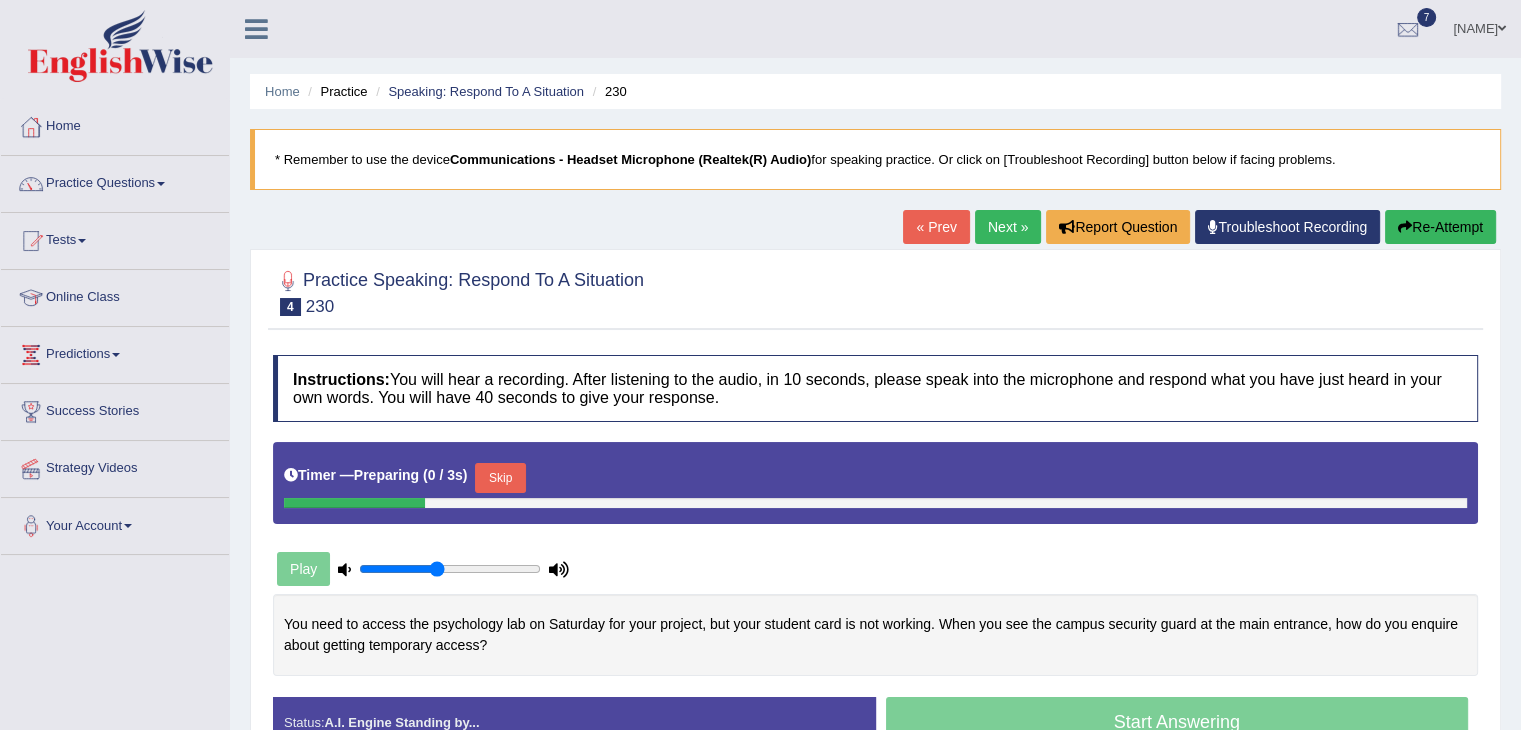 scroll, scrollTop: 158, scrollLeft: 0, axis: vertical 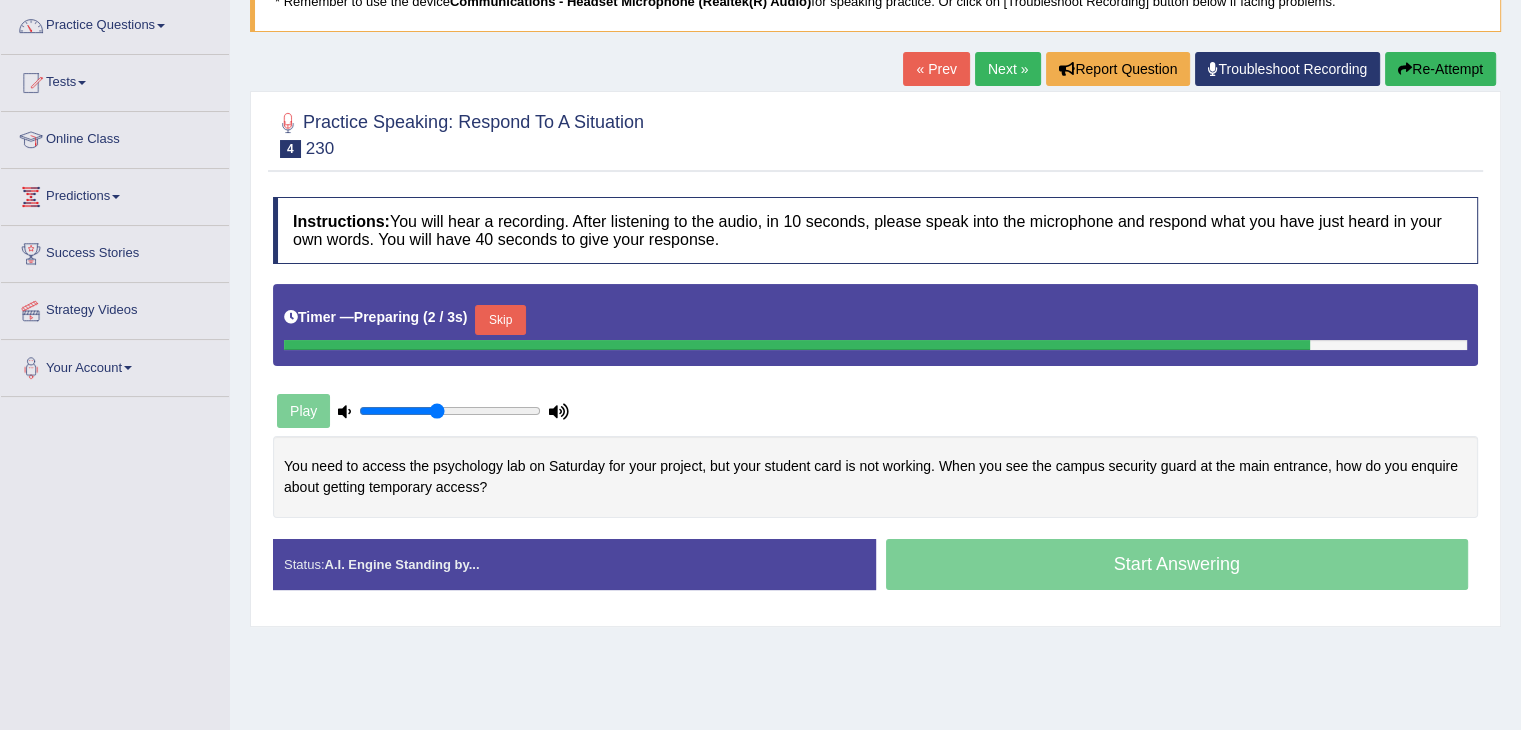 click on "Skip" at bounding box center [500, 320] 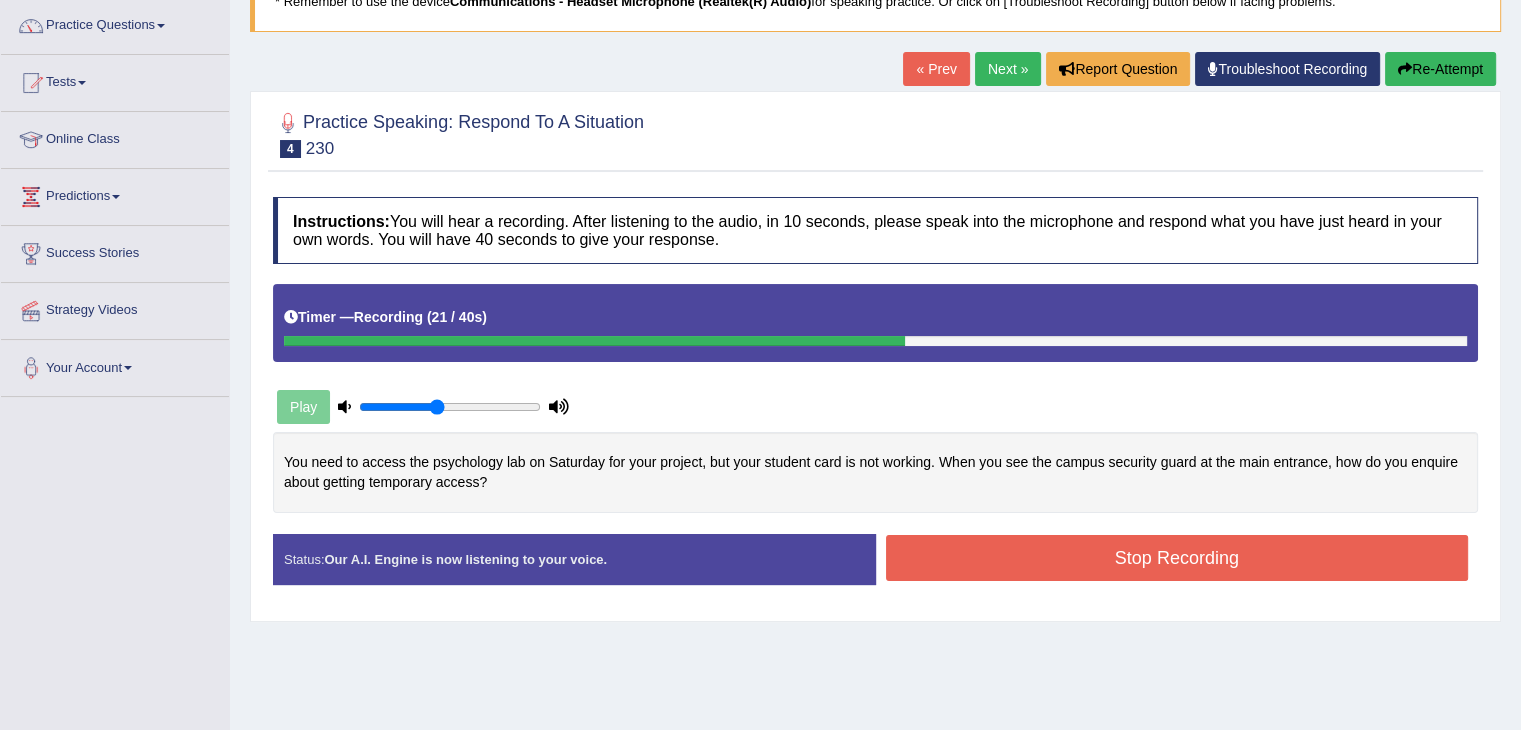 click on "Stop Recording" at bounding box center [1177, 558] 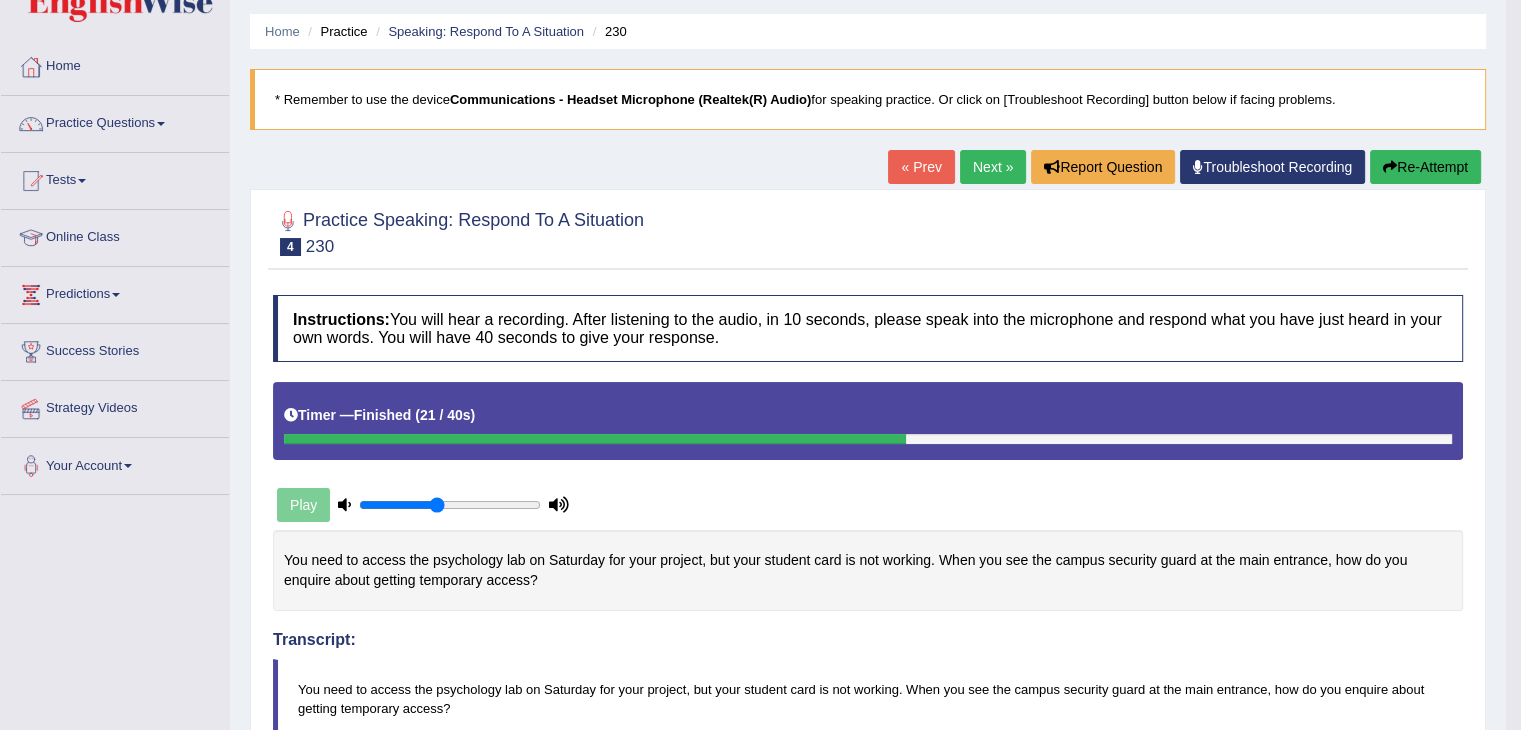 scroll, scrollTop: 0, scrollLeft: 0, axis: both 